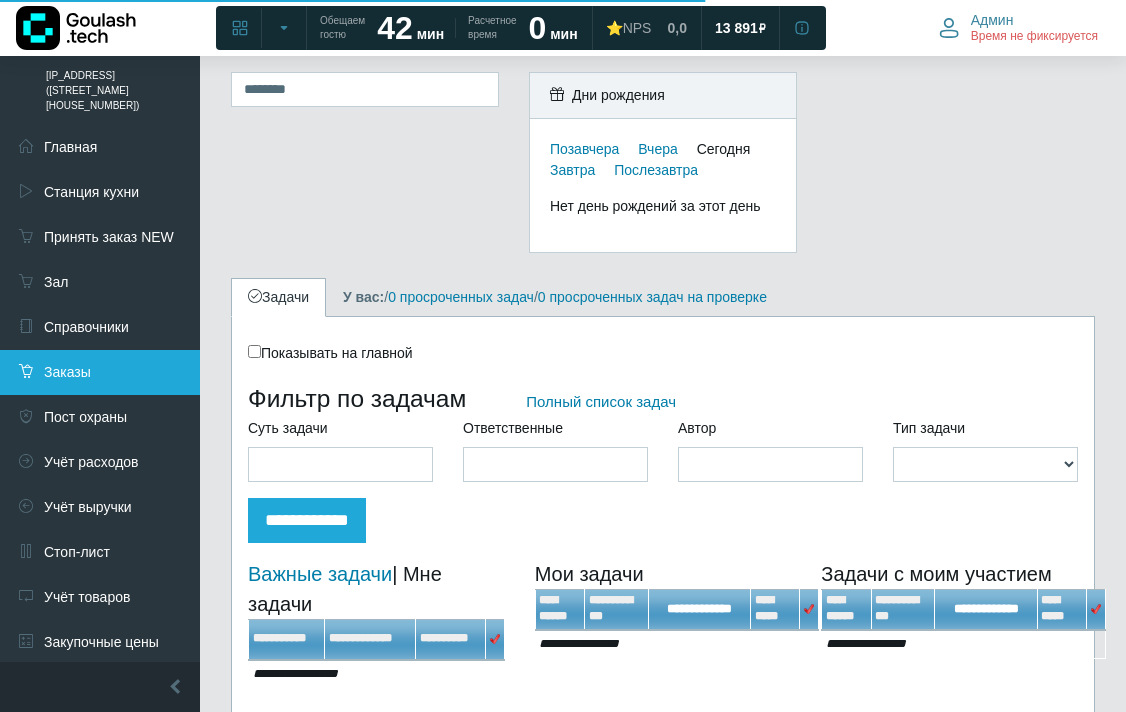 scroll, scrollTop: 0, scrollLeft: 0, axis: both 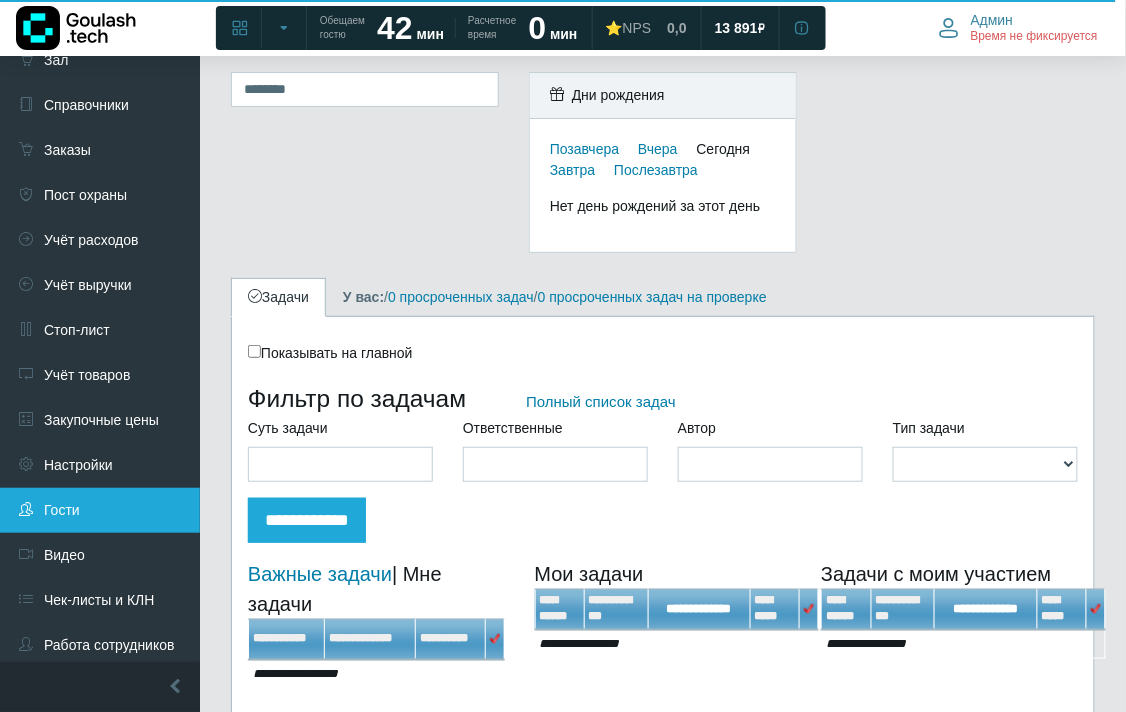 click on "Гости" at bounding box center [100, 510] 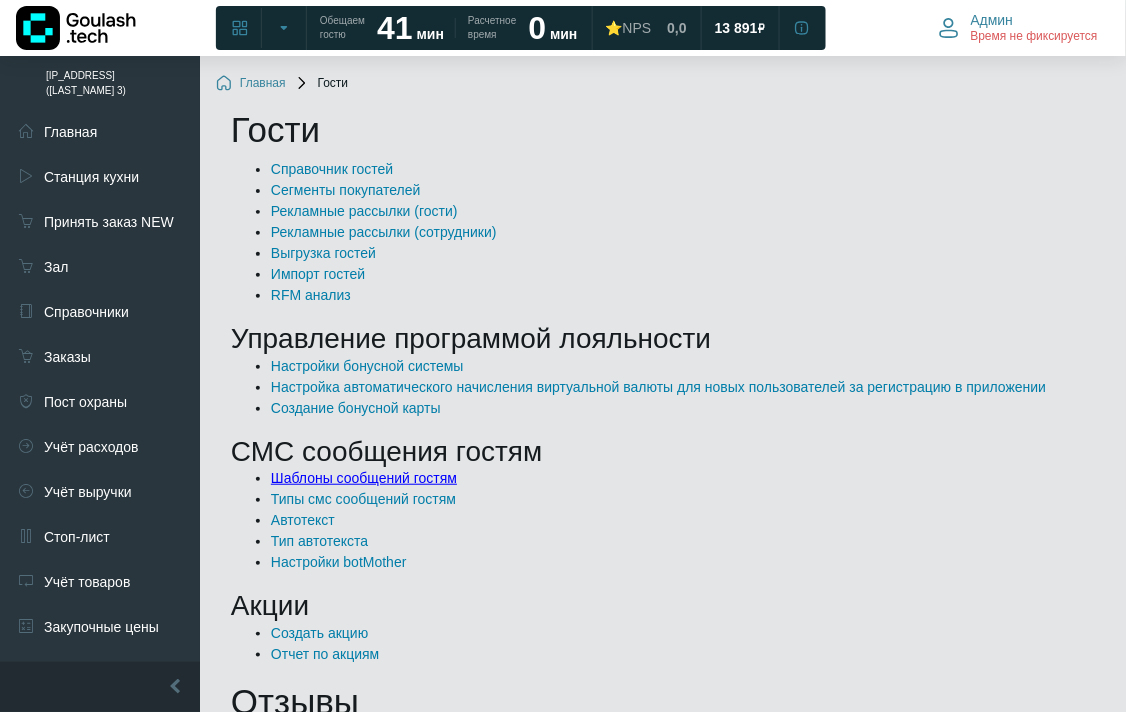 scroll, scrollTop: 333, scrollLeft: 0, axis: vertical 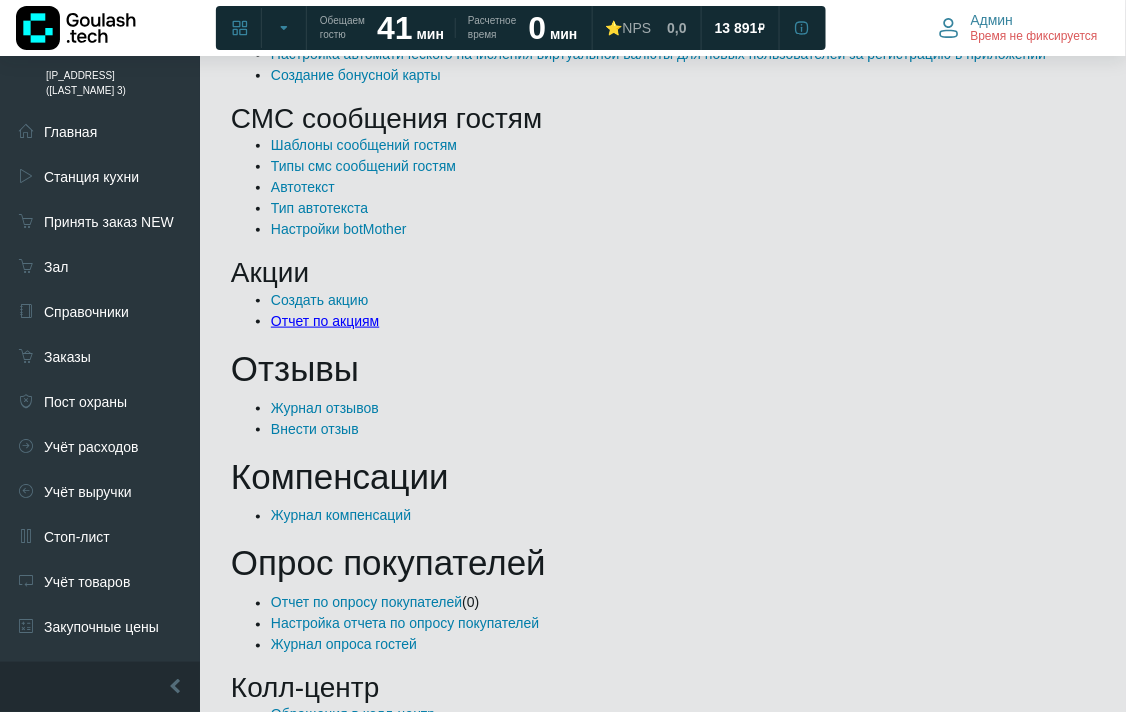click on "Отчет по акциям" at bounding box center [325, 321] 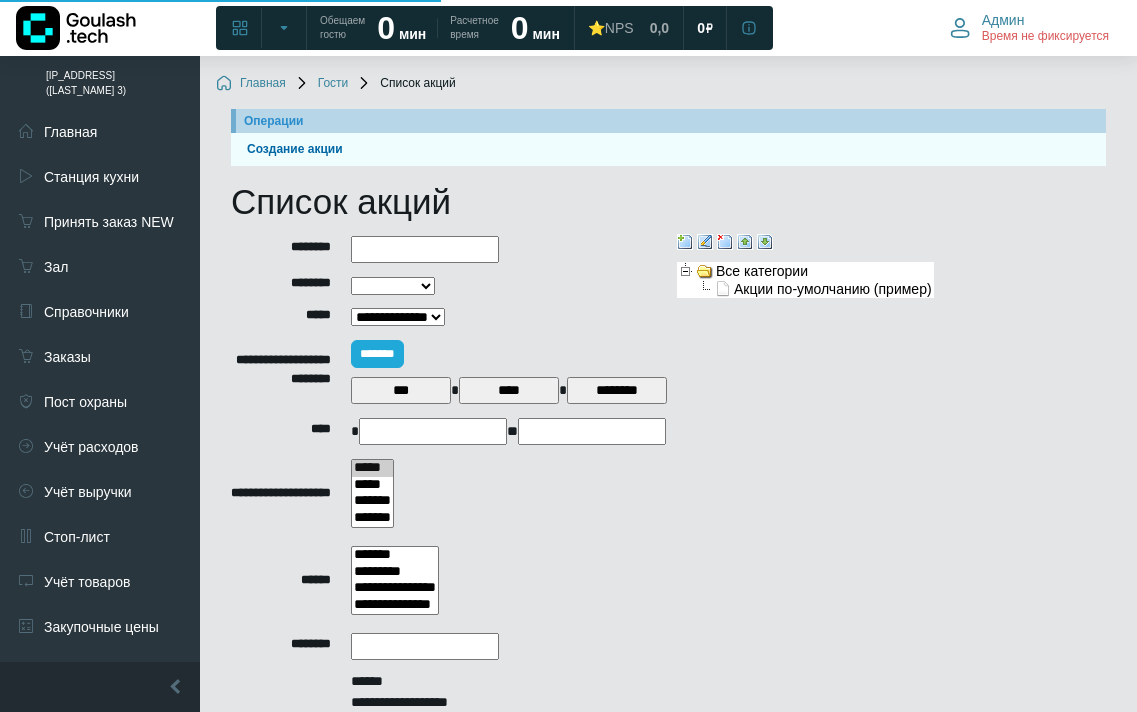 select 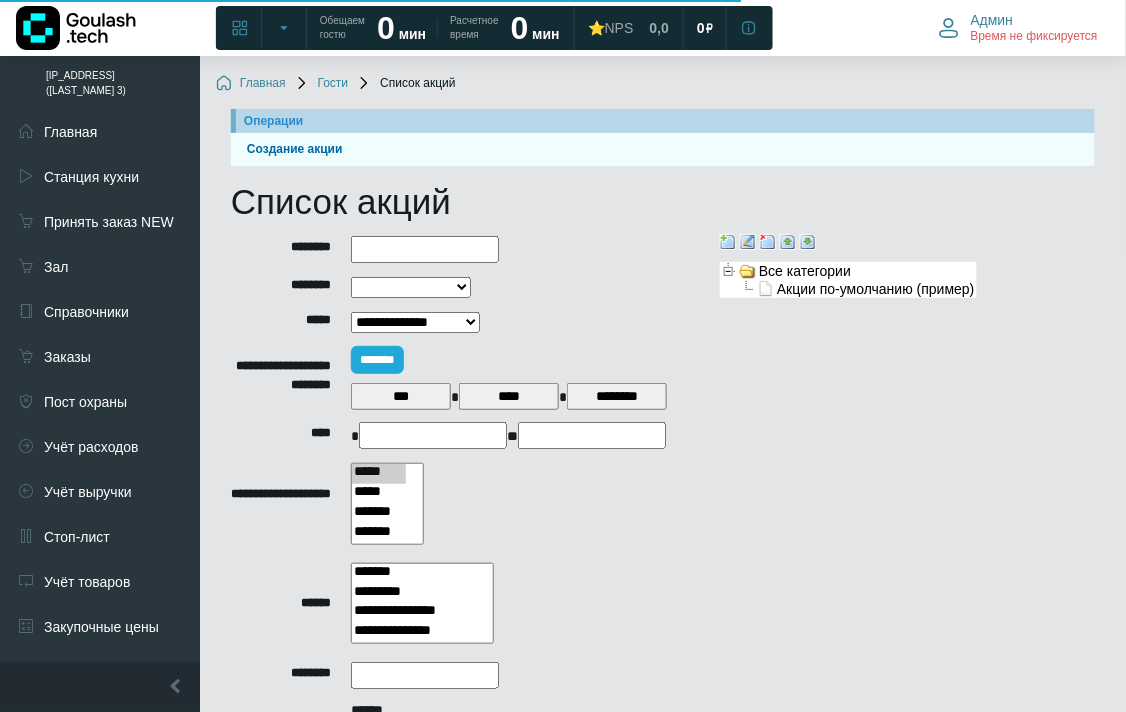 scroll, scrollTop: 277, scrollLeft: 0, axis: vertical 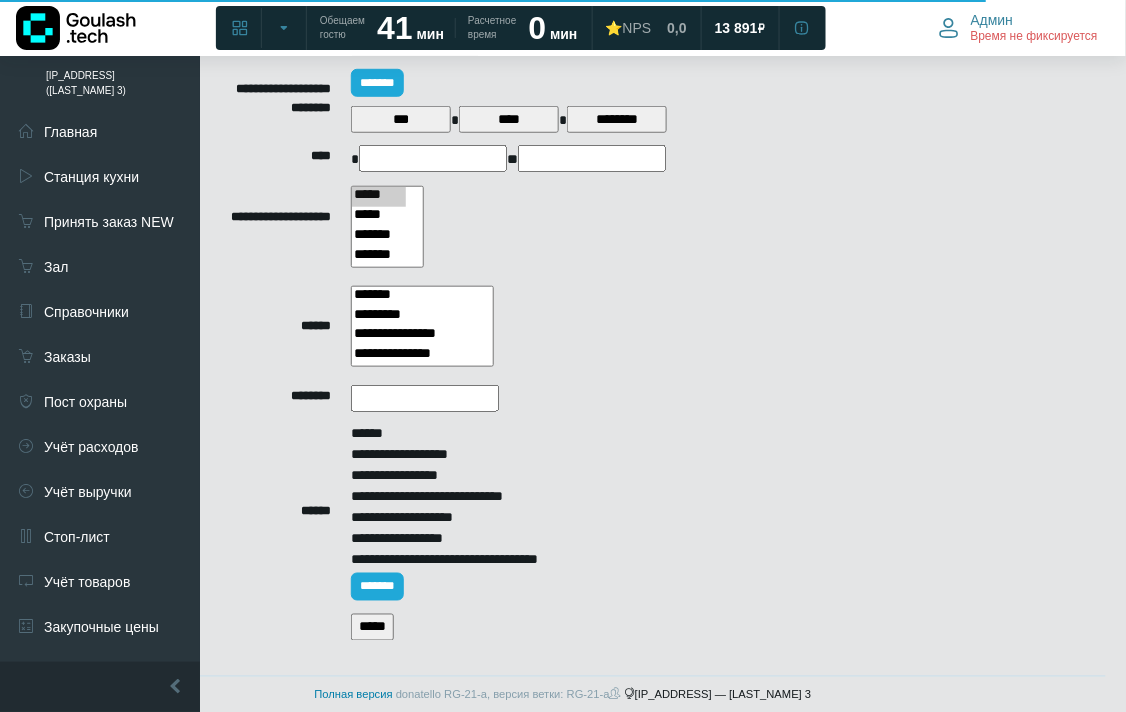 click on "*****" at bounding box center [372, 627] 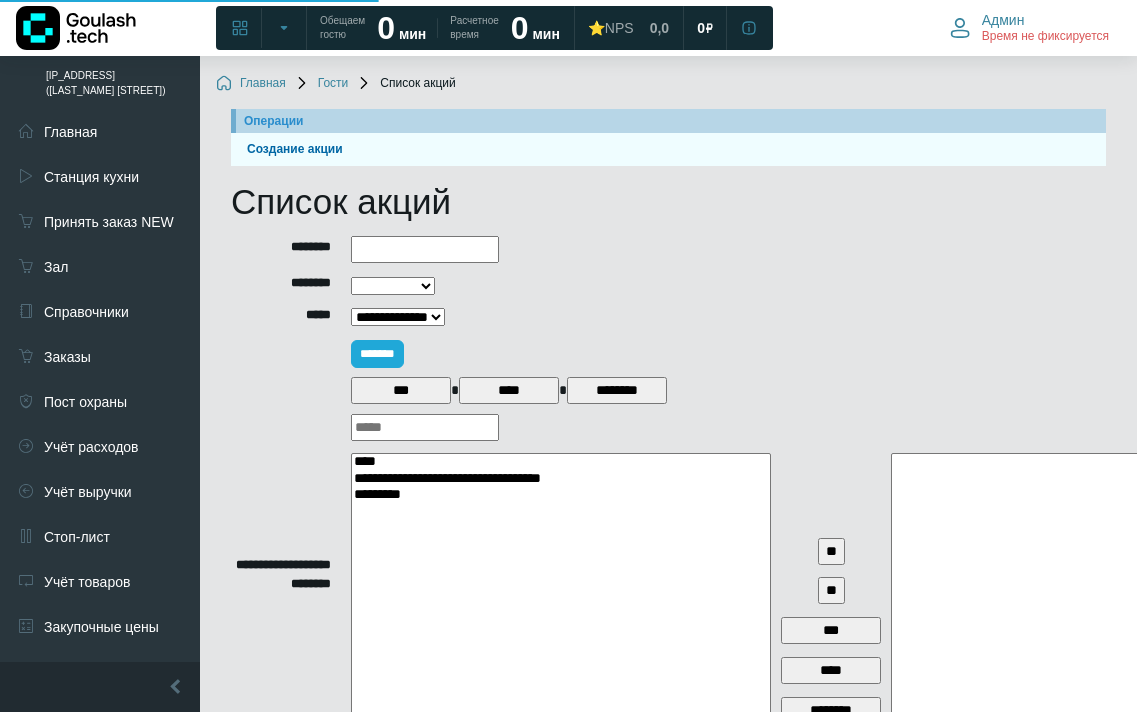 select 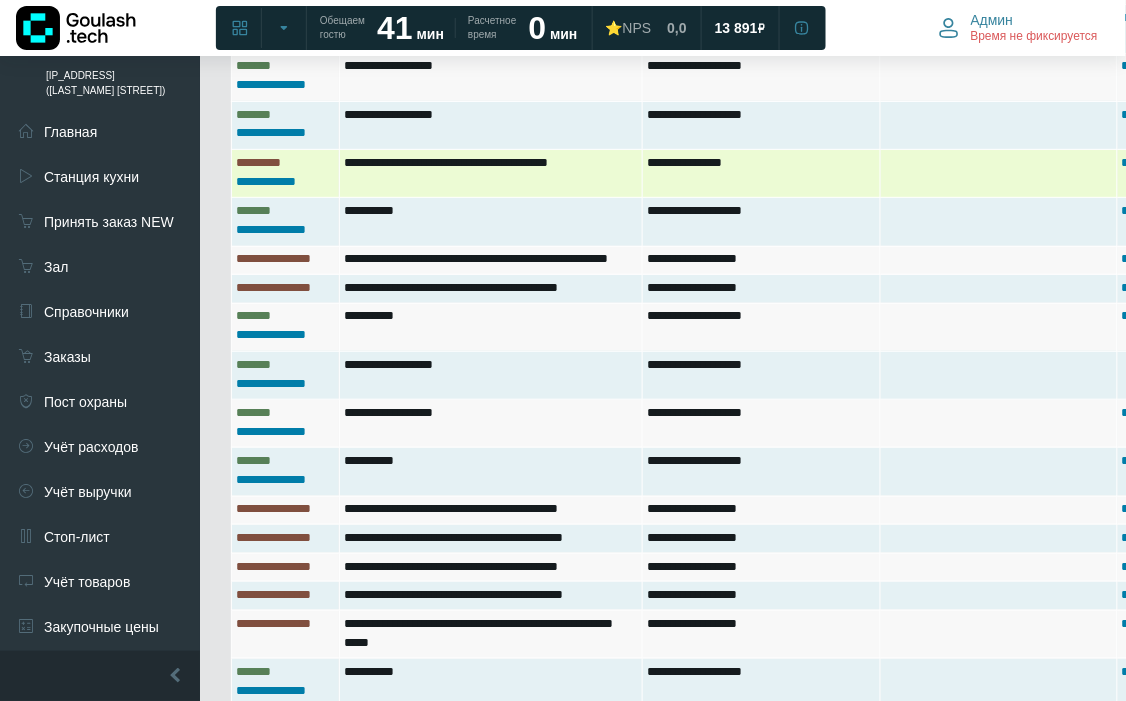 scroll, scrollTop: 2333, scrollLeft: 0, axis: vertical 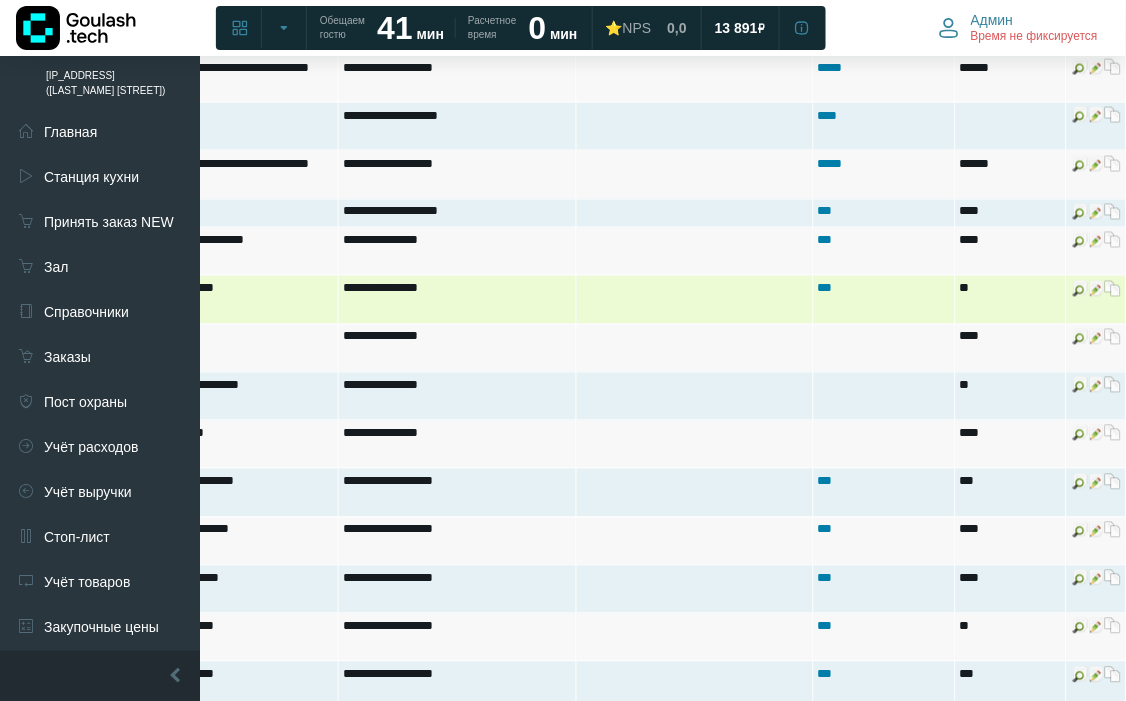 click at bounding box center [1113, 289] 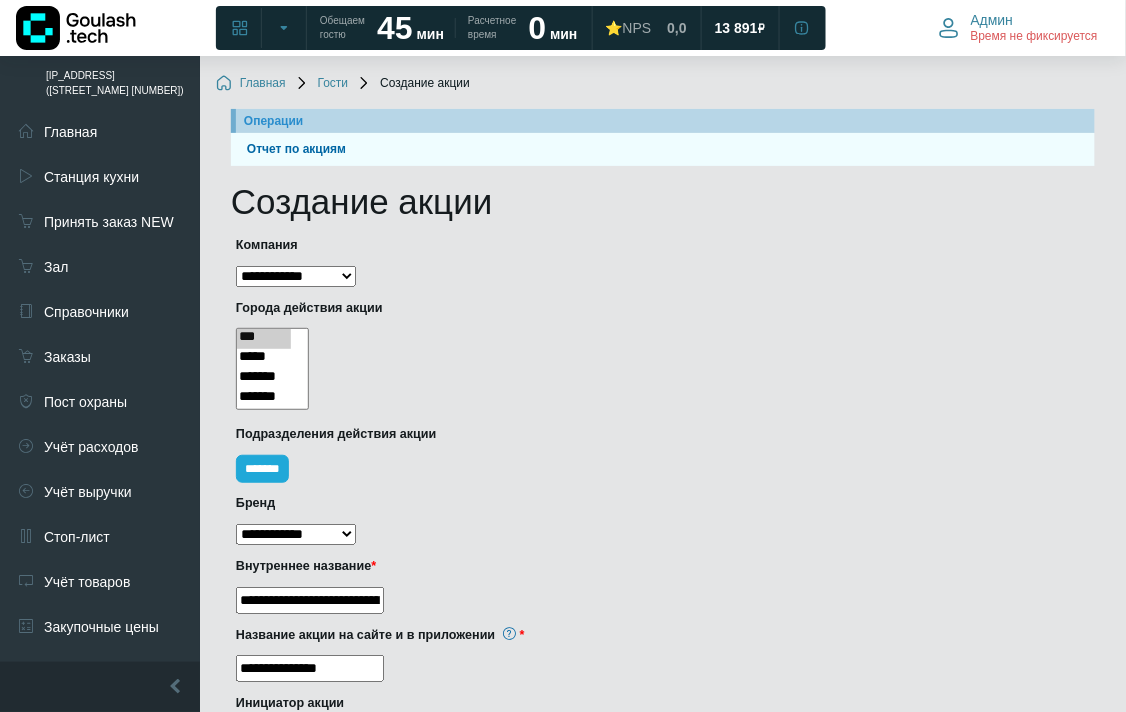 scroll, scrollTop: 111, scrollLeft: 0, axis: vertical 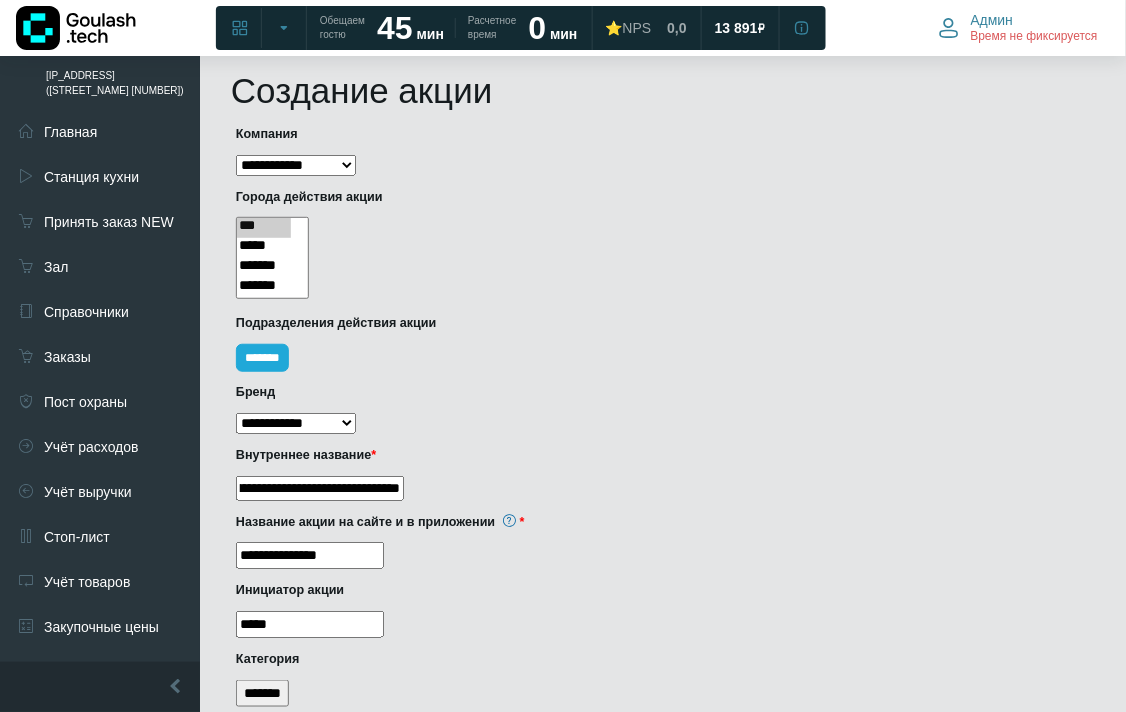 drag, startPoint x: 313, startPoint y: 481, endPoint x: 456, endPoint y: 484, distance: 143.03146 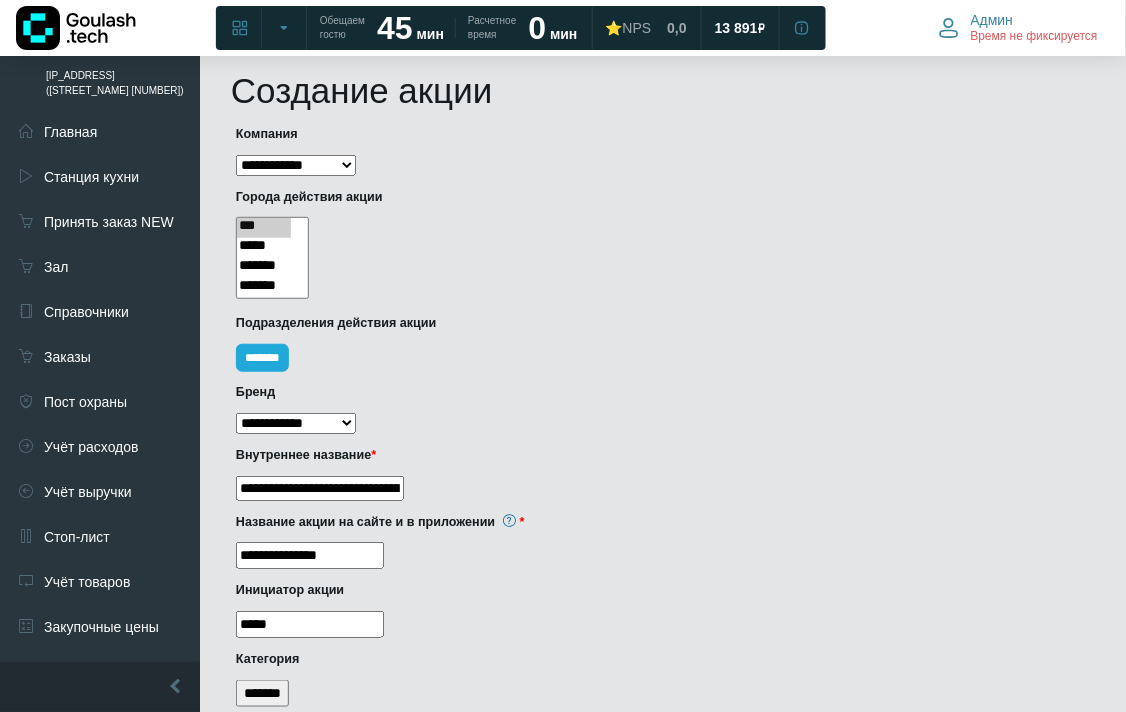 click on "Бренд" at bounding box center [485, 392] 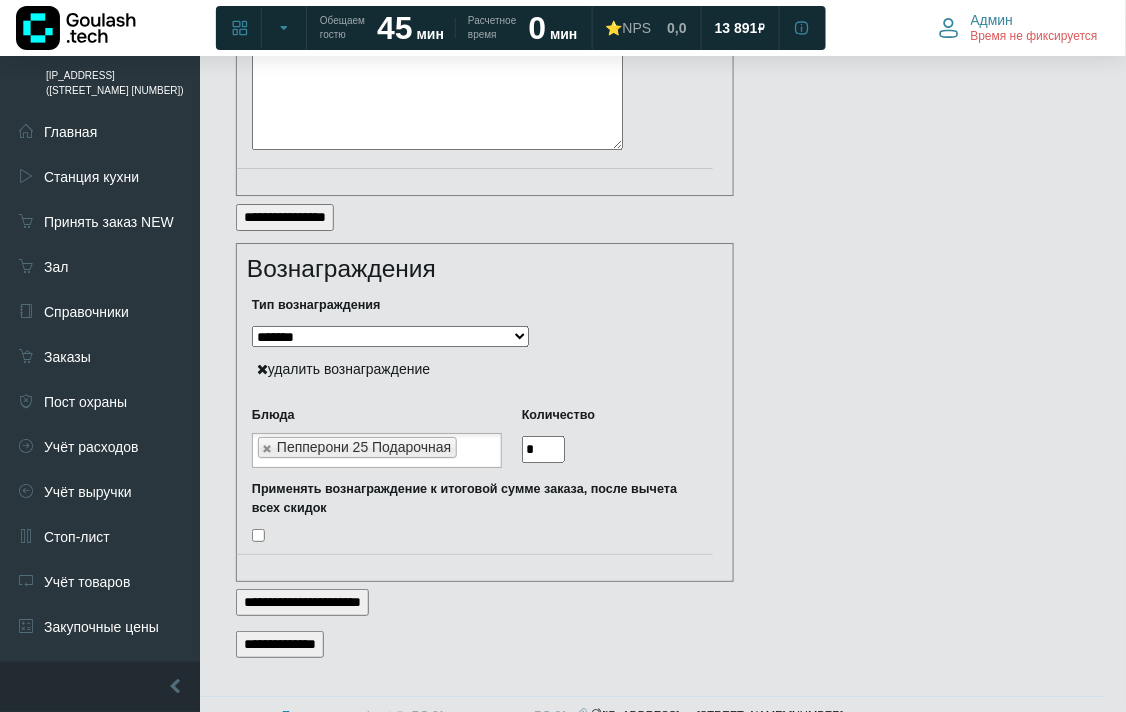 scroll, scrollTop: 2995, scrollLeft: 0, axis: vertical 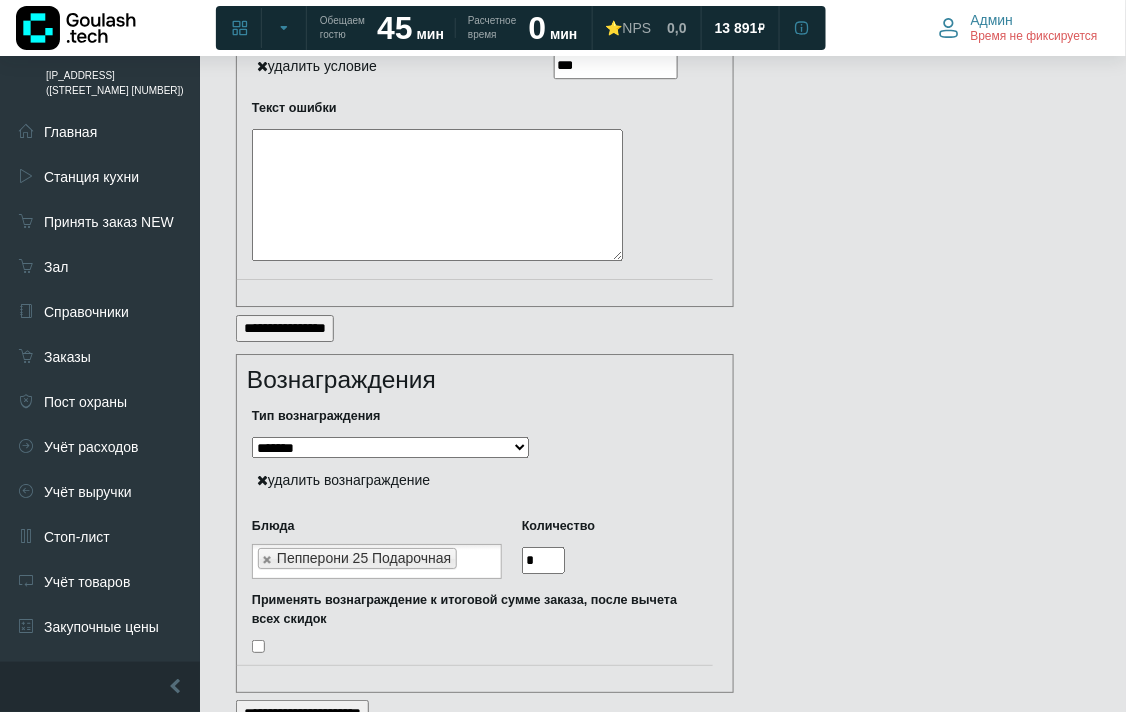 click on "**********" at bounding box center [390, 447] 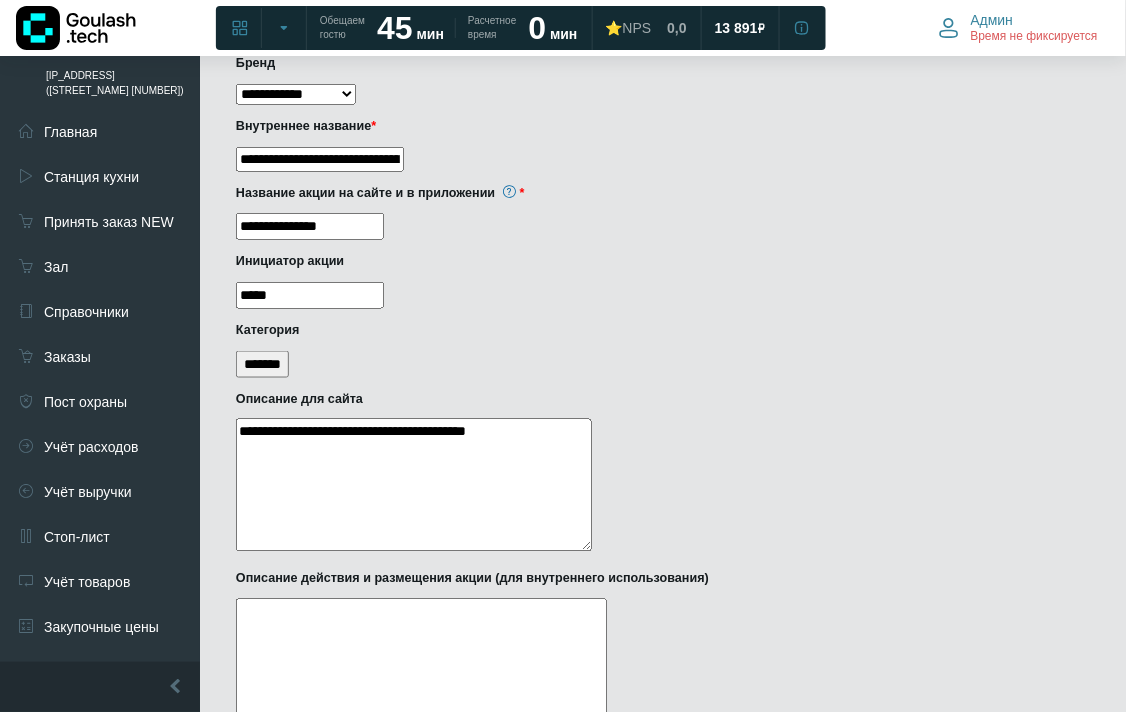 scroll, scrollTop: 328, scrollLeft: 0, axis: vertical 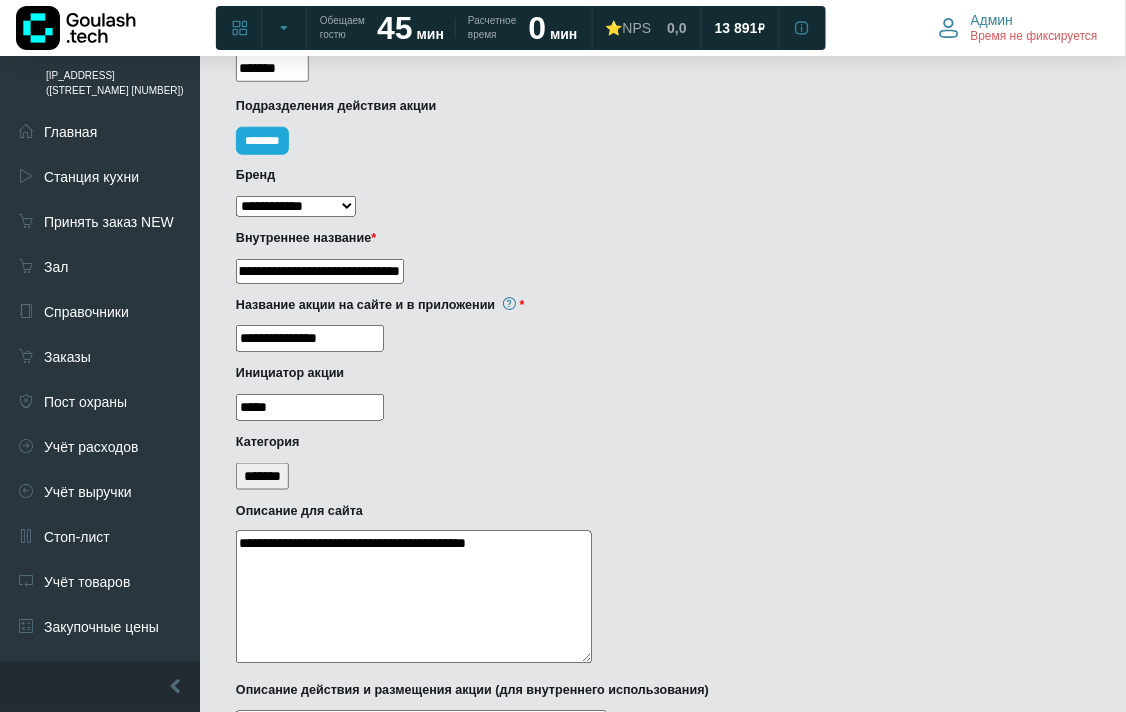 drag, startPoint x: 278, startPoint y: 266, endPoint x: 488, endPoint y: 270, distance: 210.03809 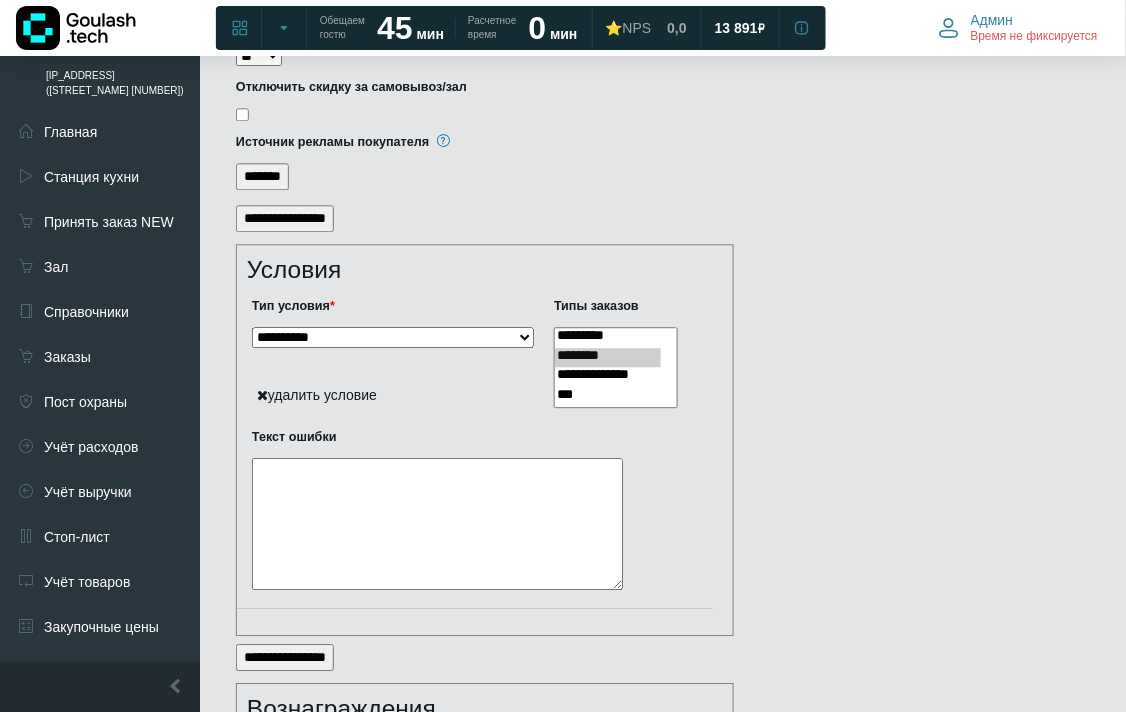 scroll, scrollTop: 3106, scrollLeft: 0, axis: vertical 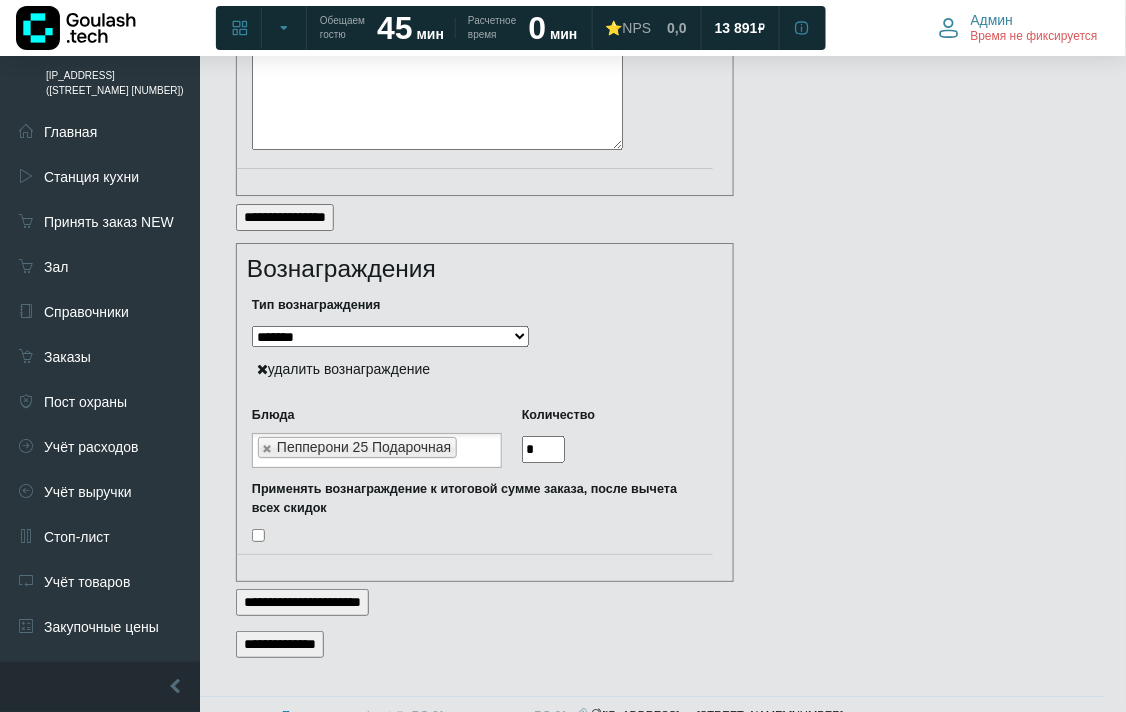 drag, startPoint x: 290, startPoint y: 622, endPoint x: 924, endPoint y: 474, distance: 651.0453 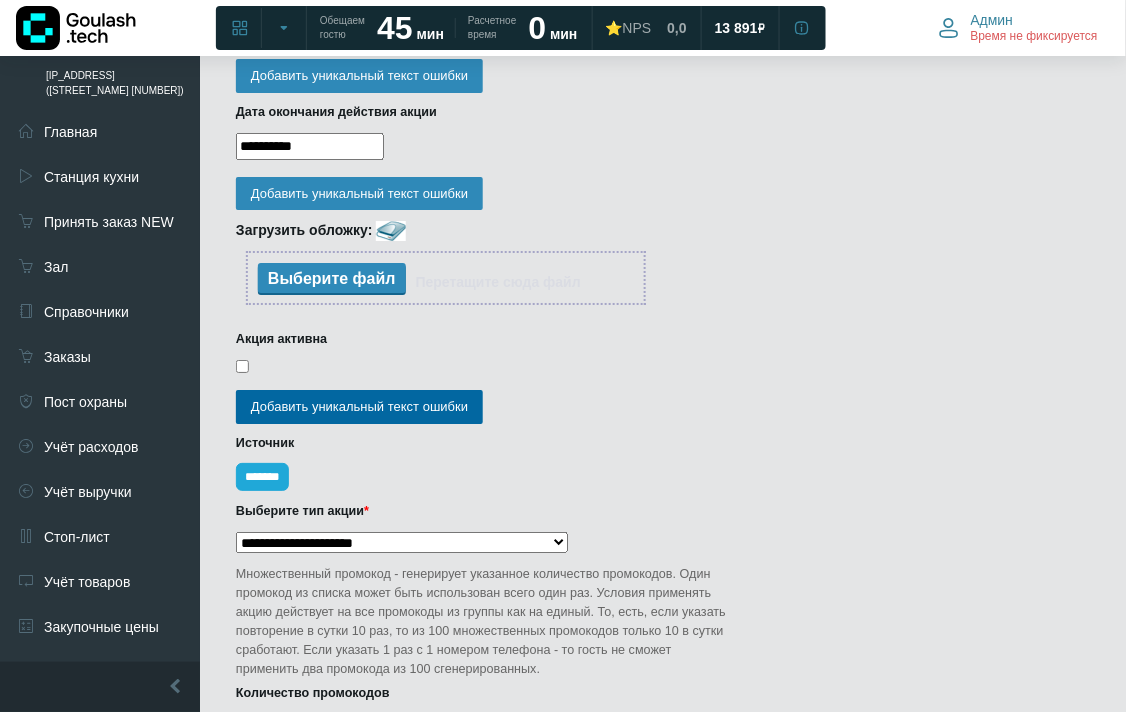 scroll, scrollTop: 1106, scrollLeft: 0, axis: vertical 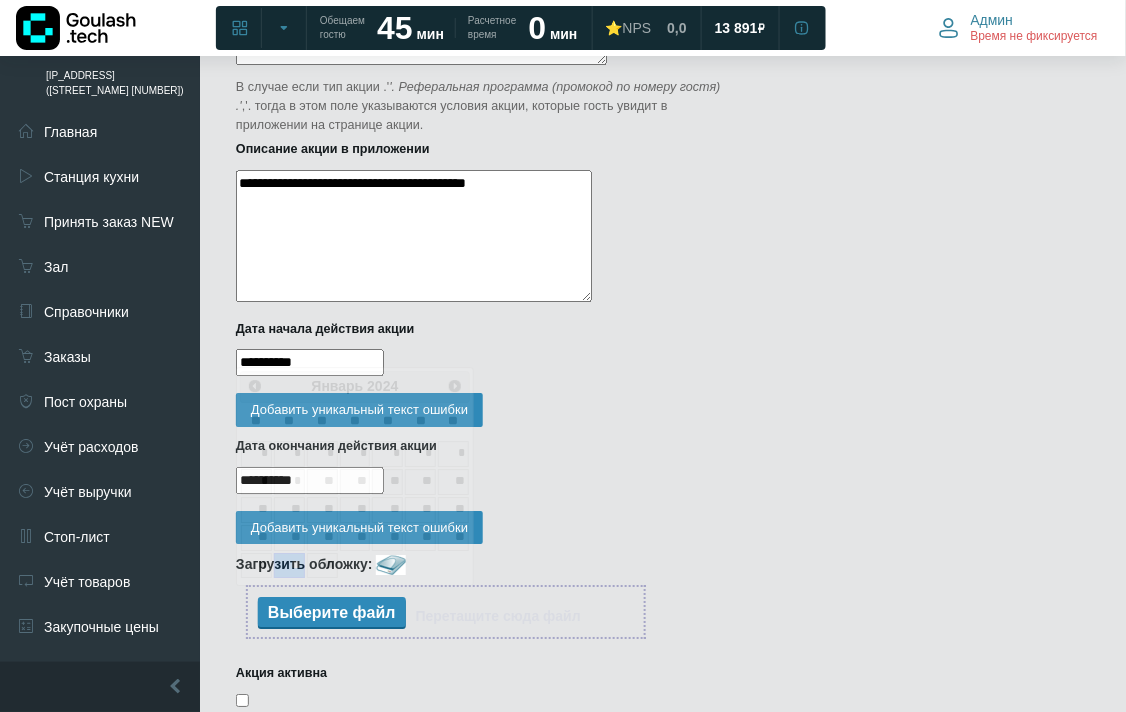 click on "**********" at bounding box center (310, 362) 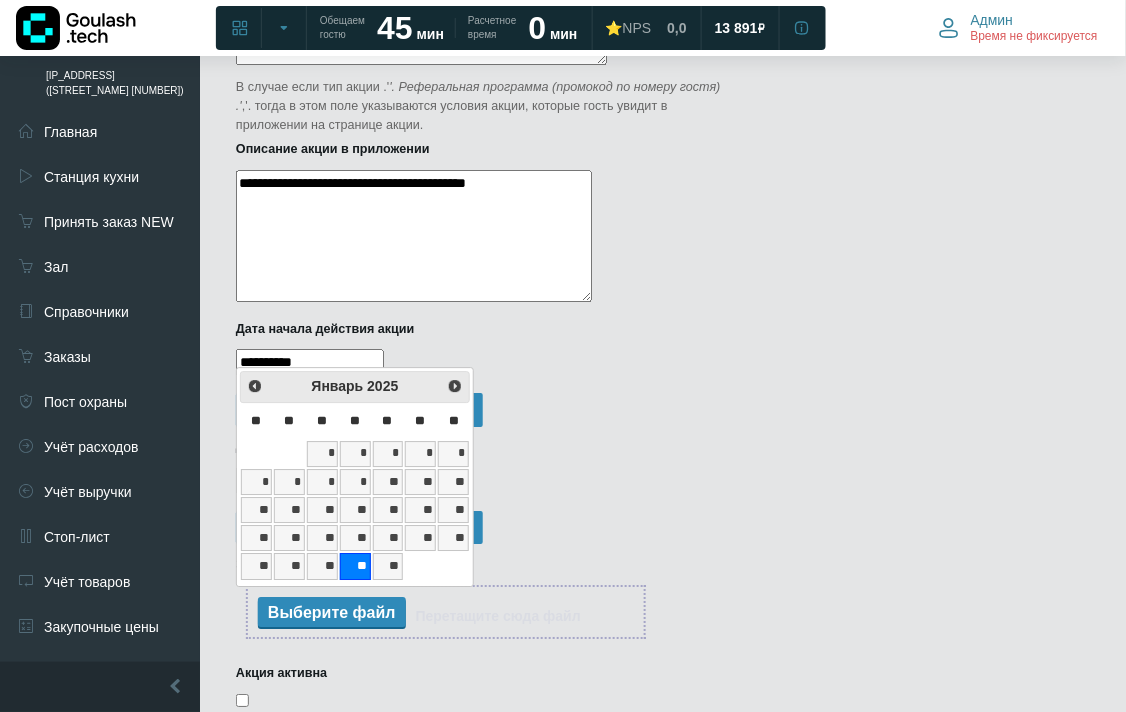 click on "**********" at bounding box center [310, 362] 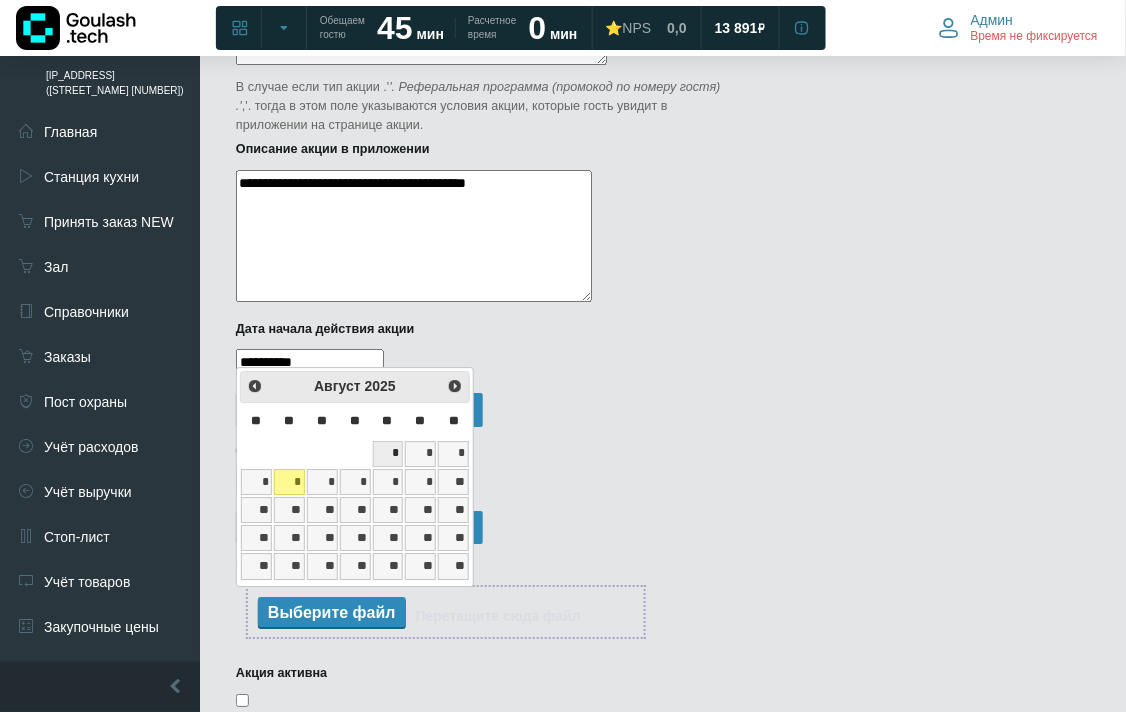 click on "*" at bounding box center (388, 454) 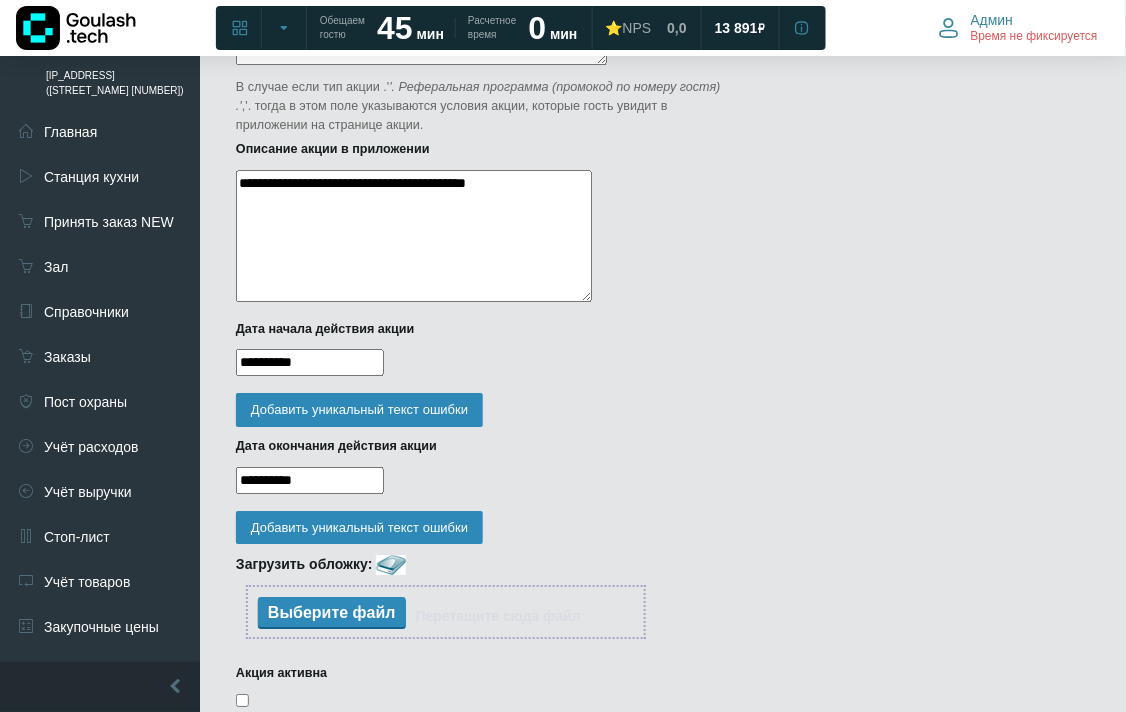 click on "**********" at bounding box center [485, 352] 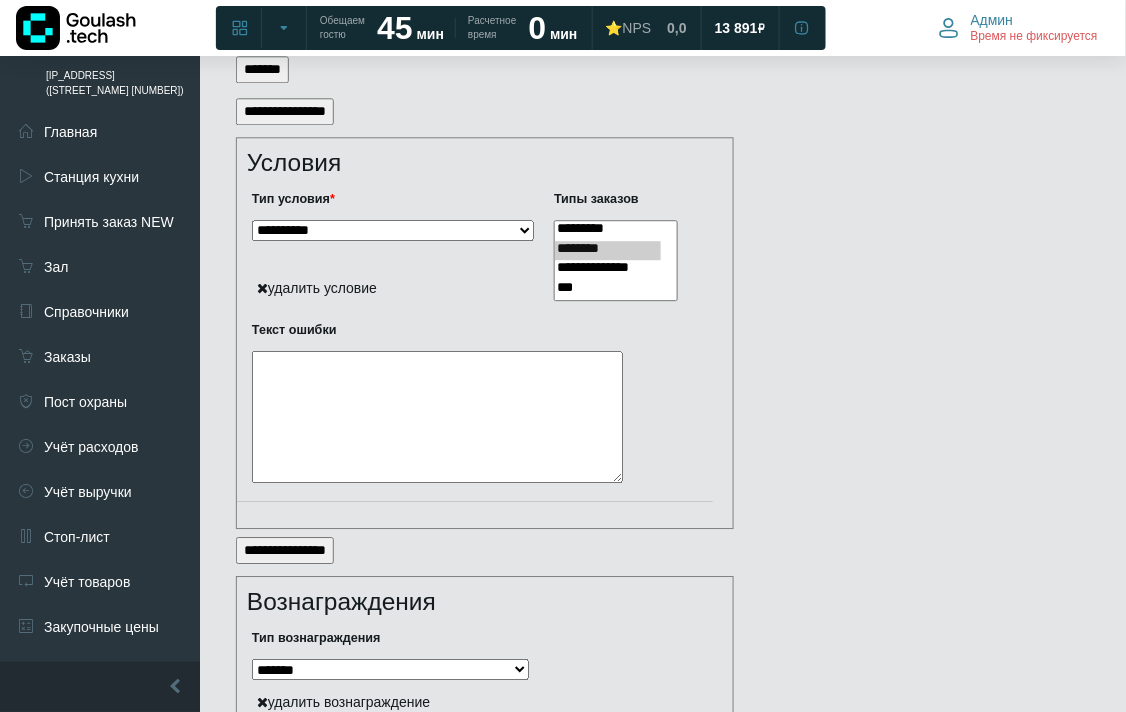 scroll, scrollTop: 3106, scrollLeft: 0, axis: vertical 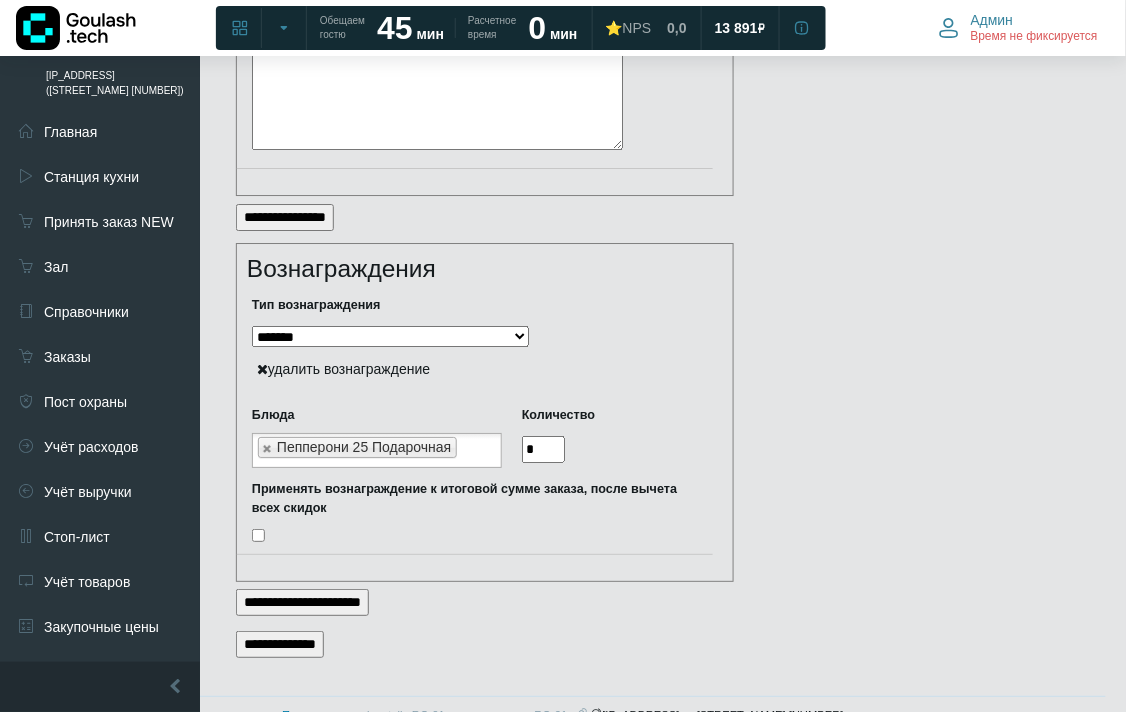 click on "**********" at bounding box center [280, 644] 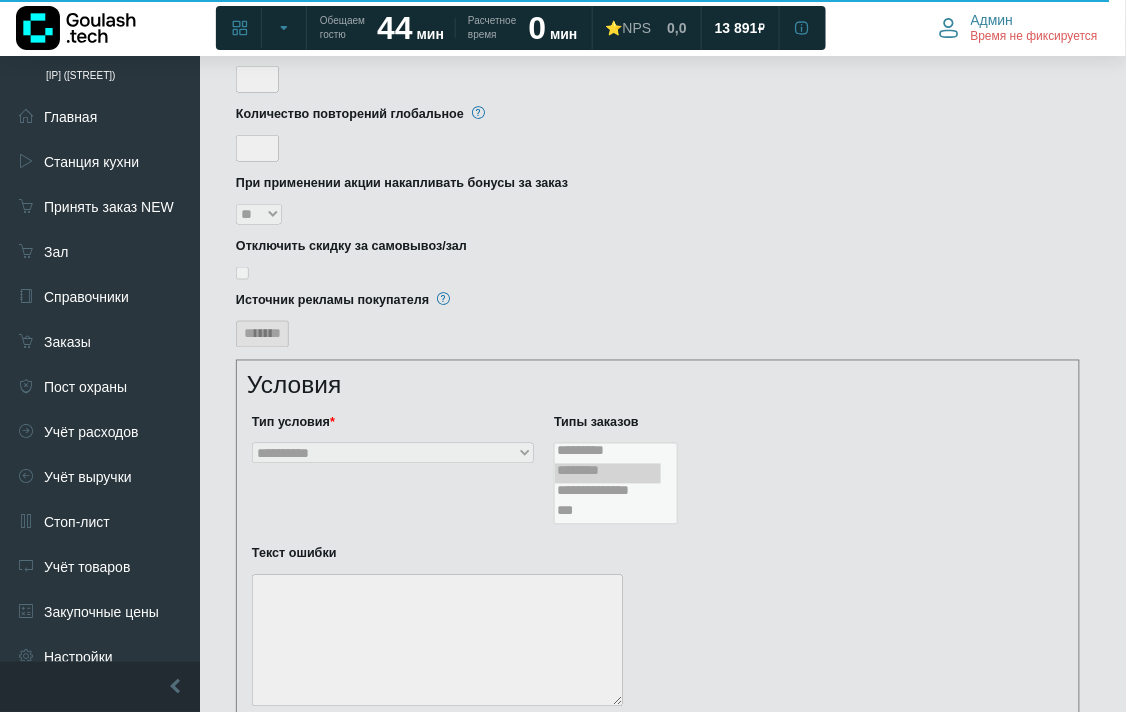 scroll, scrollTop: 2674, scrollLeft: 0, axis: vertical 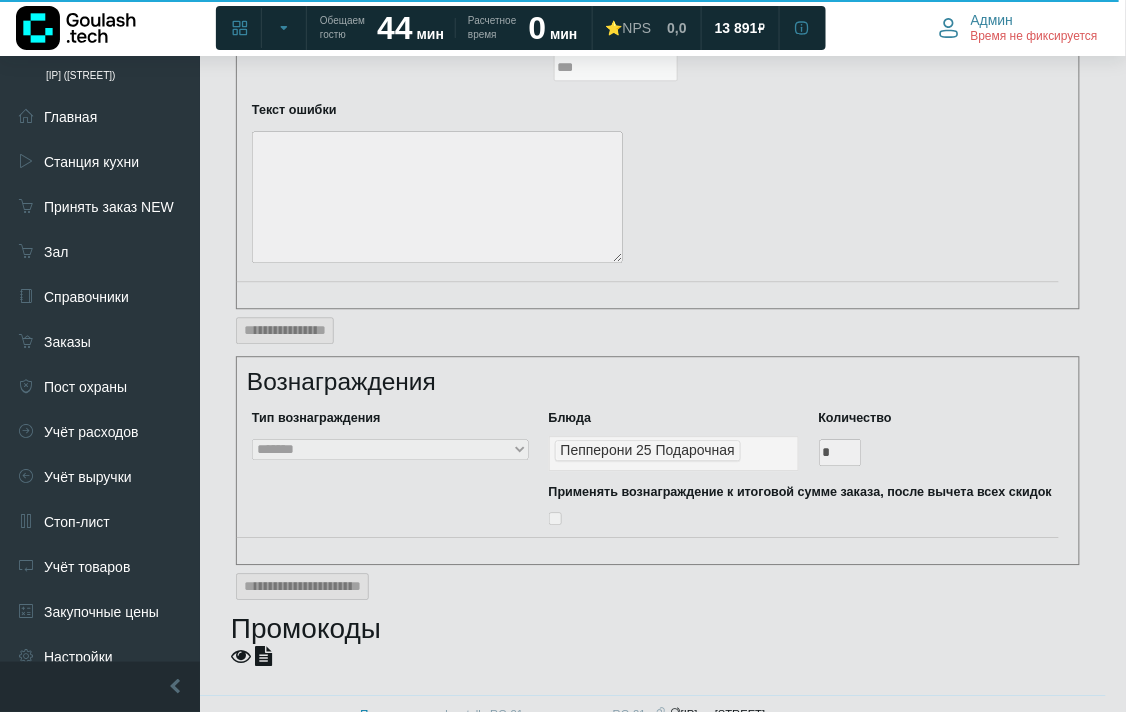 click at bounding box center [263, 656] 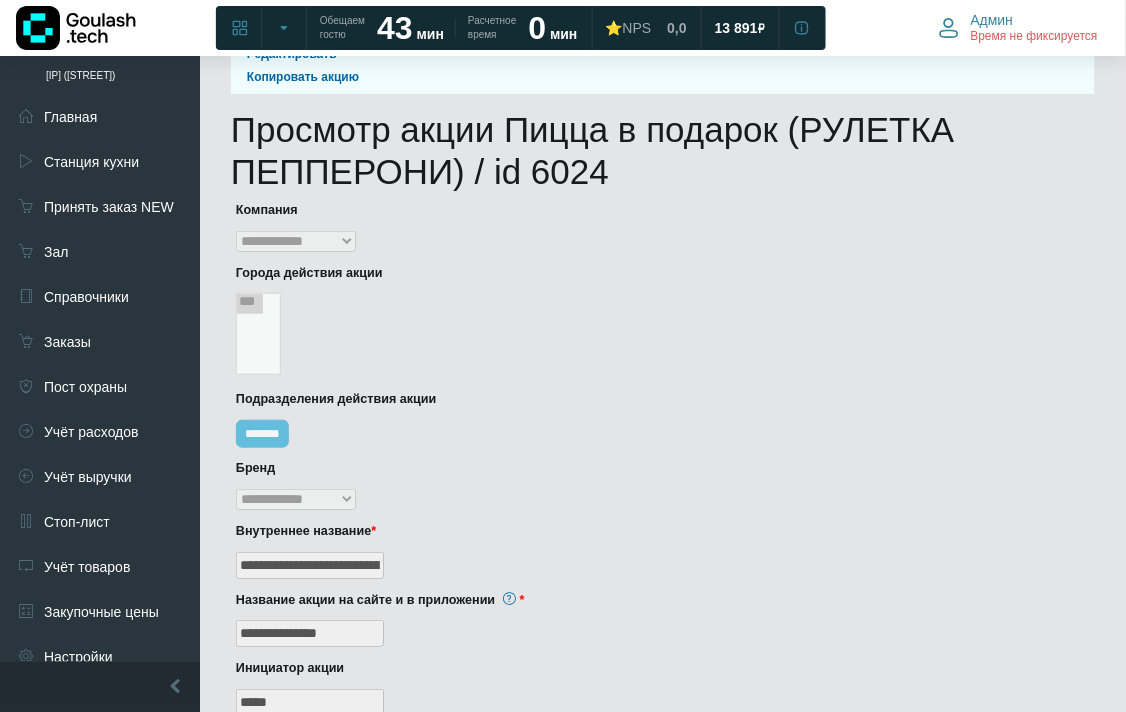 scroll, scrollTop: 0, scrollLeft: 0, axis: both 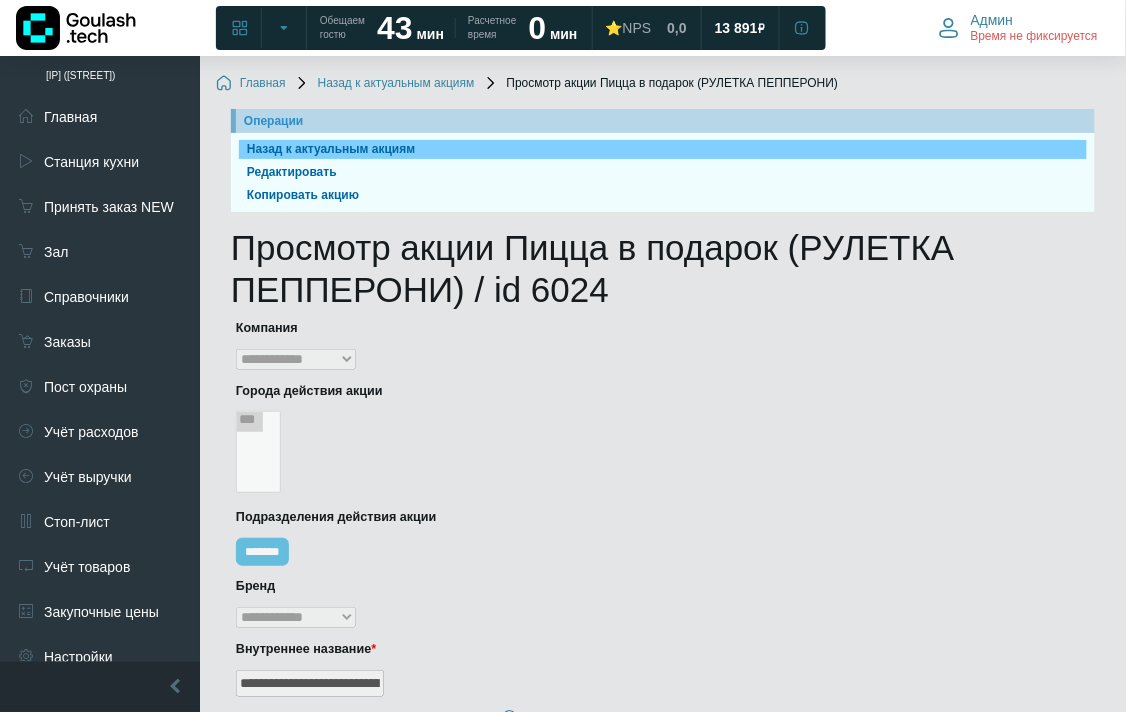 click on "Назад к актуальным акциям" at bounding box center (663, 149) 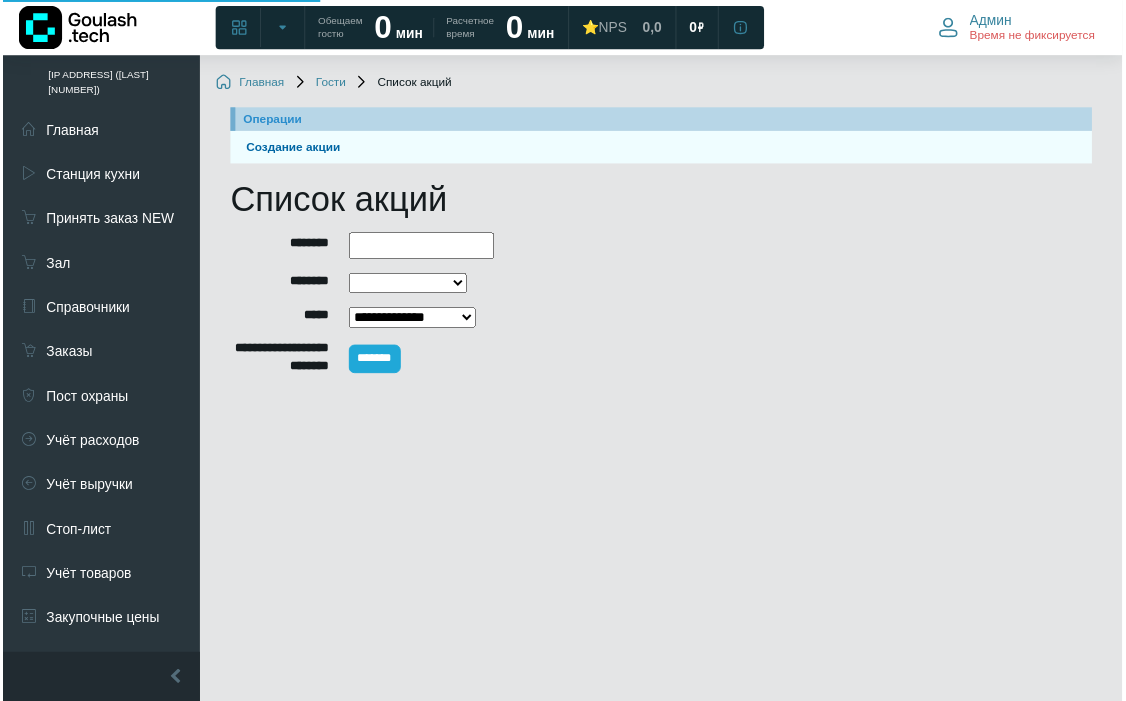 scroll, scrollTop: 0, scrollLeft: 0, axis: both 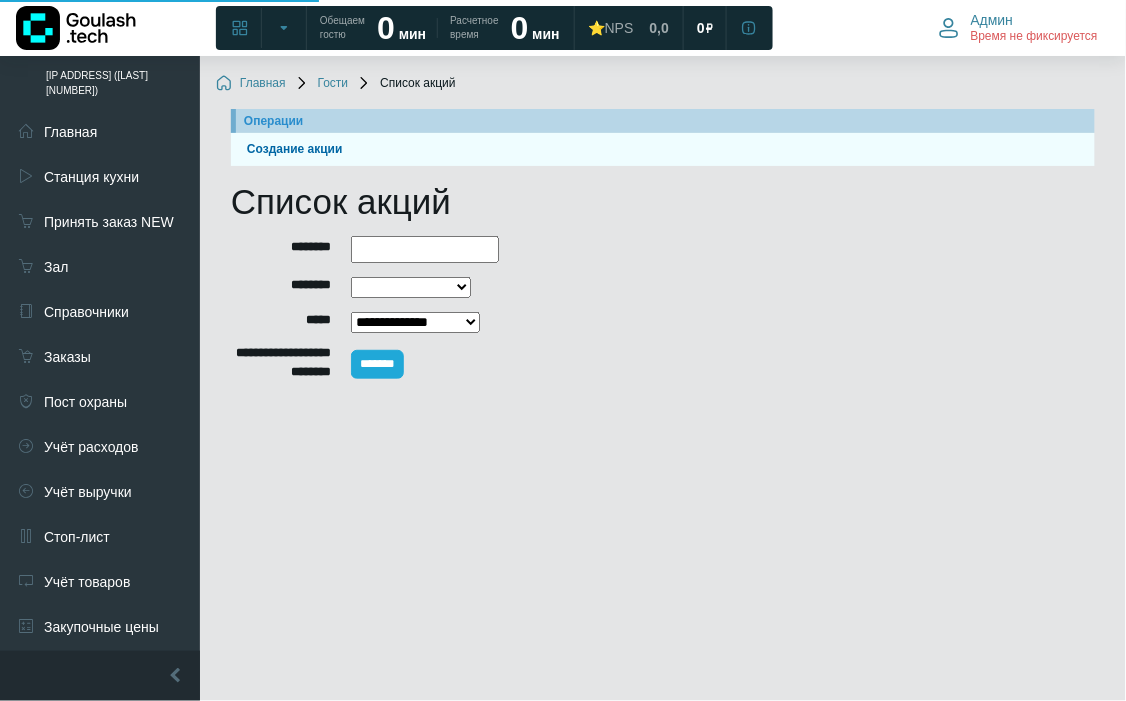 select 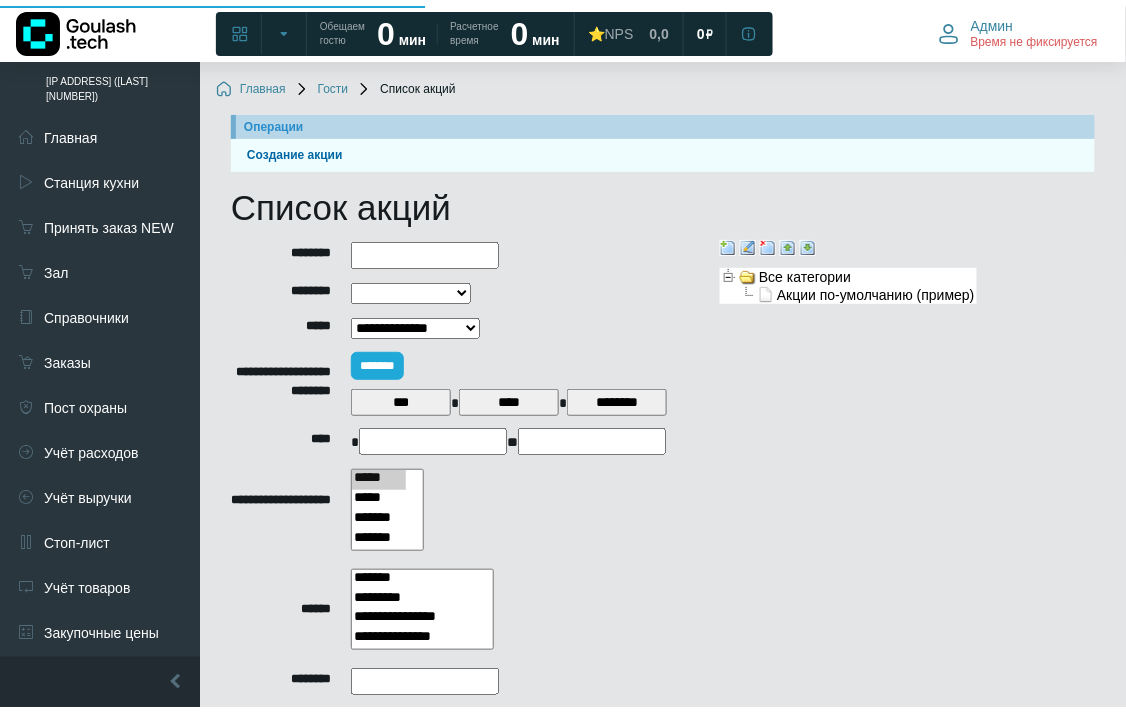 scroll, scrollTop: 277, scrollLeft: 0, axis: vertical 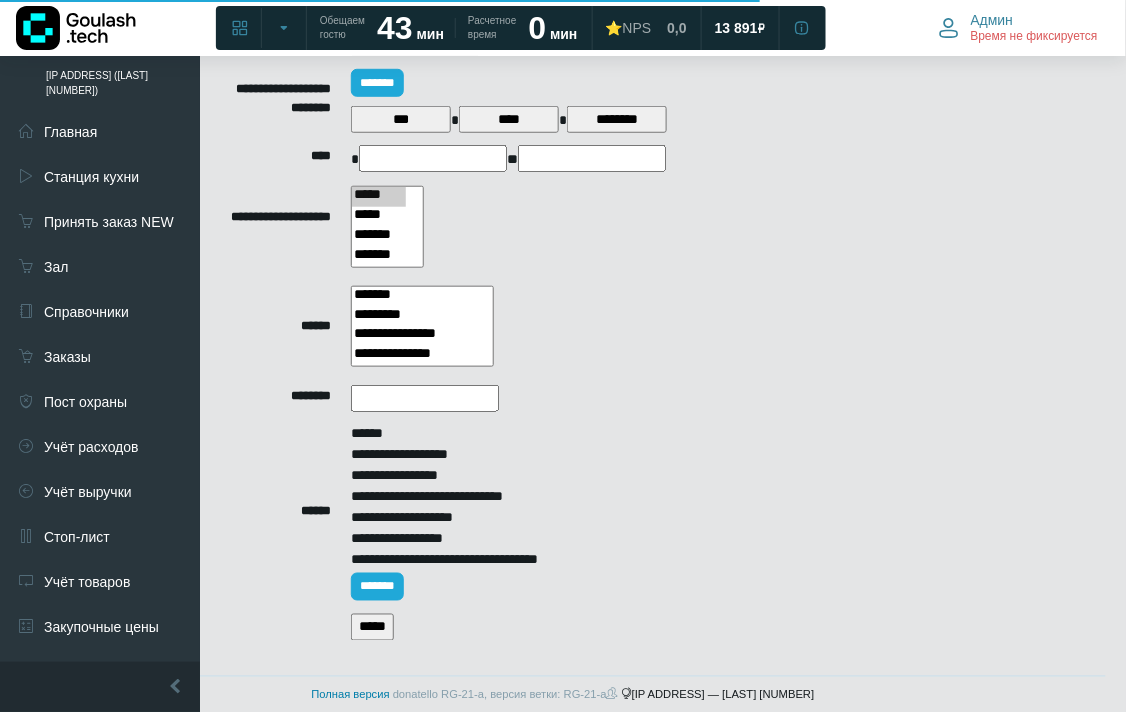 click on "*****" at bounding box center (372, 627) 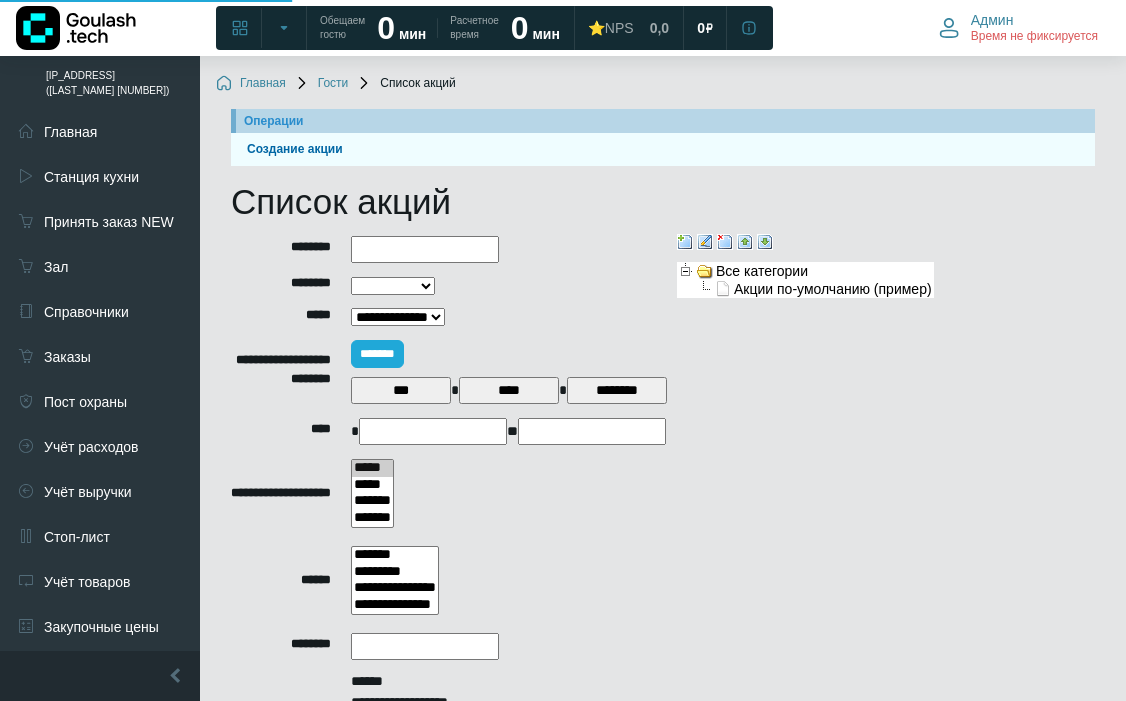 select 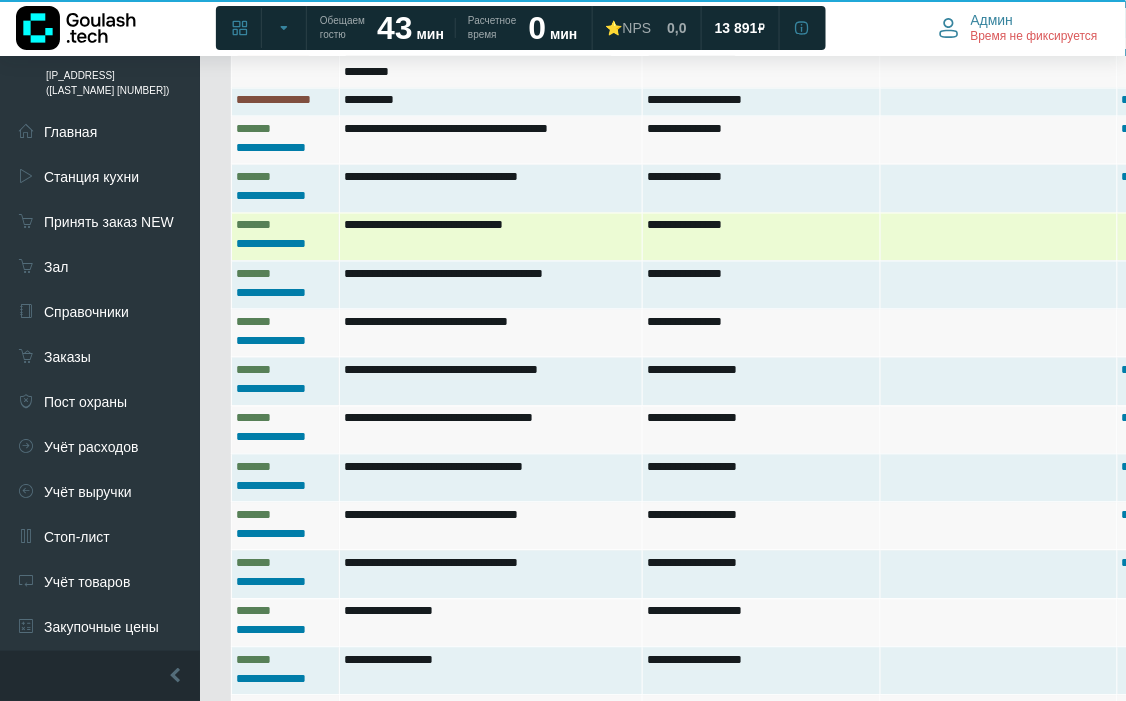 scroll, scrollTop: 2333, scrollLeft: 0, axis: vertical 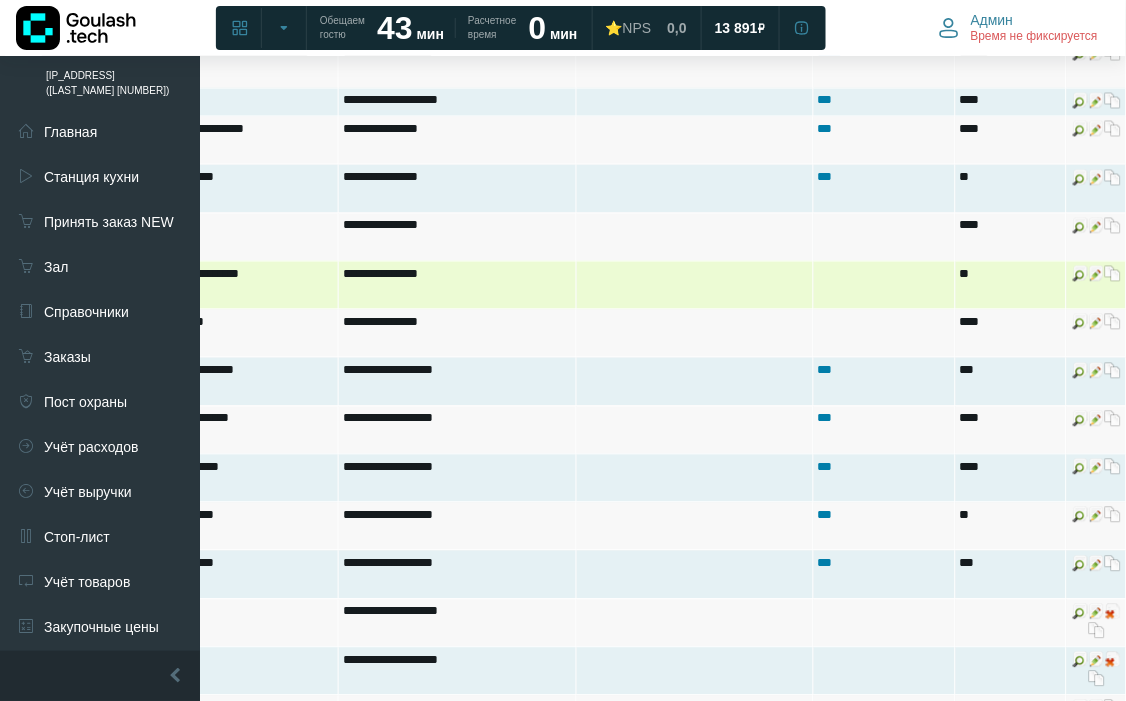 click at bounding box center (1113, 274) 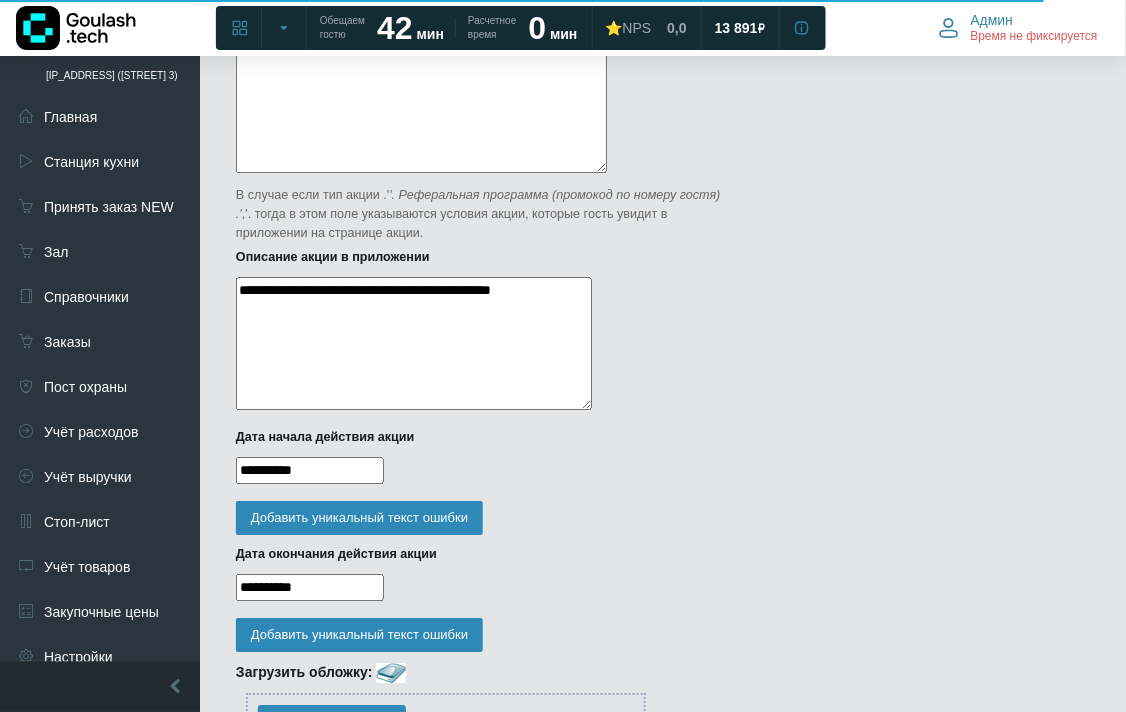 scroll, scrollTop: 1222, scrollLeft: 0, axis: vertical 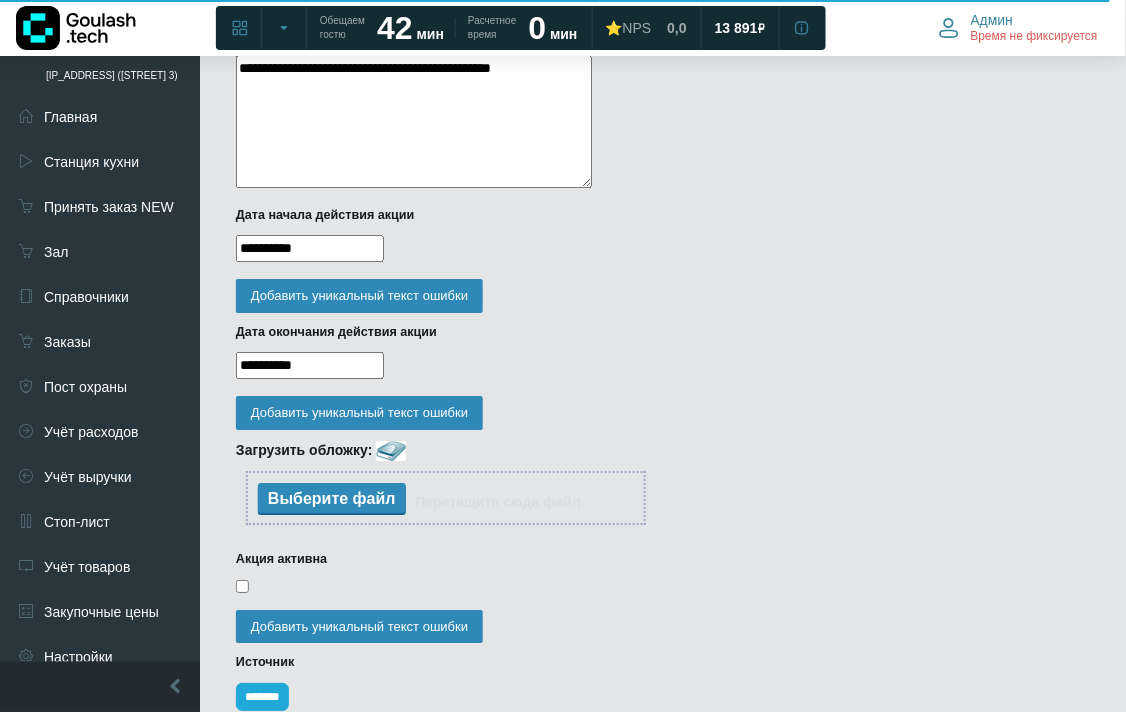 click on "**********" at bounding box center [310, 248] 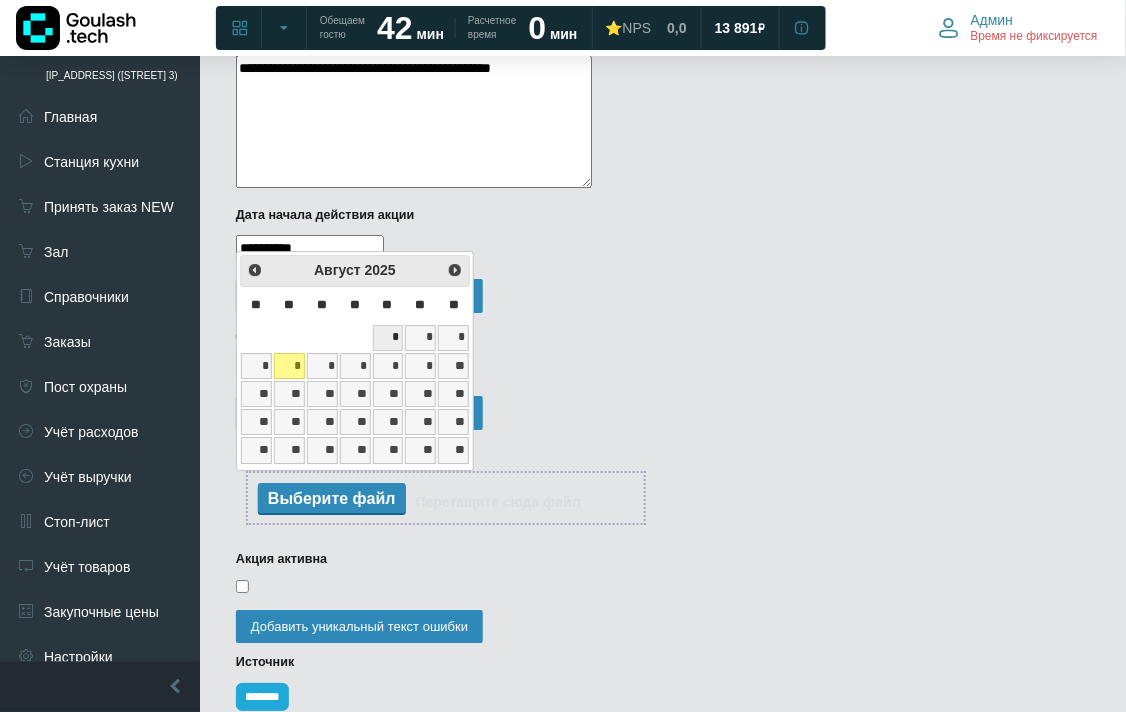 click on "*" at bounding box center (388, 338) 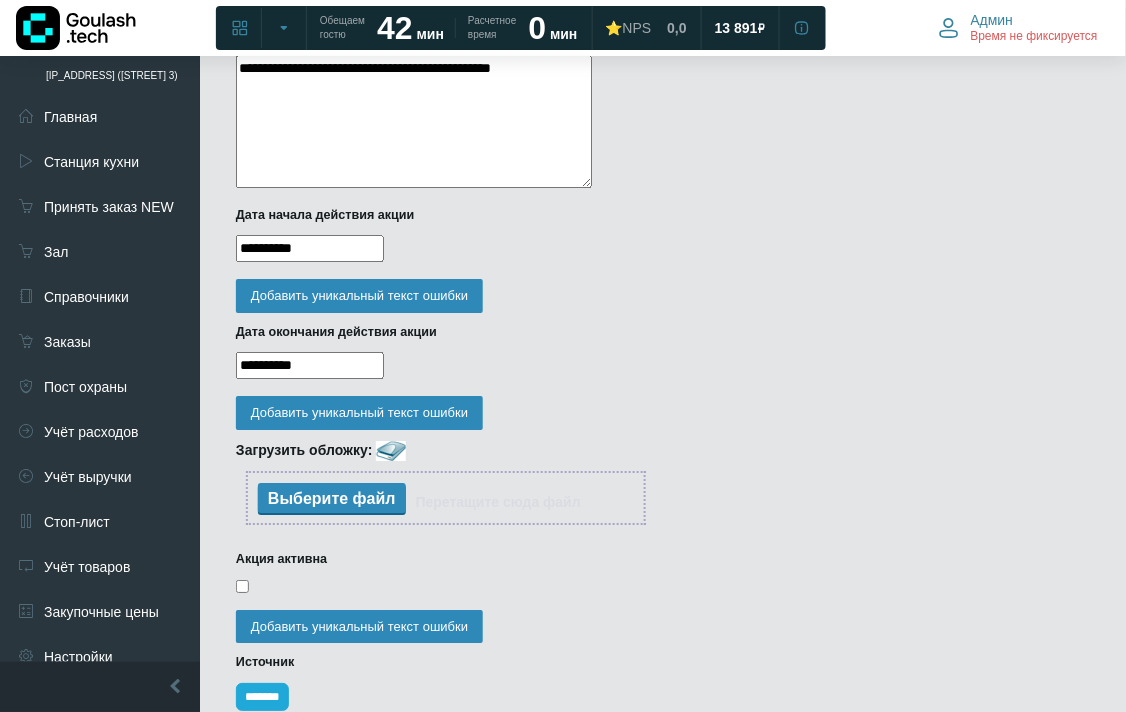 click on "Дата начала действия акции" at bounding box center (485, 215) 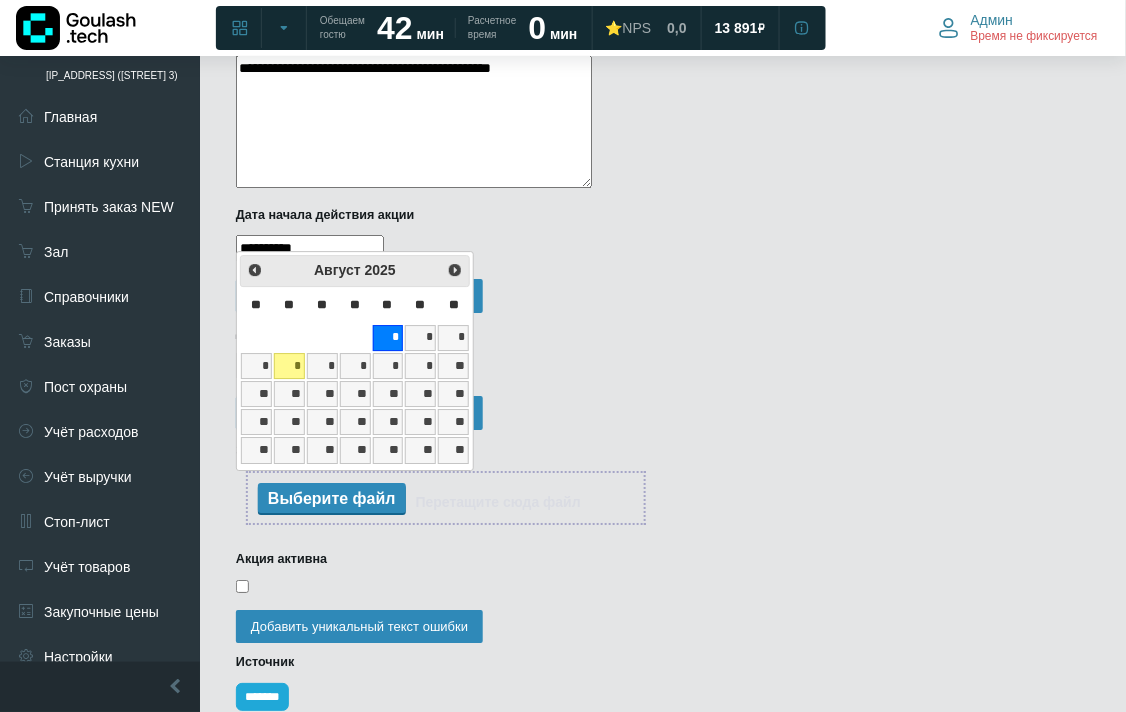 click on "Дата окончания действия акции" at bounding box center (485, 332) 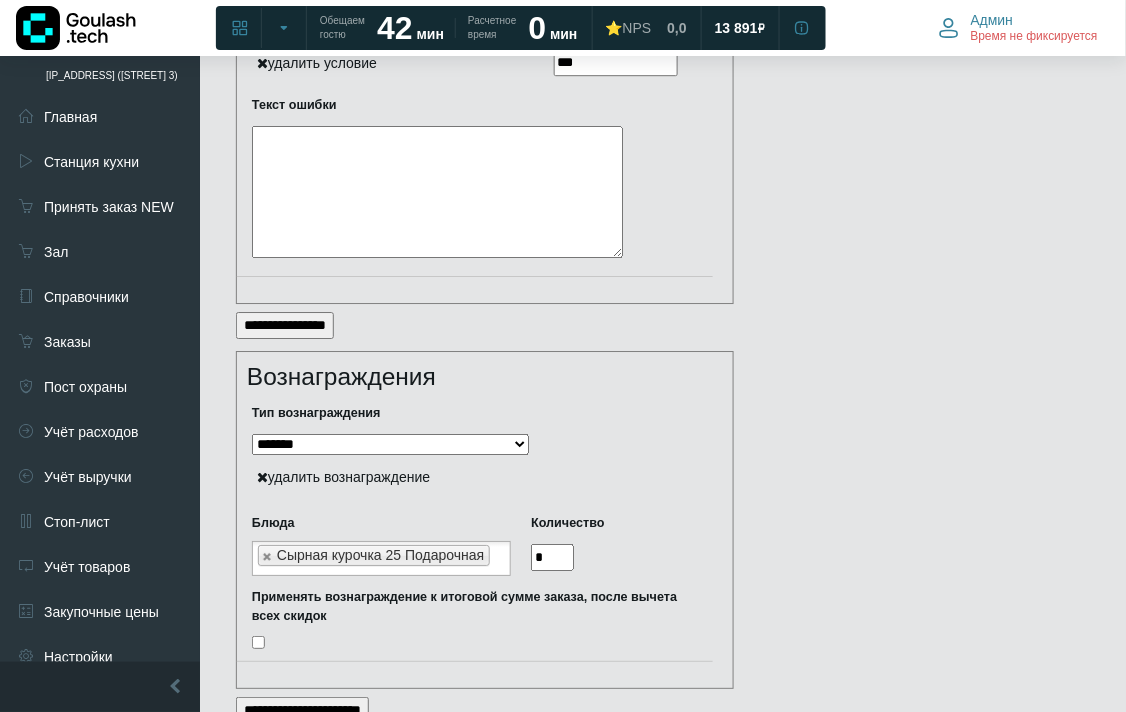 scroll, scrollTop: 3106, scrollLeft: 0, axis: vertical 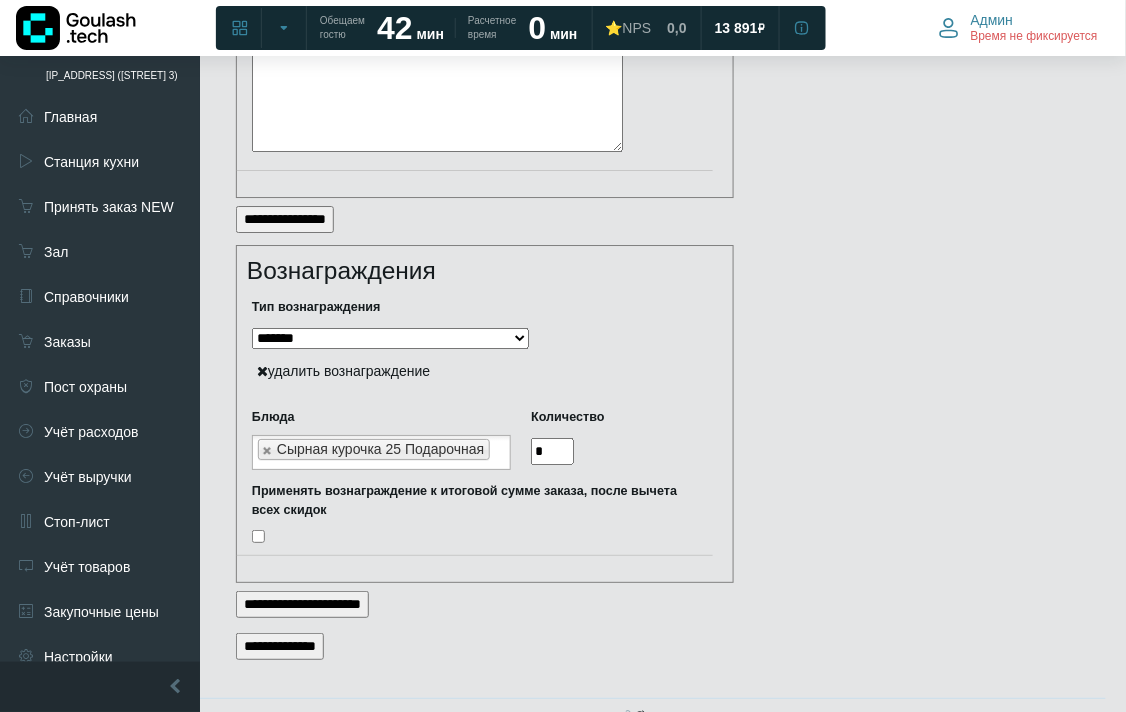 click on "**********" at bounding box center [280, 646] 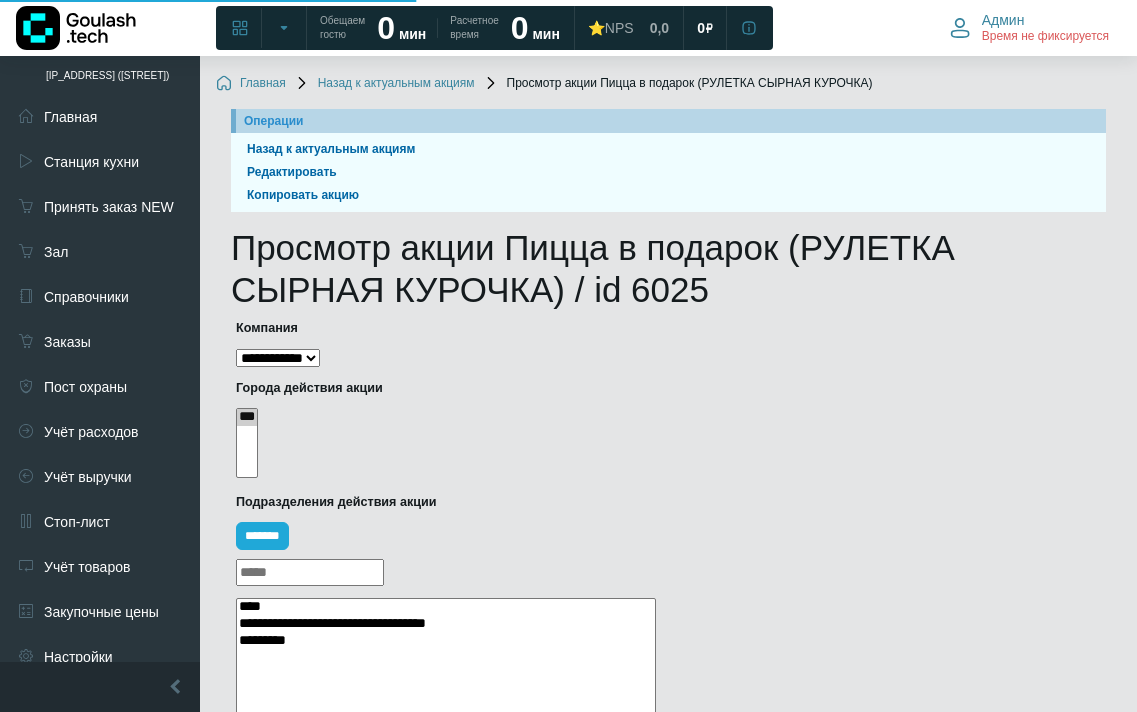 select 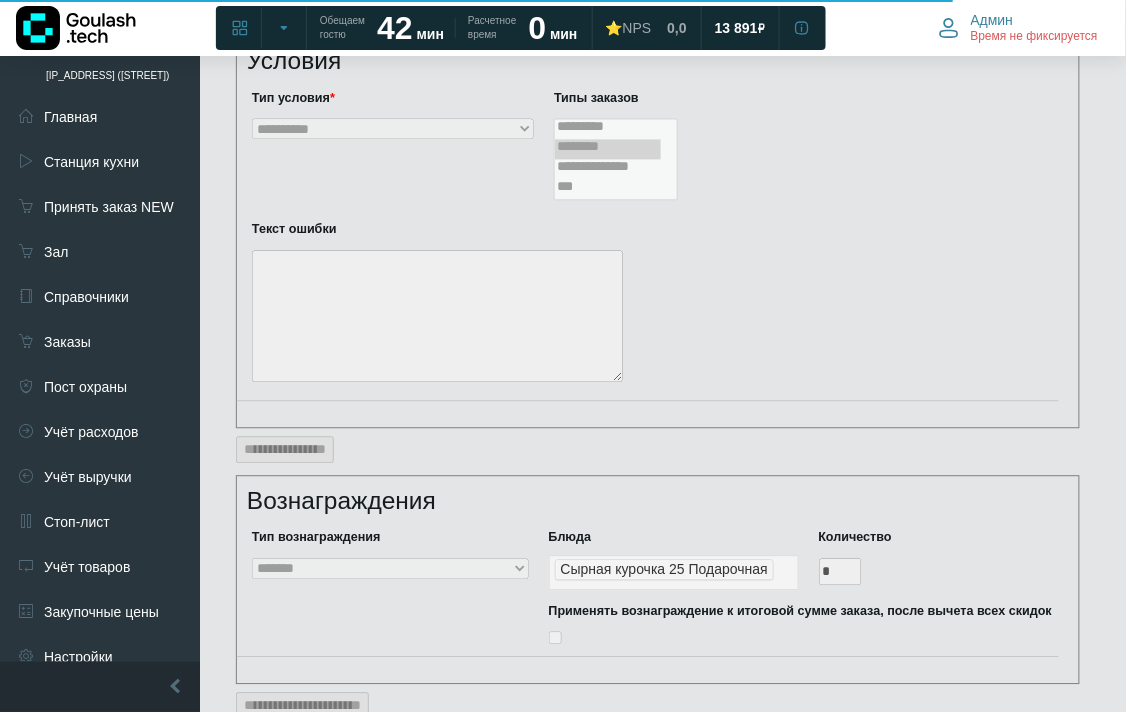 scroll, scrollTop: 2674, scrollLeft: 0, axis: vertical 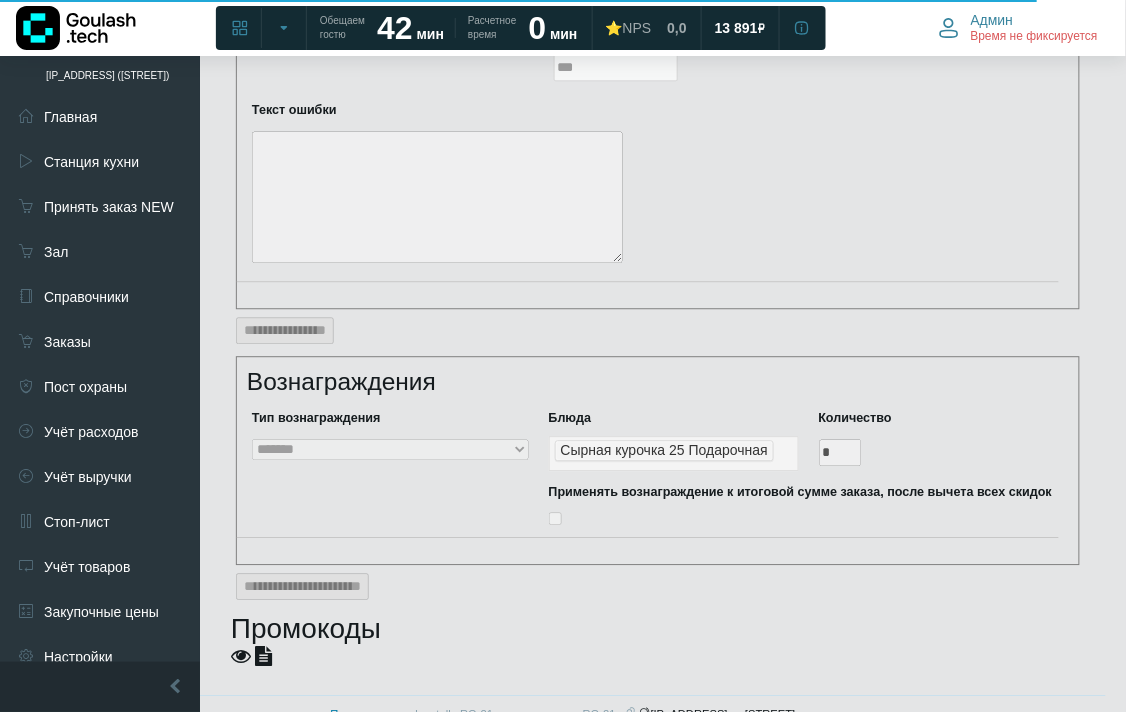 click at bounding box center [263, 656] 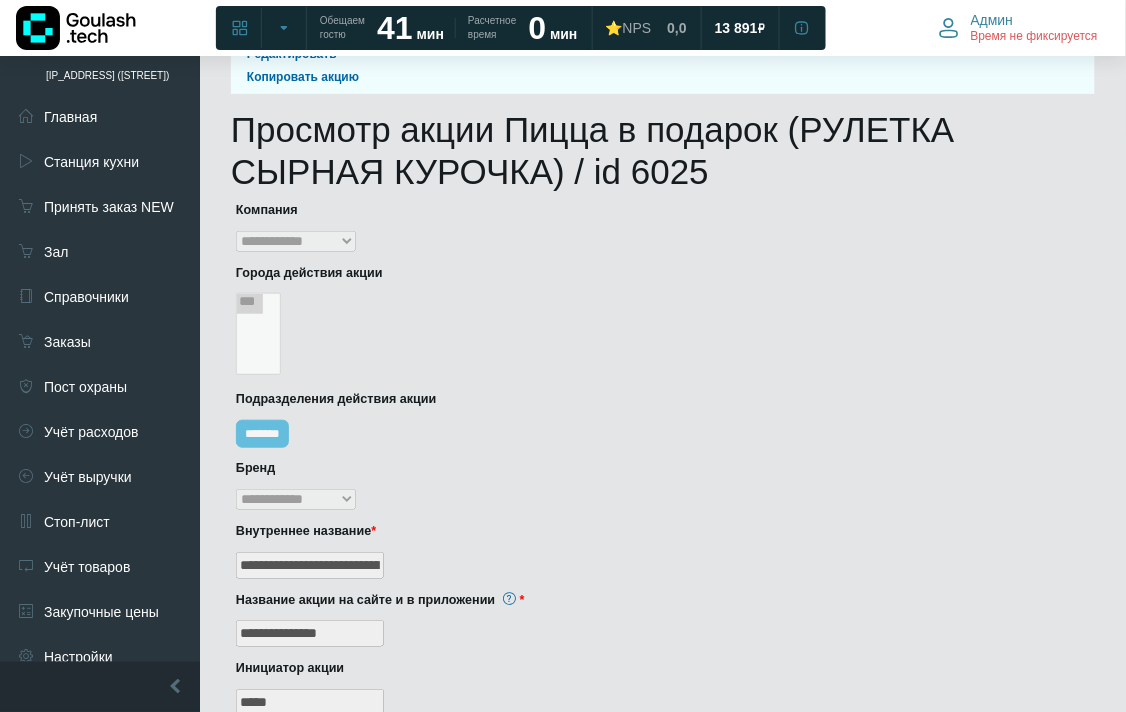 scroll, scrollTop: 0, scrollLeft: 0, axis: both 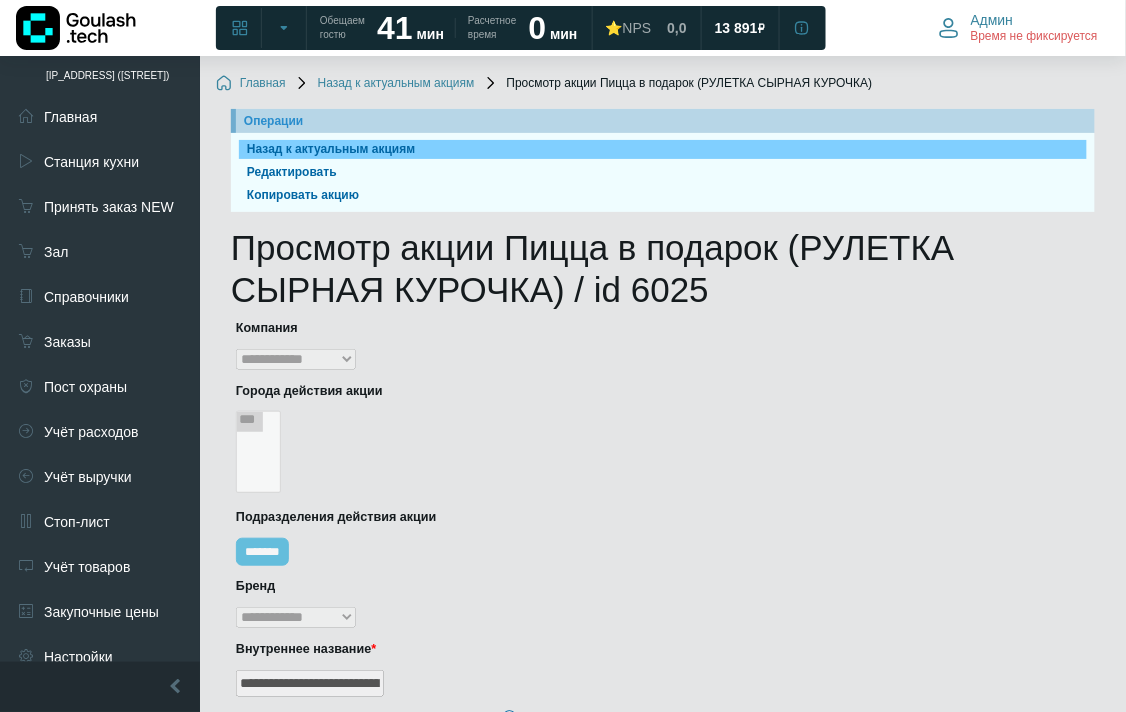 click on "Назад к актуальным акциям" at bounding box center [663, 149] 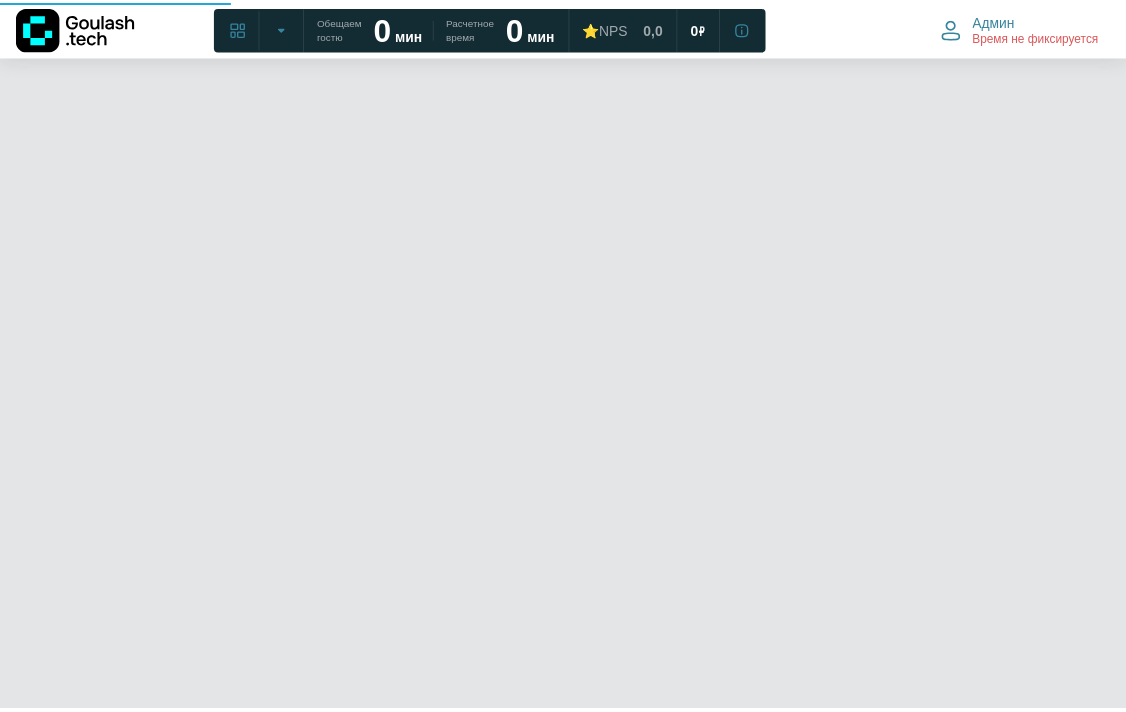 scroll, scrollTop: 0, scrollLeft: 0, axis: both 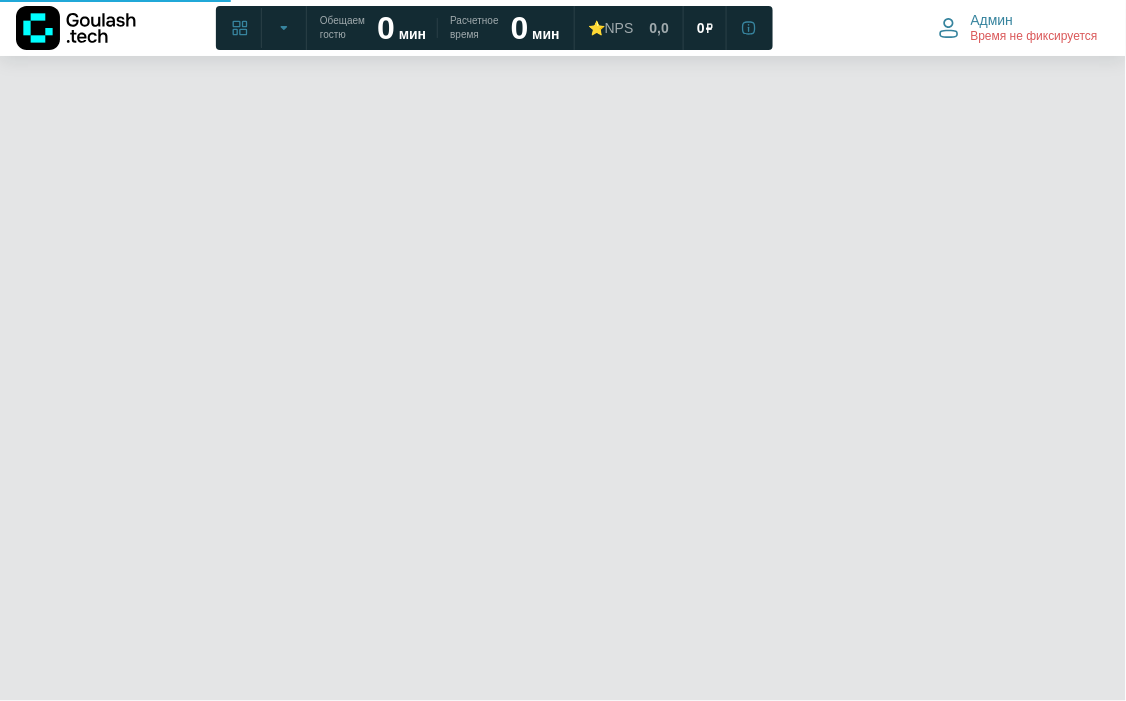 select 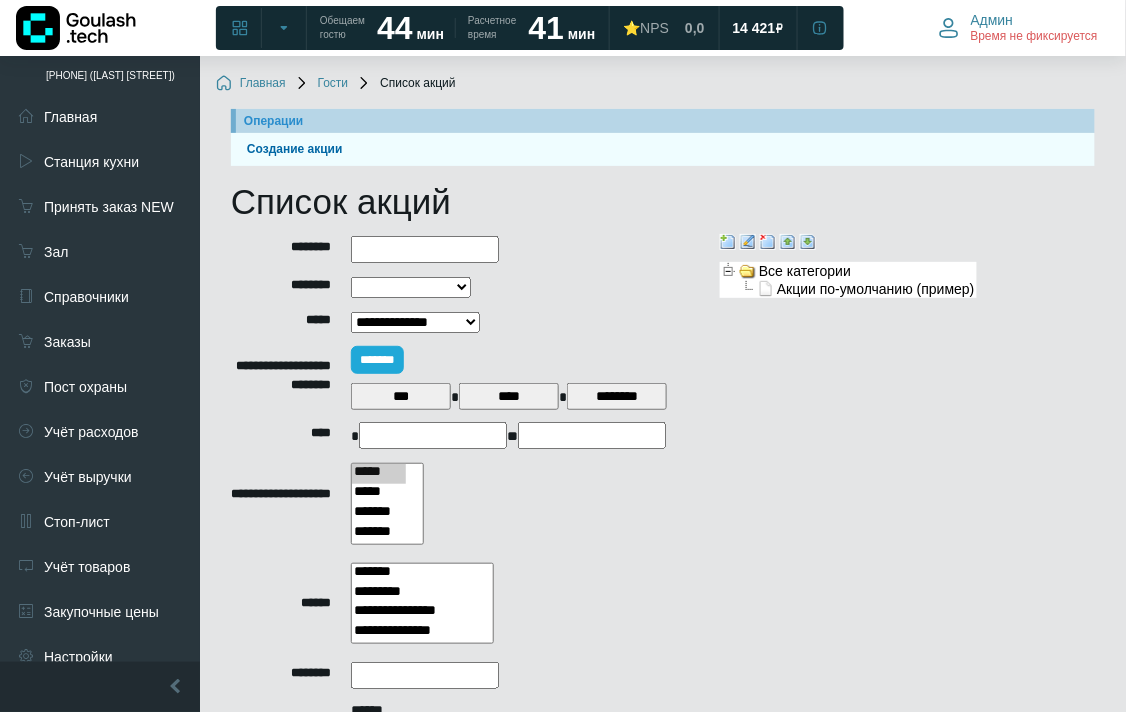 scroll, scrollTop: 277, scrollLeft: 0, axis: vertical 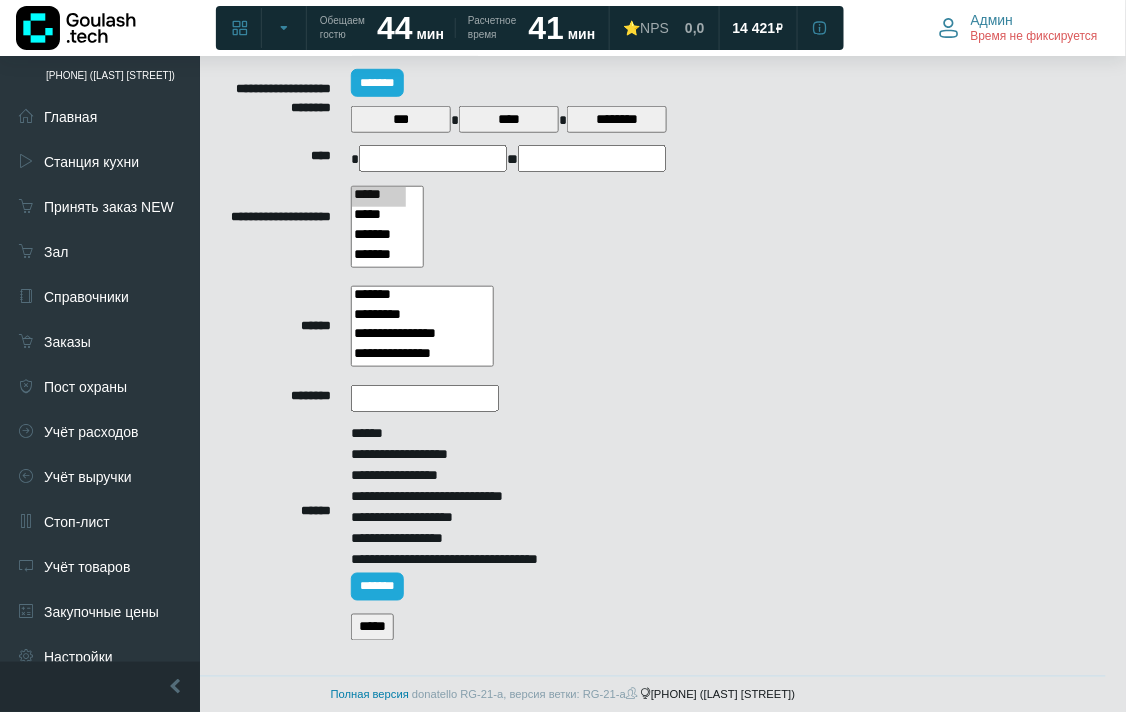 click on "*****" at bounding box center [372, 627] 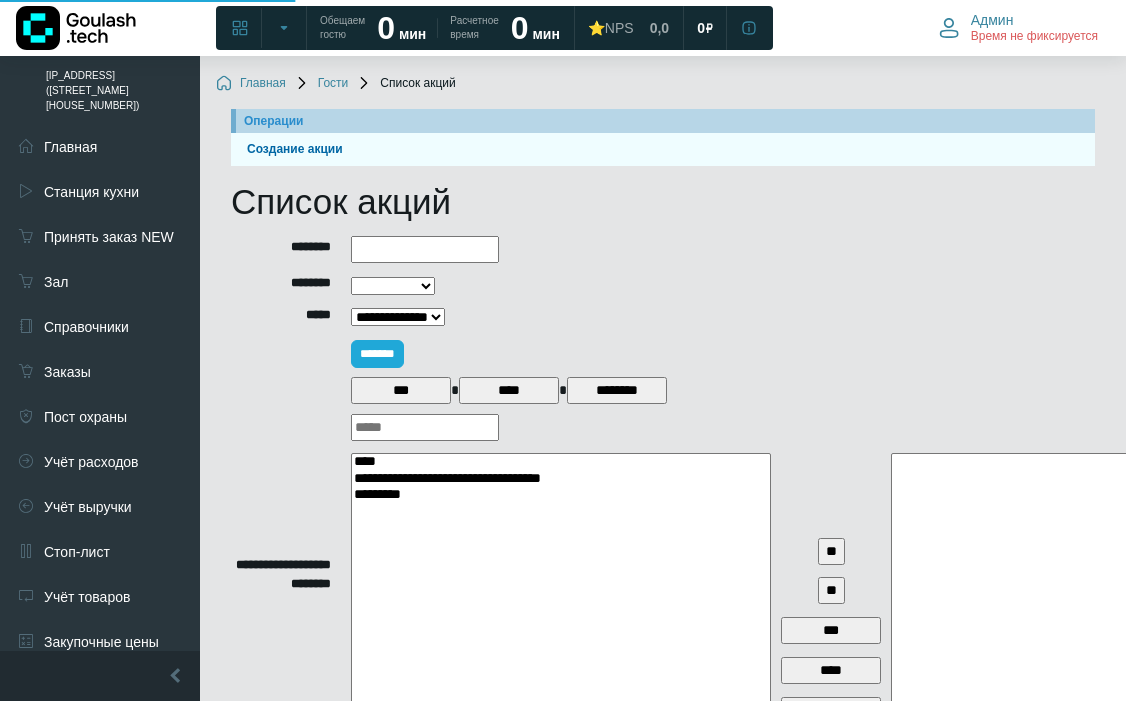 select 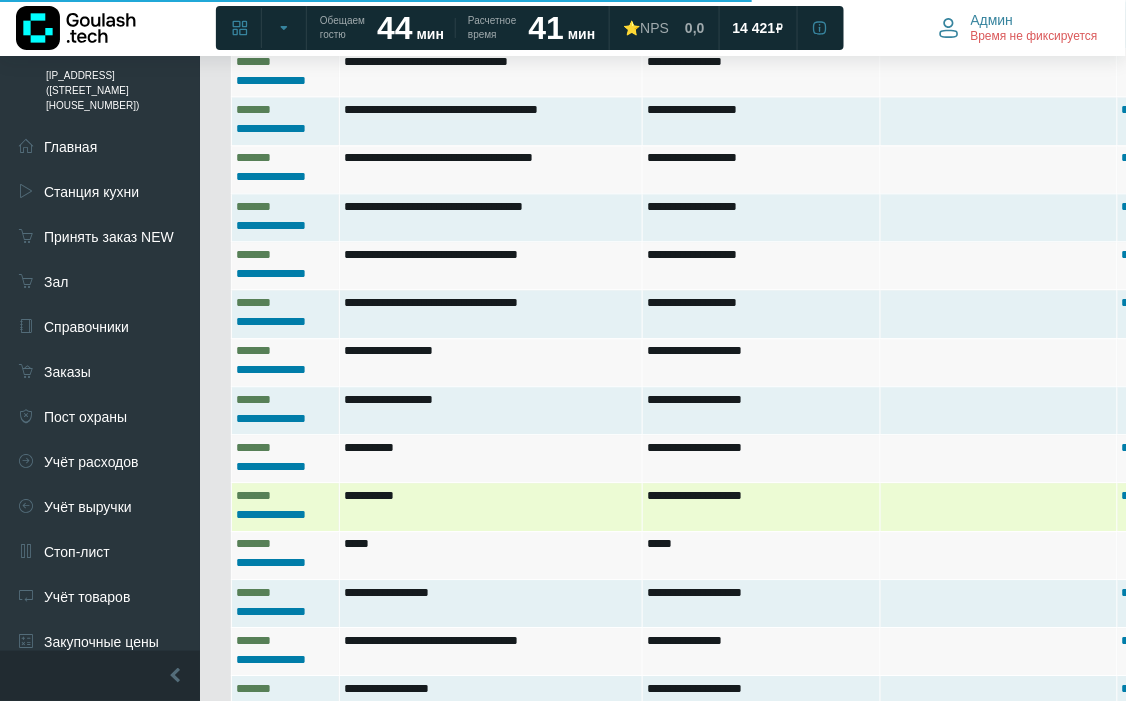 scroll, scrollTop: 2594, scrollLeft: 0, axis: vertical 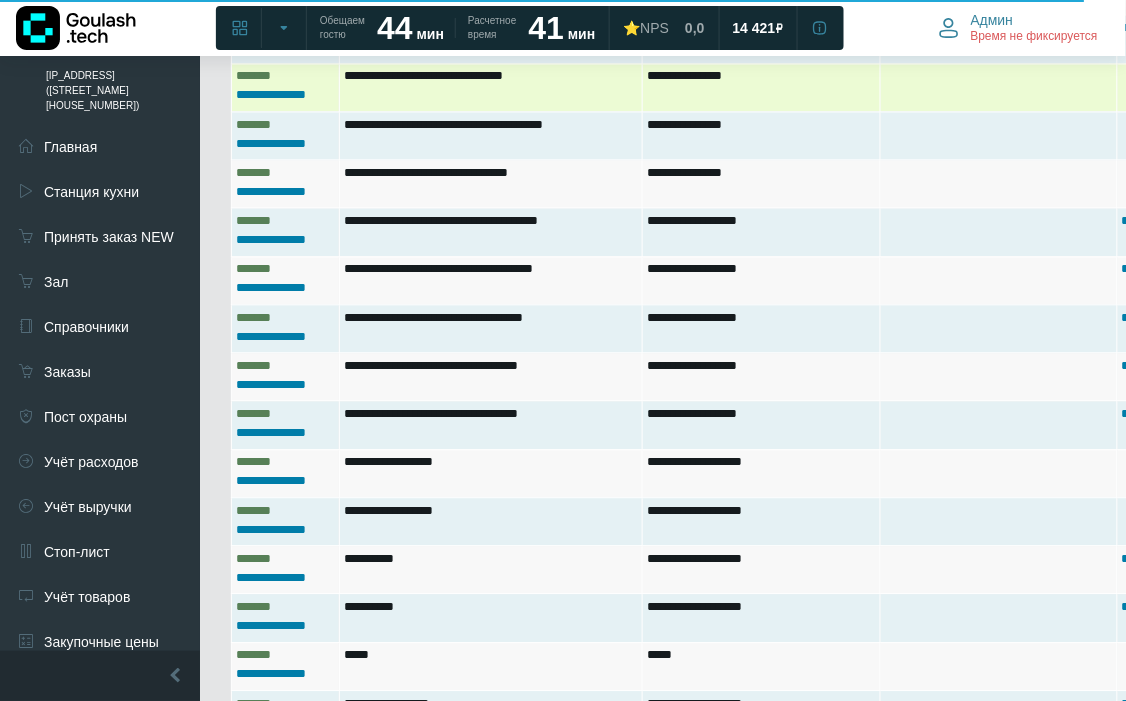 click on "**********" at bounding box center [490, 87] 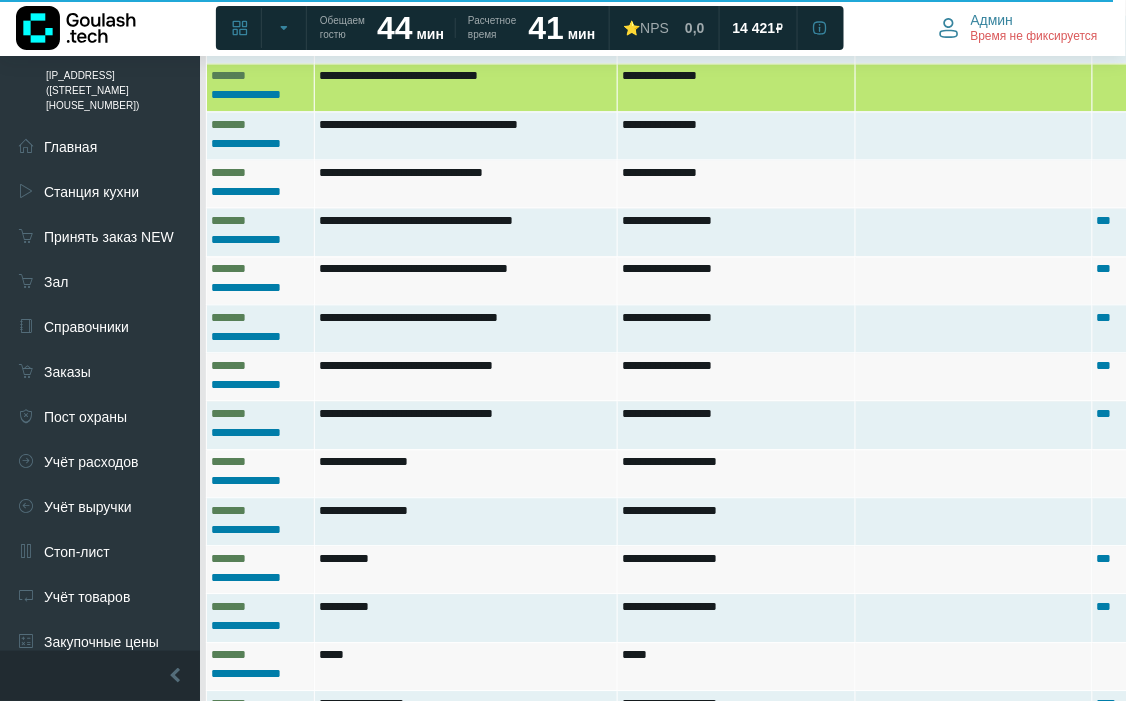 scroll, scrollTop: 2594, scrollLeft: 304, axis: both 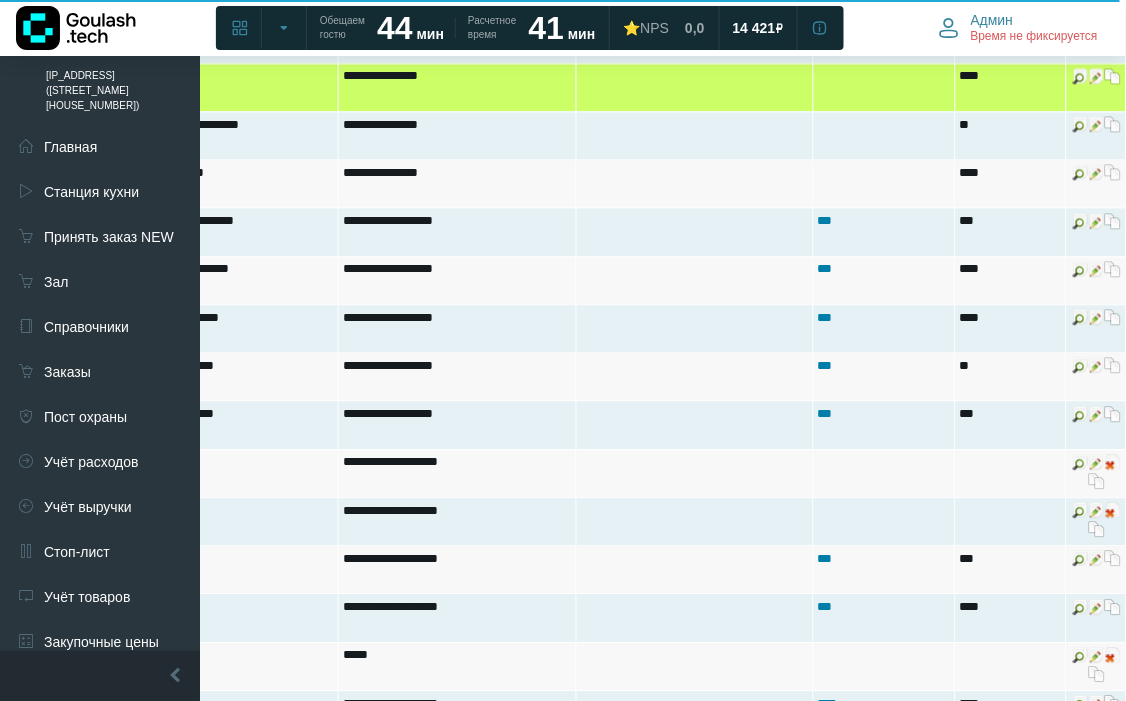 click at bounding box center [1113, 76] 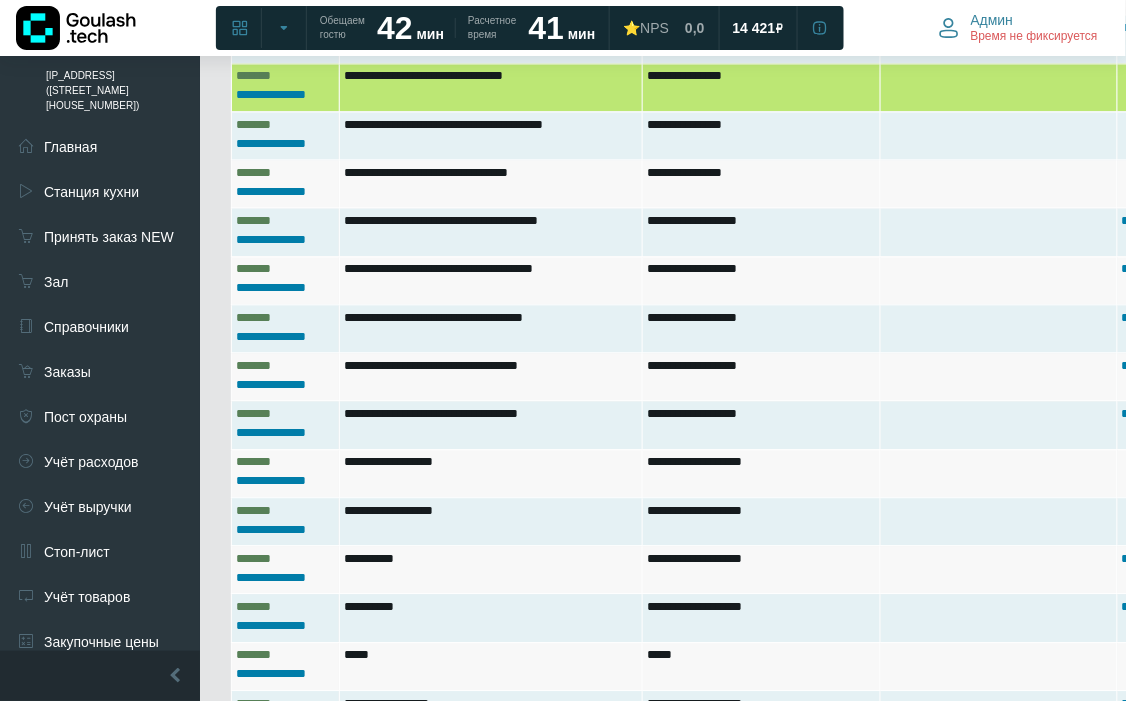 scroll, scrollTop: 2594, scrollLeft: 304, axis: both 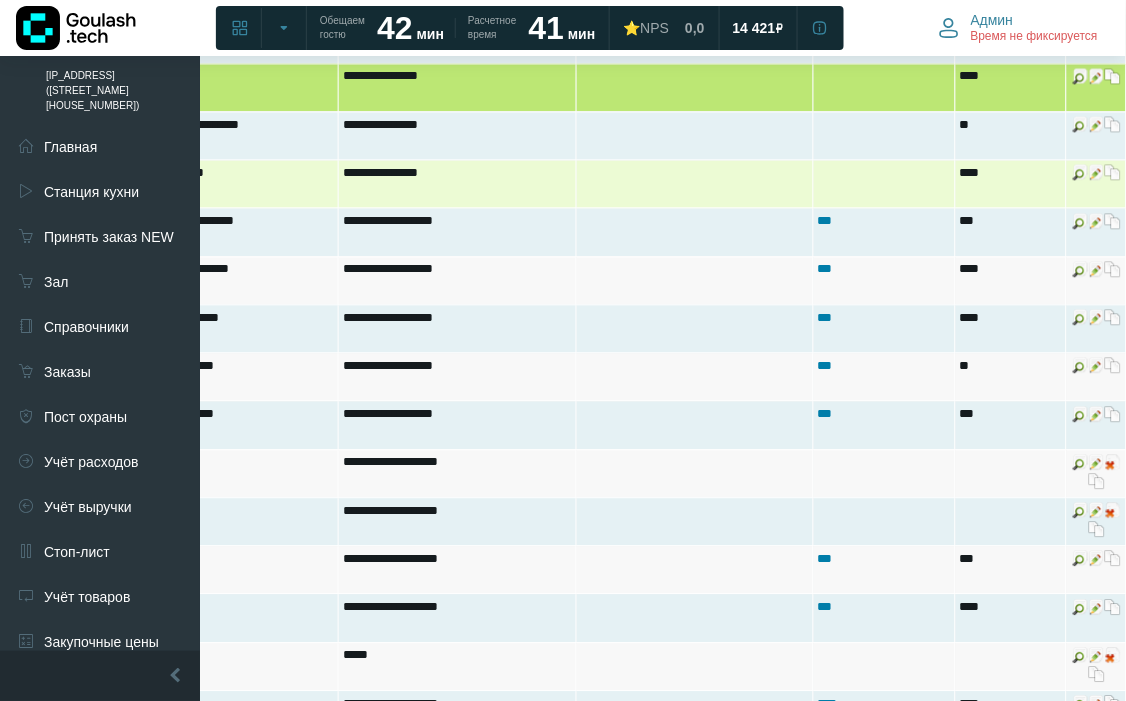 click at bounding box center (1113, 172) 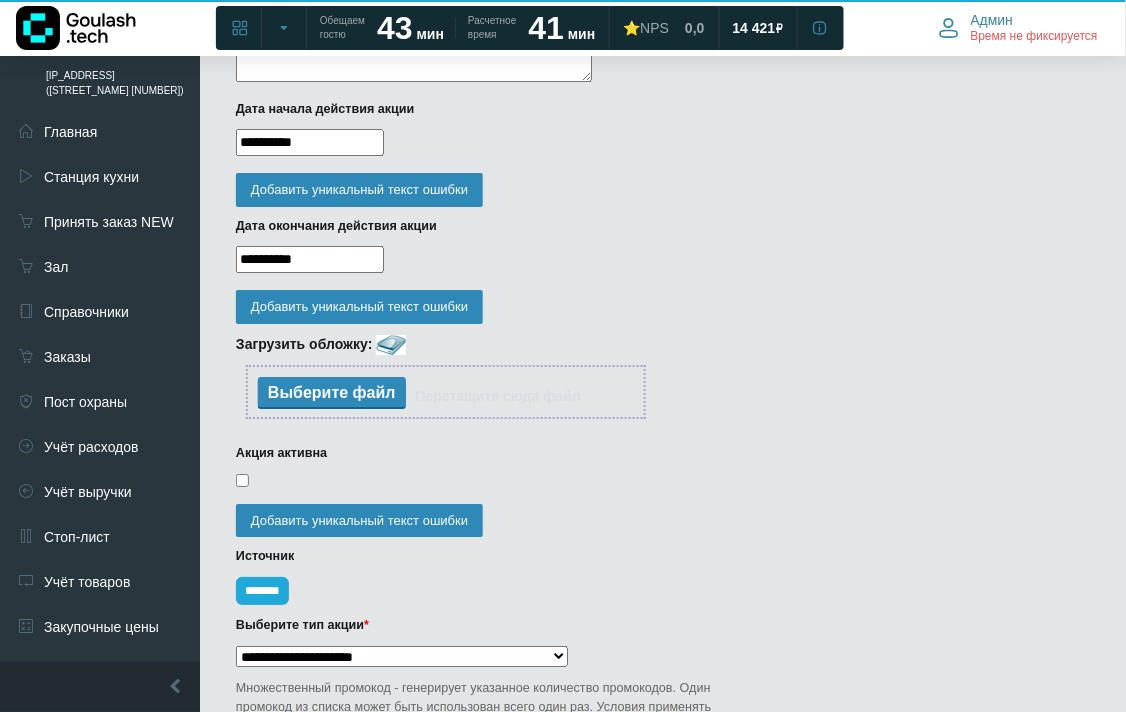 scroll, scrollTop: 1217, scrollLeft: 0, axis: vertical 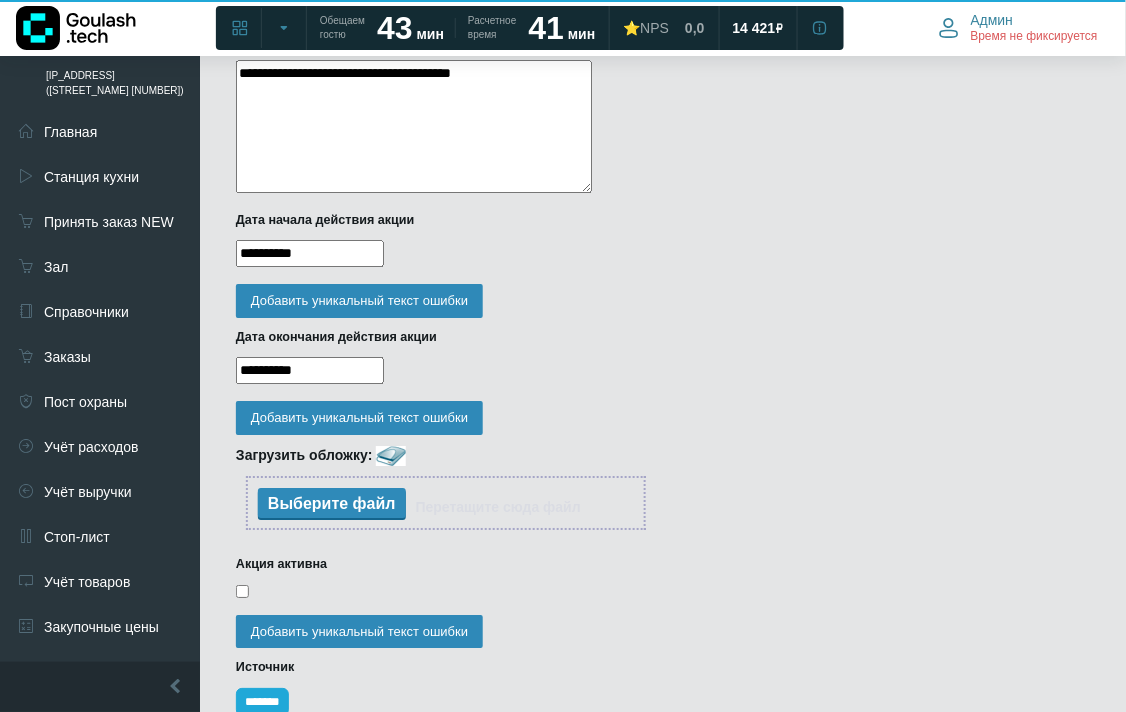 click on "**********" at bounding box center [310, 253] 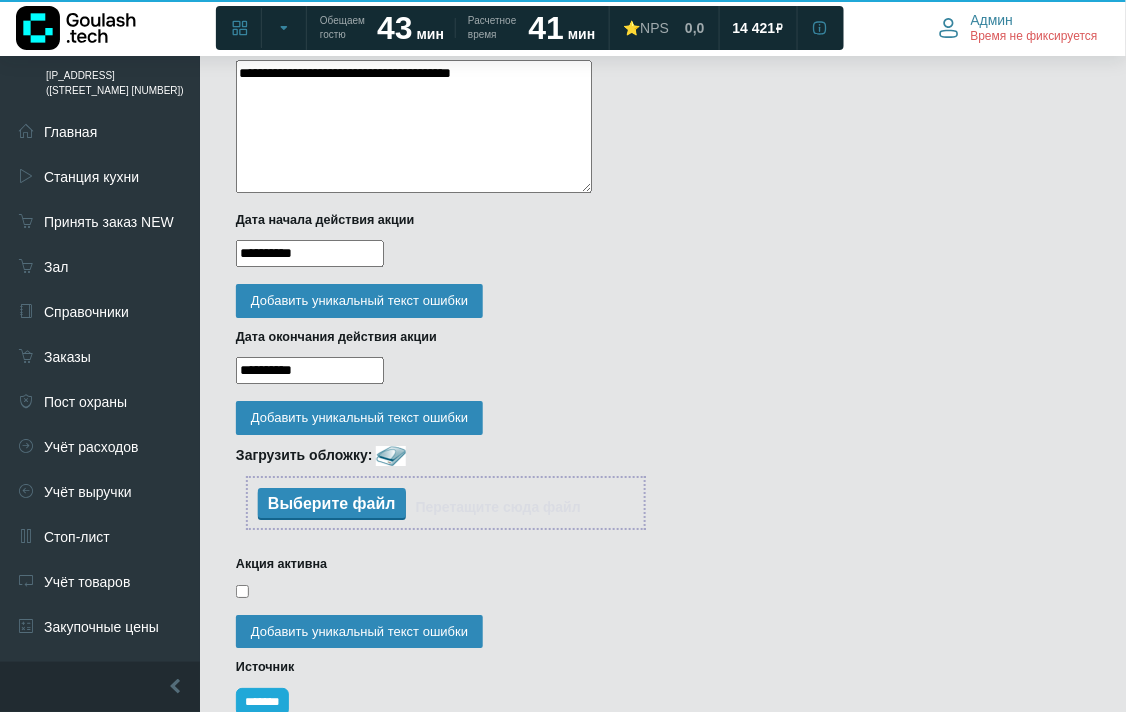 click on "**********" at bounding box center [310, 253] 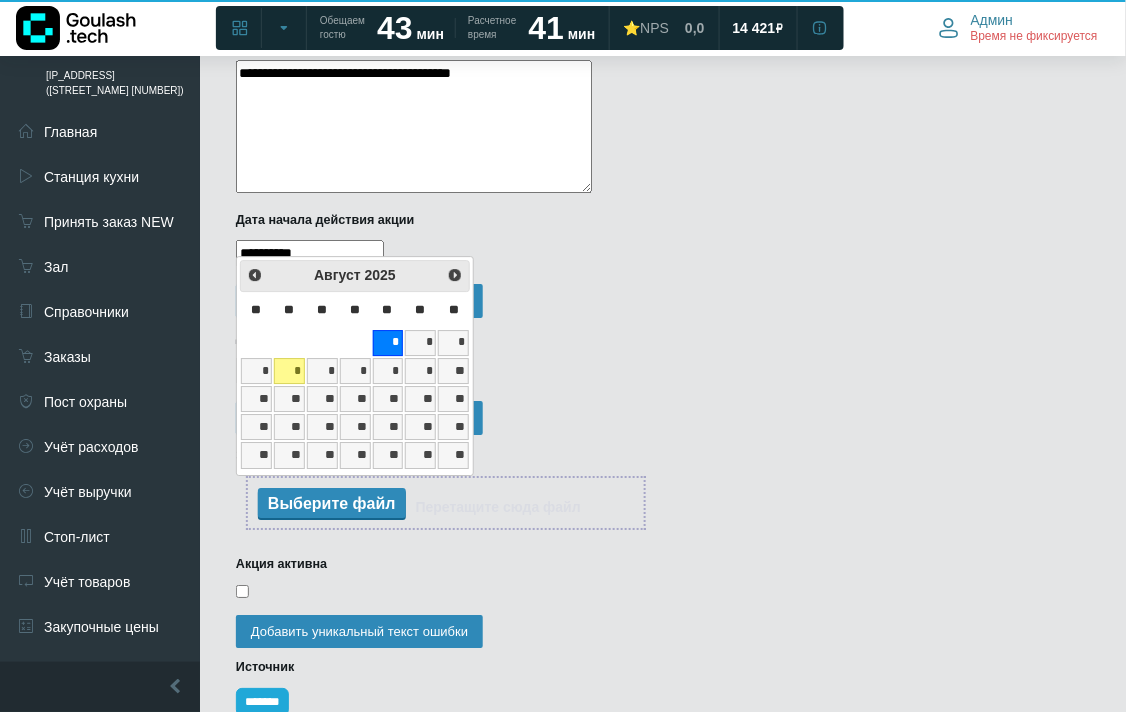 type on "**********" 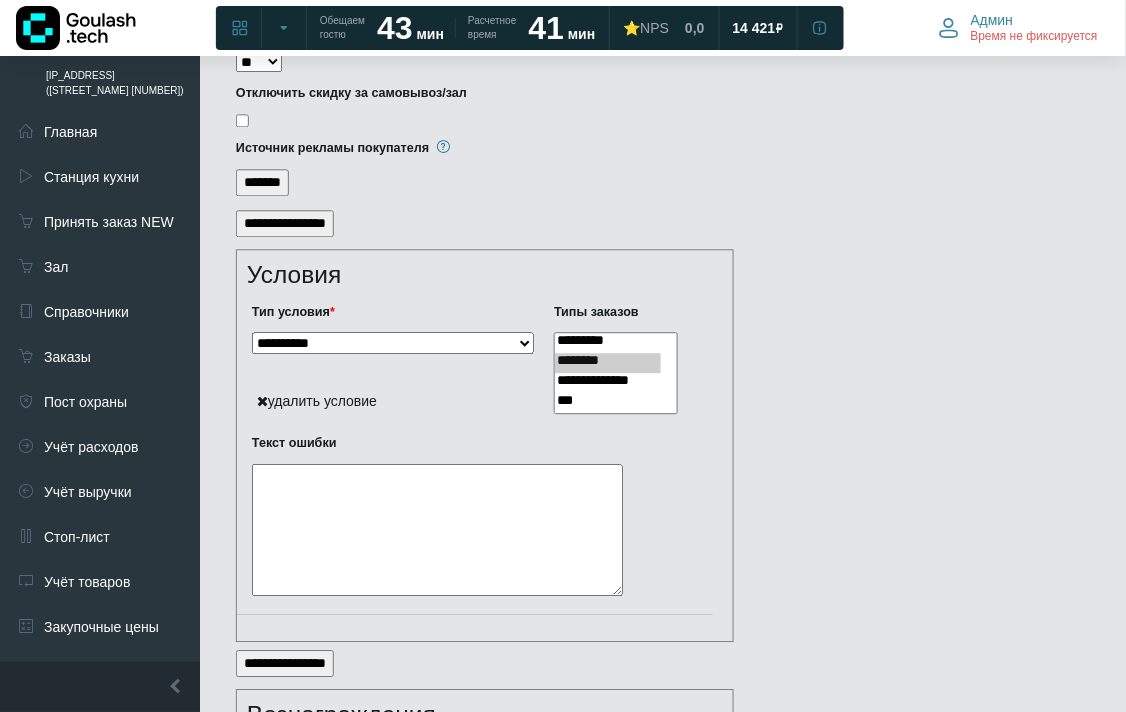 scroll, scrollTop: 3106, scrollLeft: 0, axis: vertical 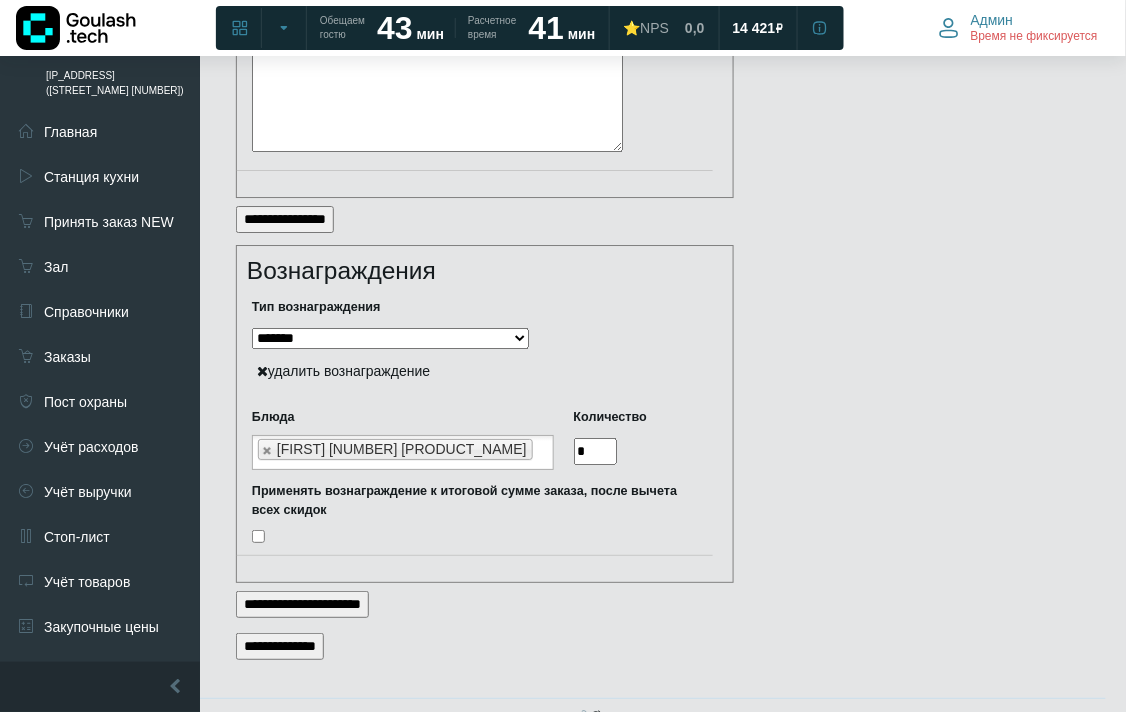 click on "**********" at bounding box center [280, 646] 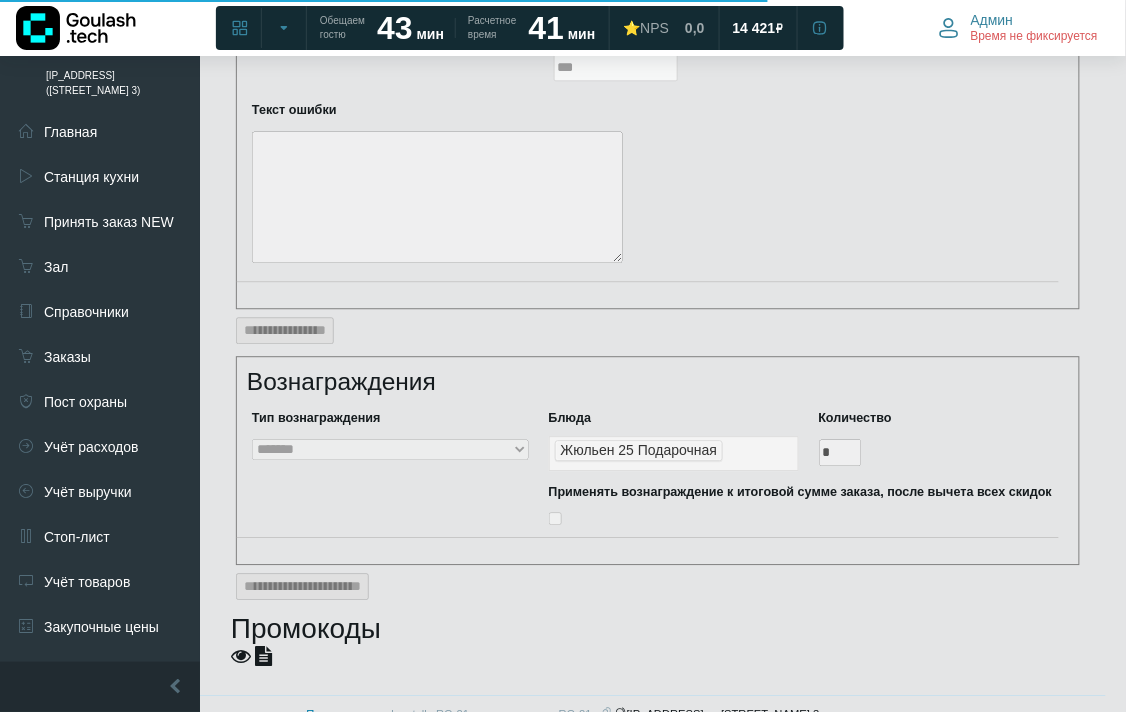 scroll, scrollTop: 2674, scrollLeft: 0, axis: vertical 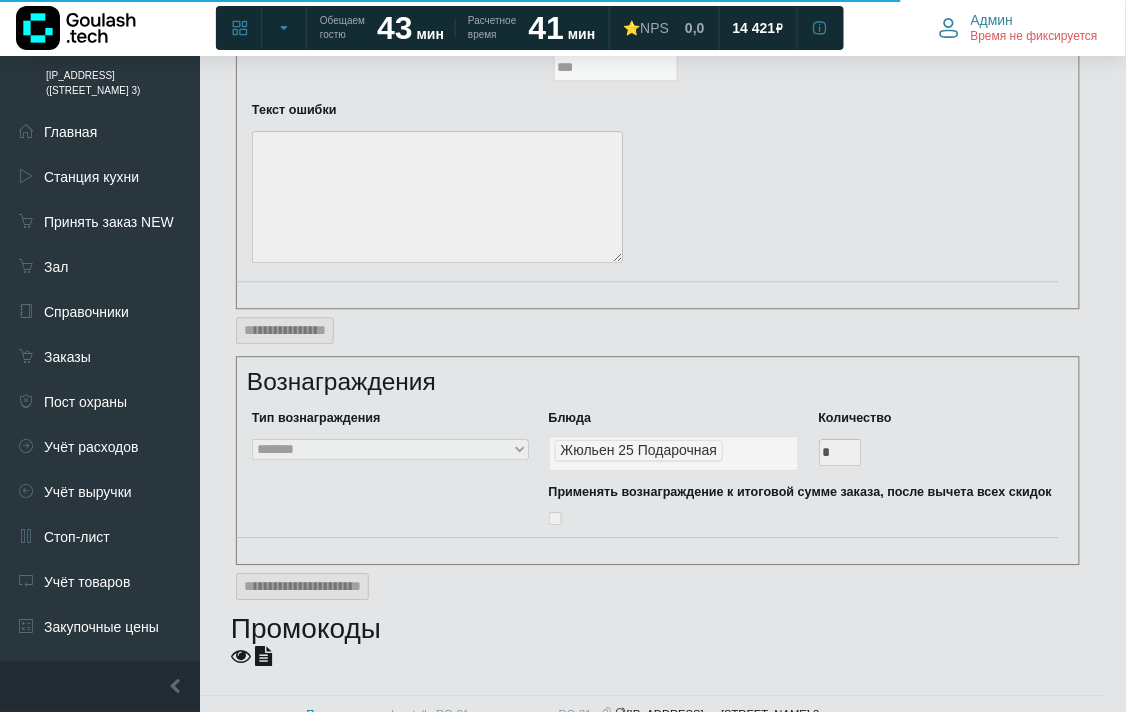 click at bounding box center (263, 656) 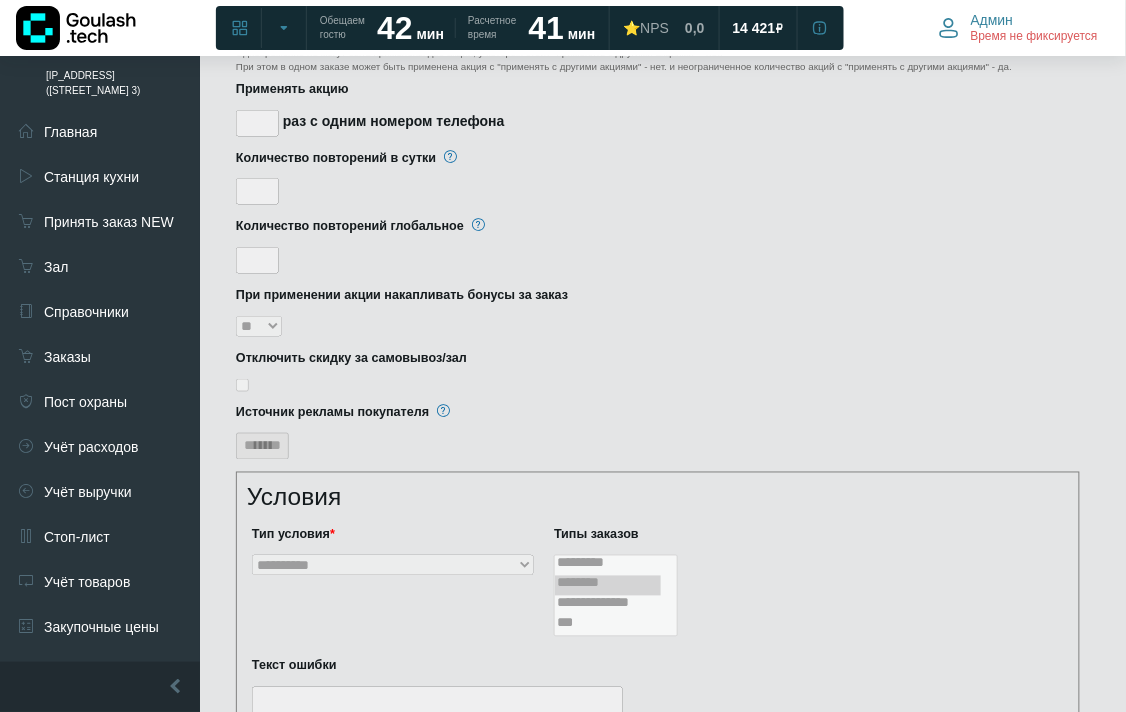 scroll, scrollTop: 1563, scrollLeft: 0, axis: vertical 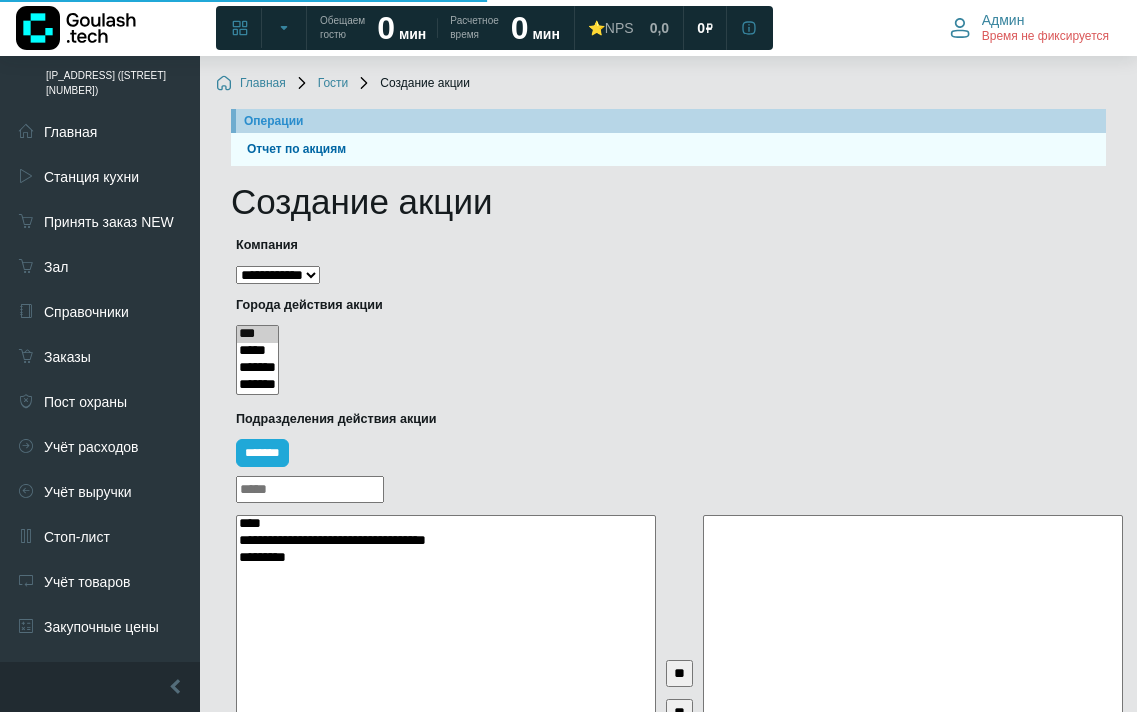 select 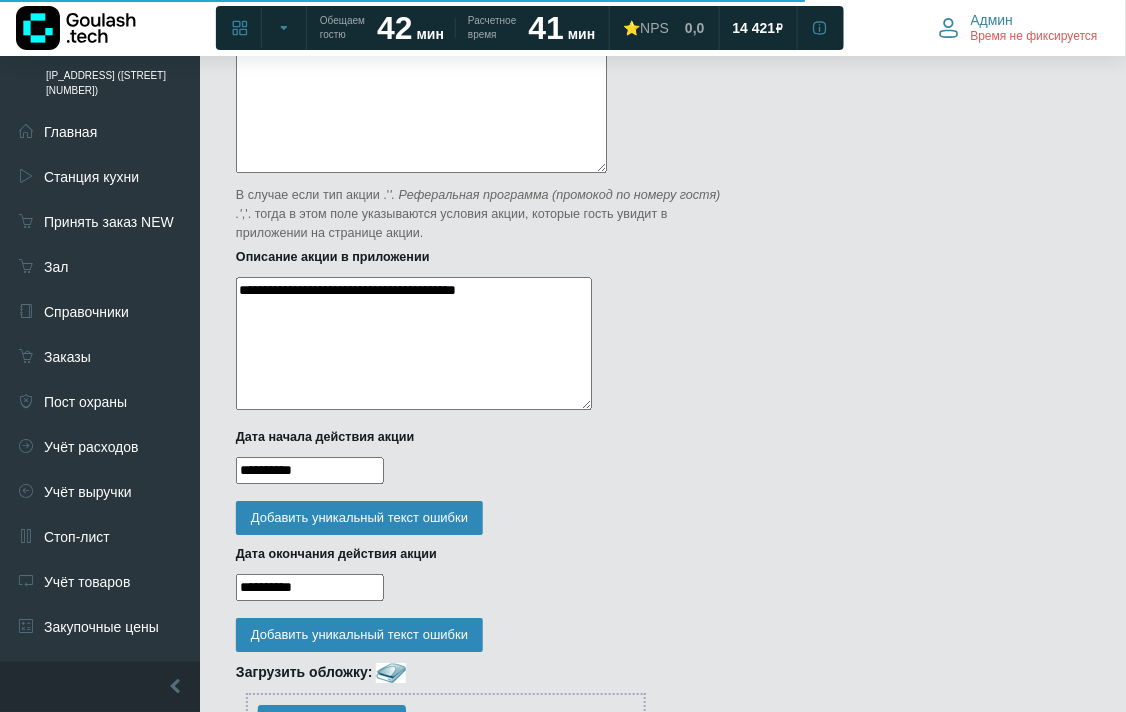 scroll, scrollTop: 1111, scrollLeft: 0, axis: vertical 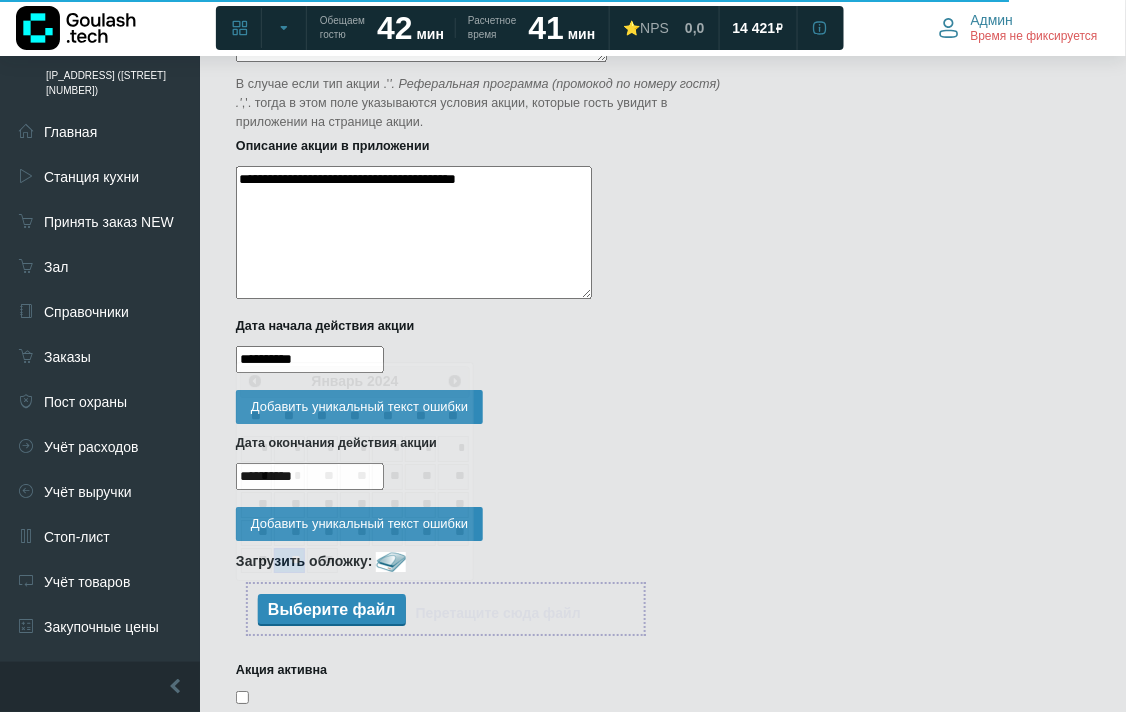click on "**********" at bounding box center (310, 359) 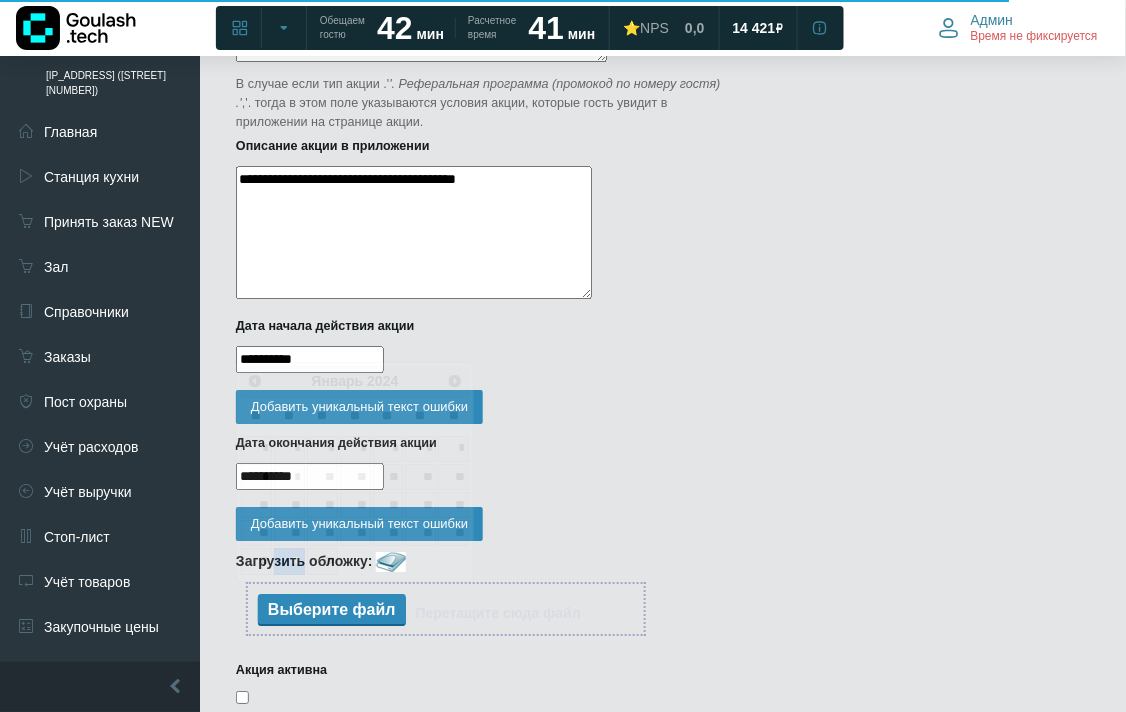 click on "**********" at bounding box center (310, 359) 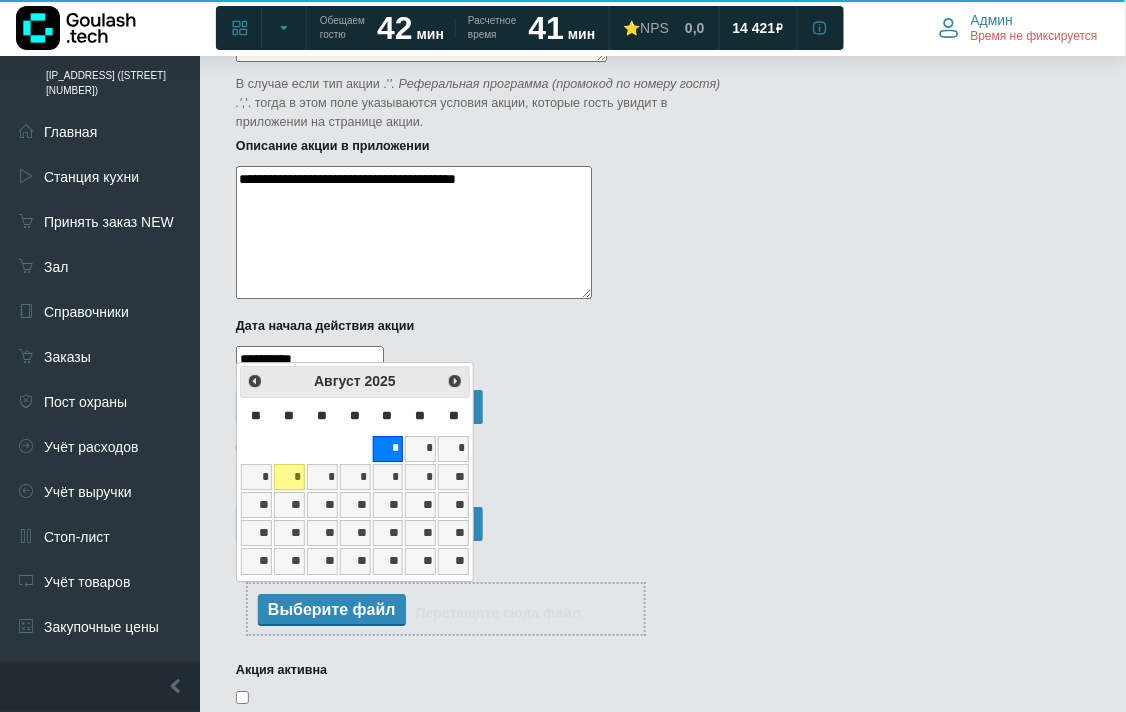 type on "**********" 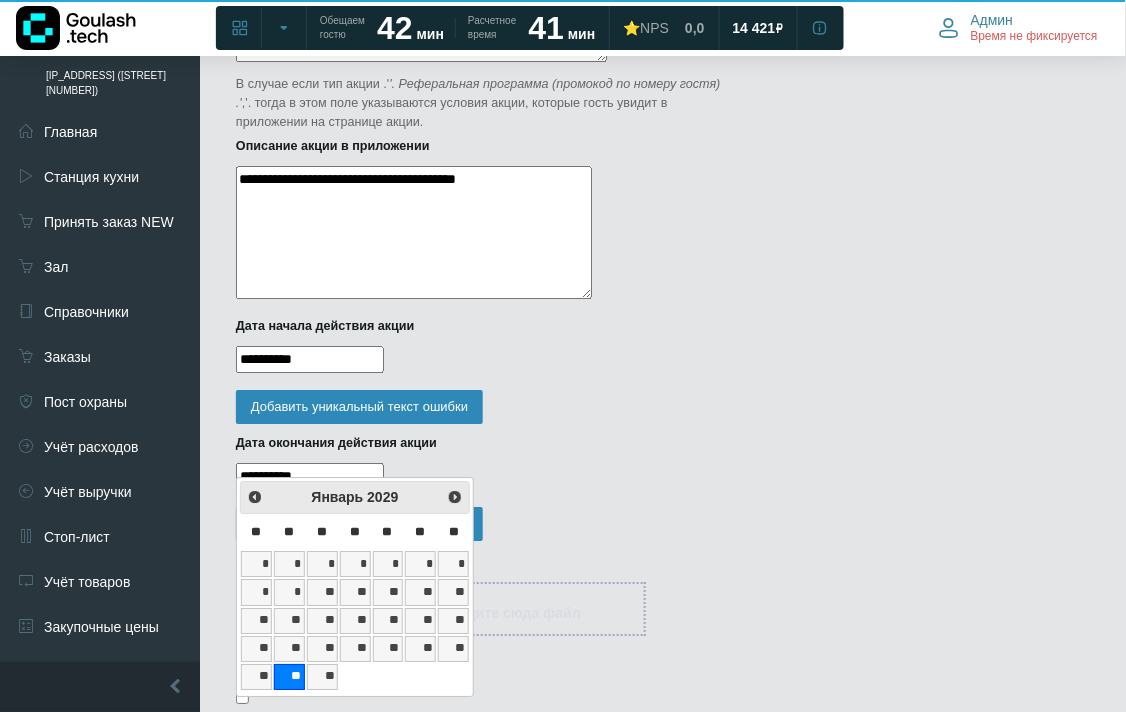 click on "**********" at bounding box center (663, 868) 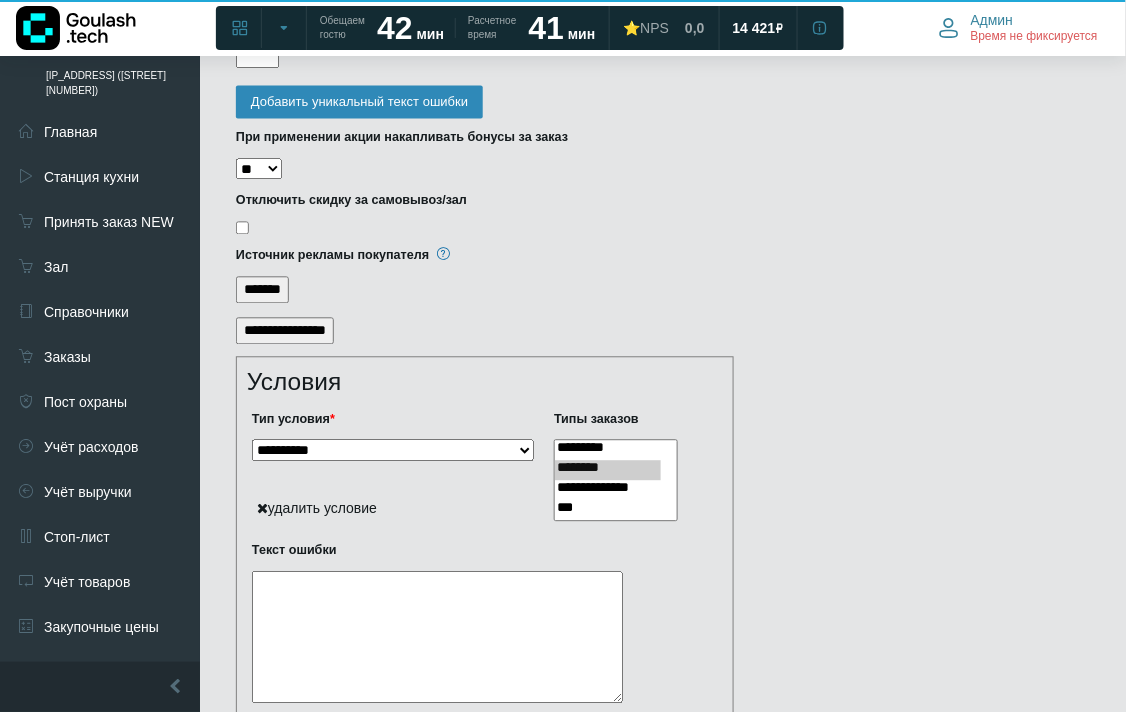 scroll, scrollTop: 3106, scrollLeft: 0, axis: vertical 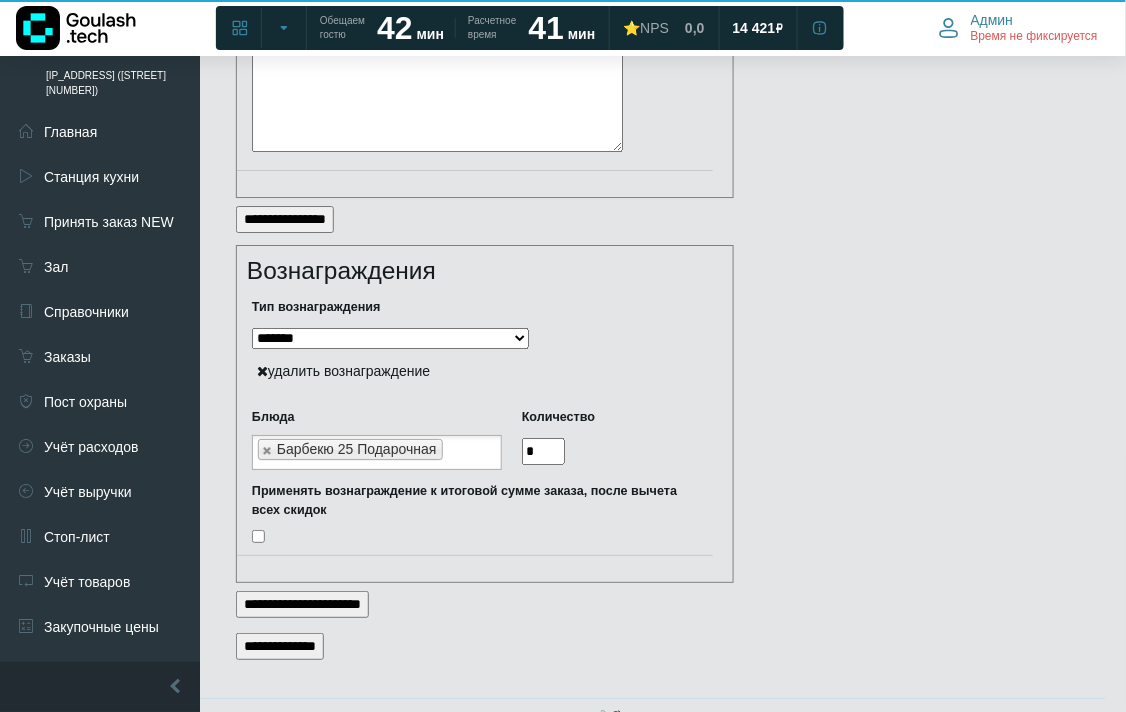click on "**********" at bounding box center [280, 646] 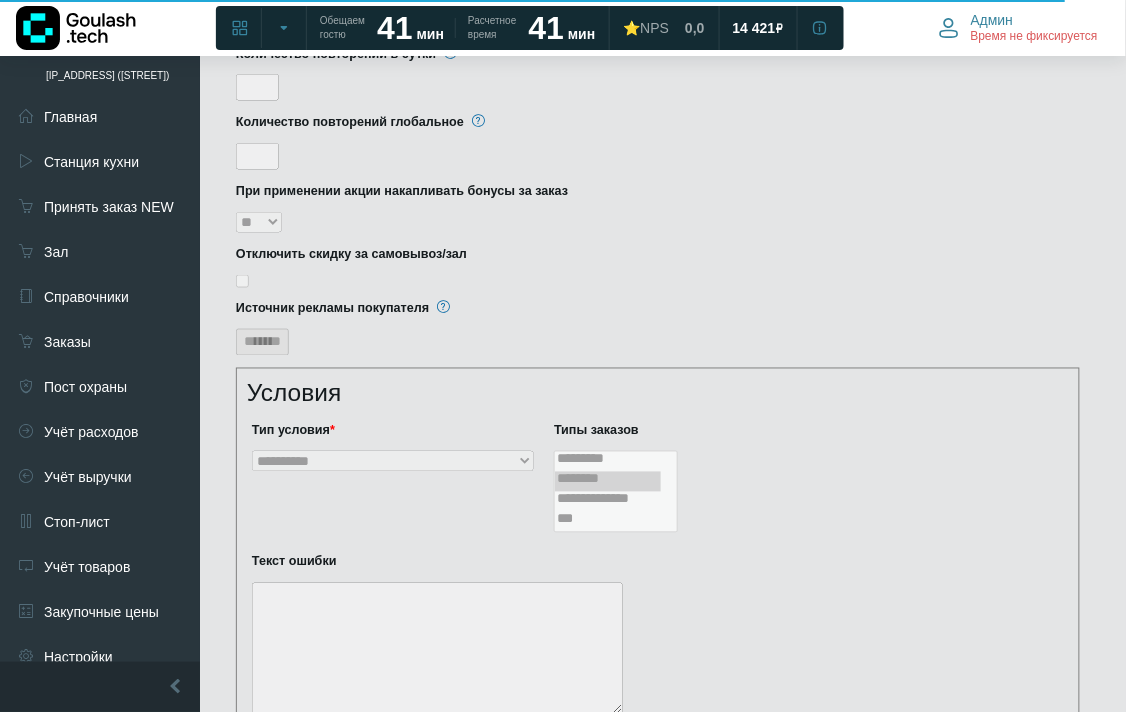 scroll, scrollTop: 2674, scrollLeft: 0, axis: vertical 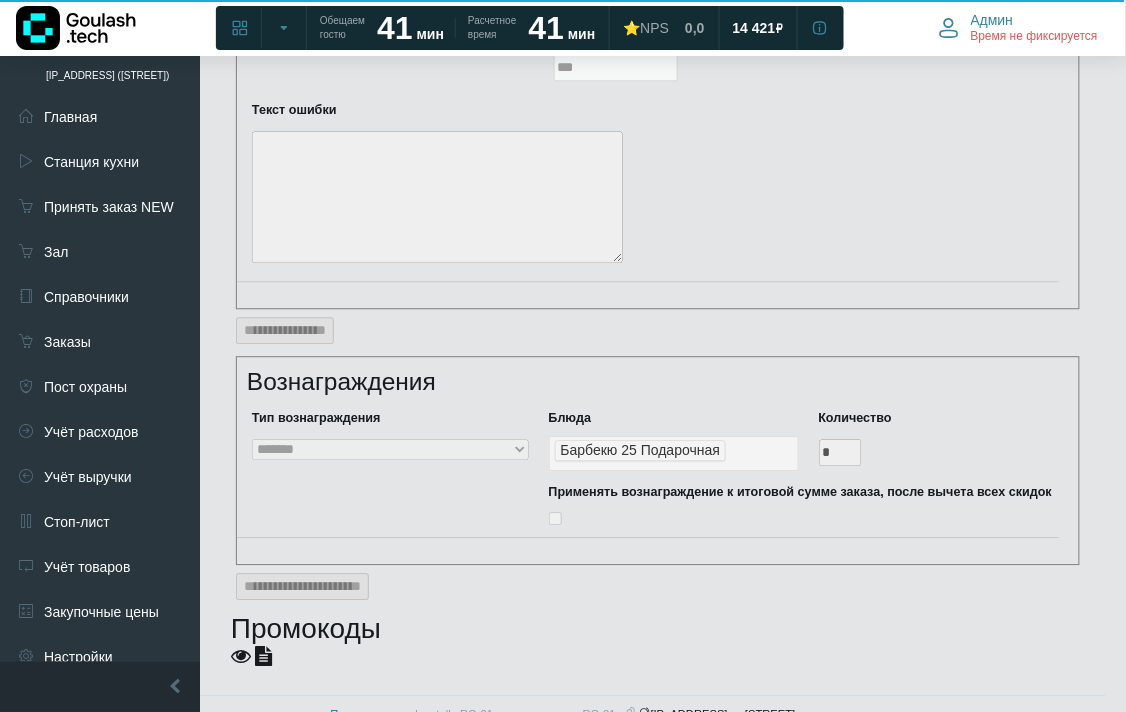 click at bounding box center (263, 656) 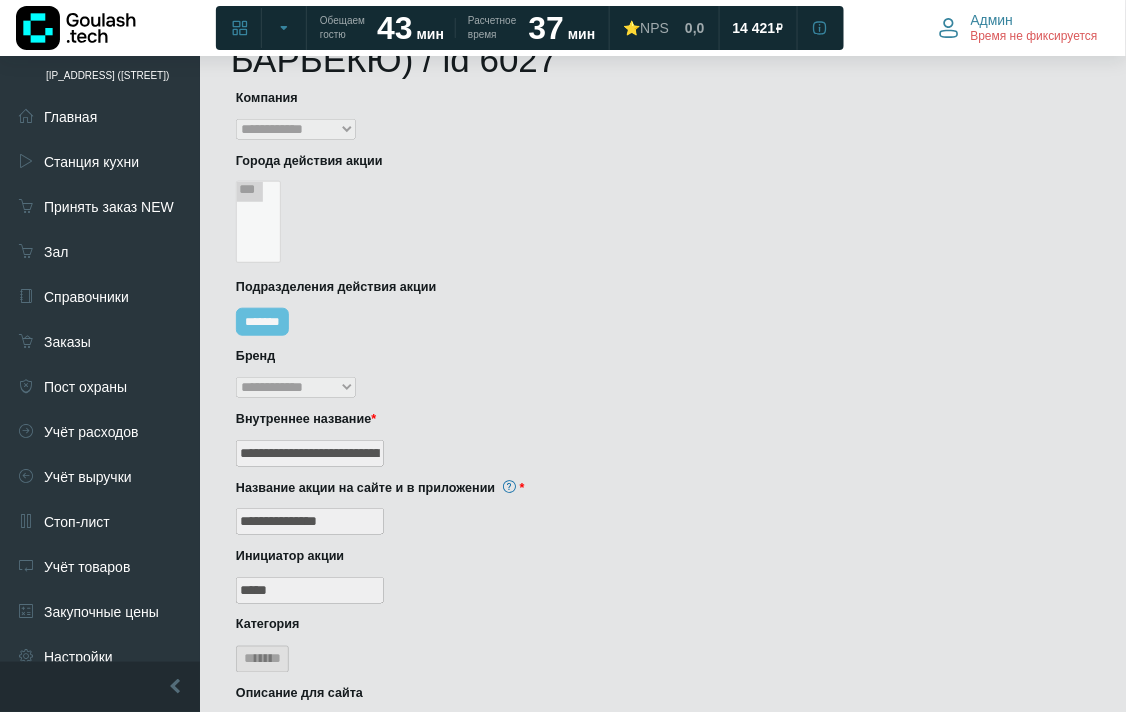 scroll, scrollTop: 0, scrollLeft: 0, axis: both 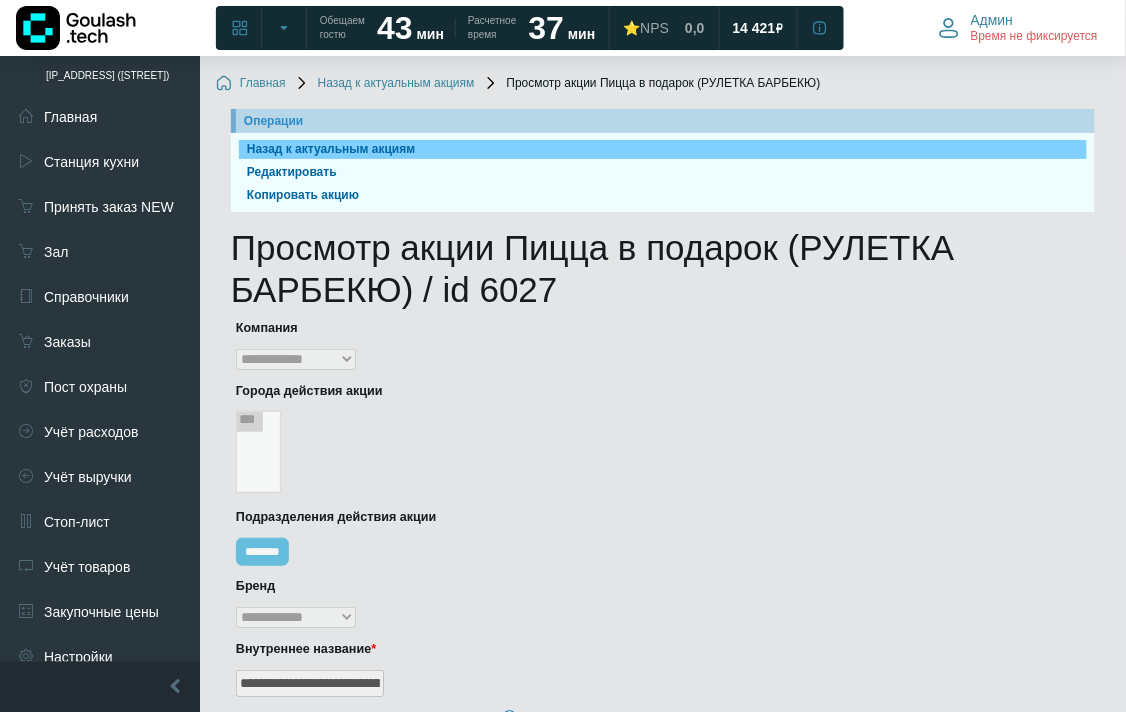 click on "Назад к актуальным акциям" at bounding box center [663, 149] 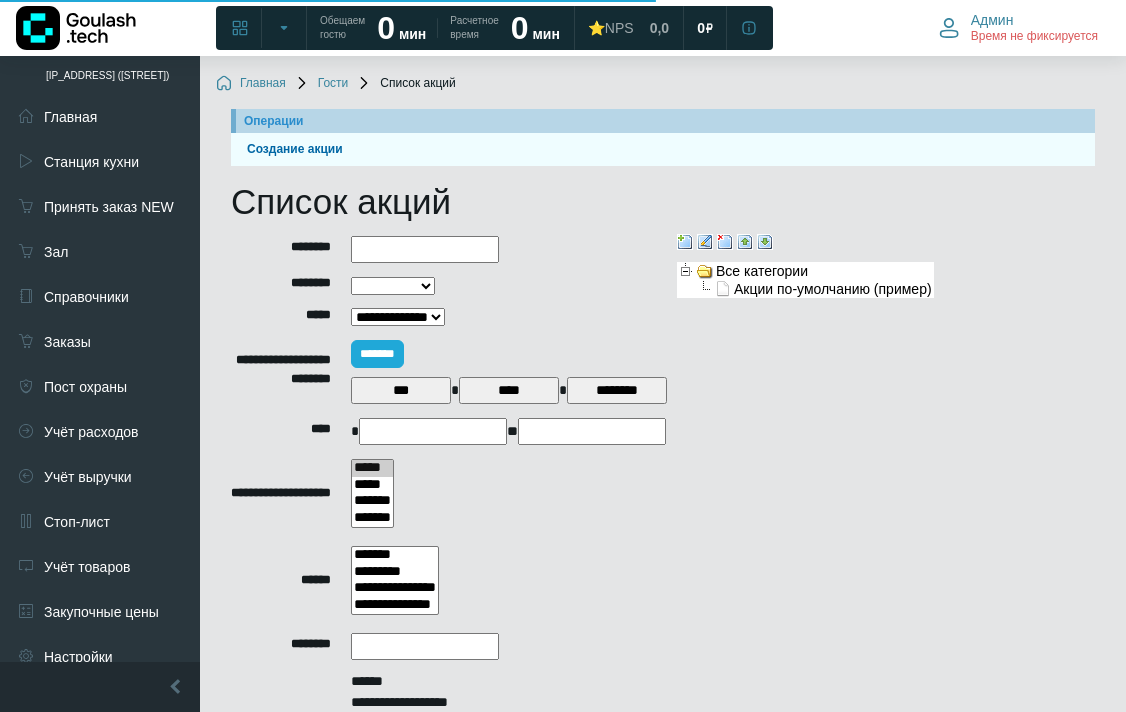 select 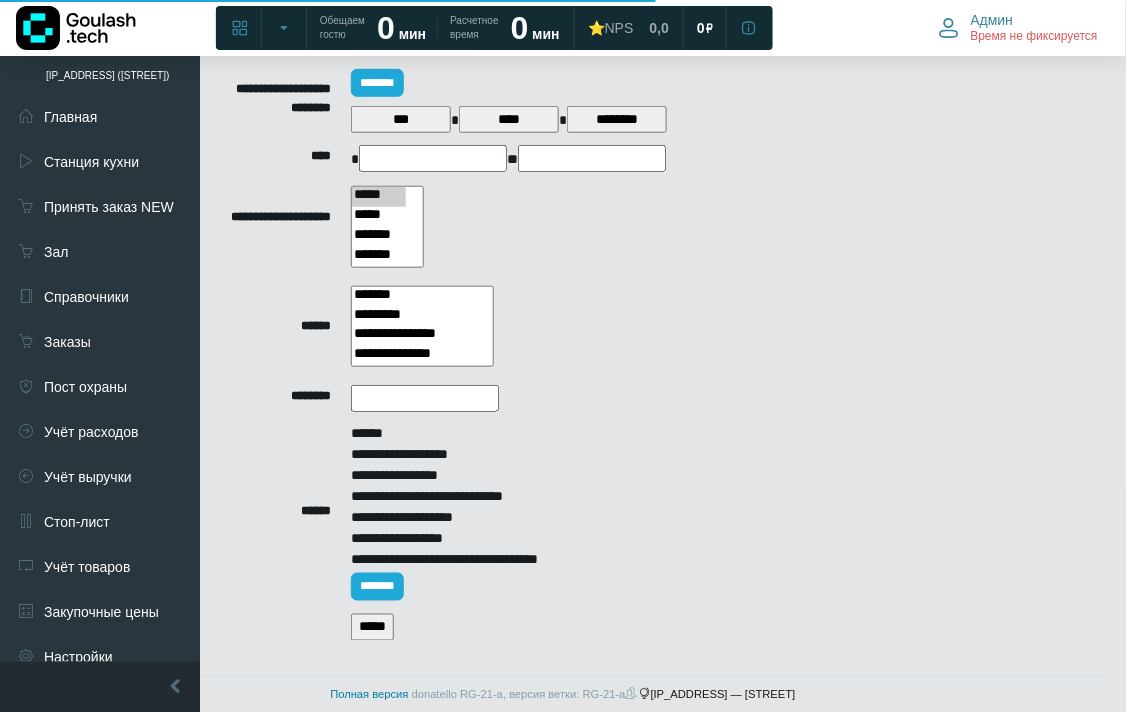 scroll, scrollTop: 277, scrollLeft: 0, axis: vertical 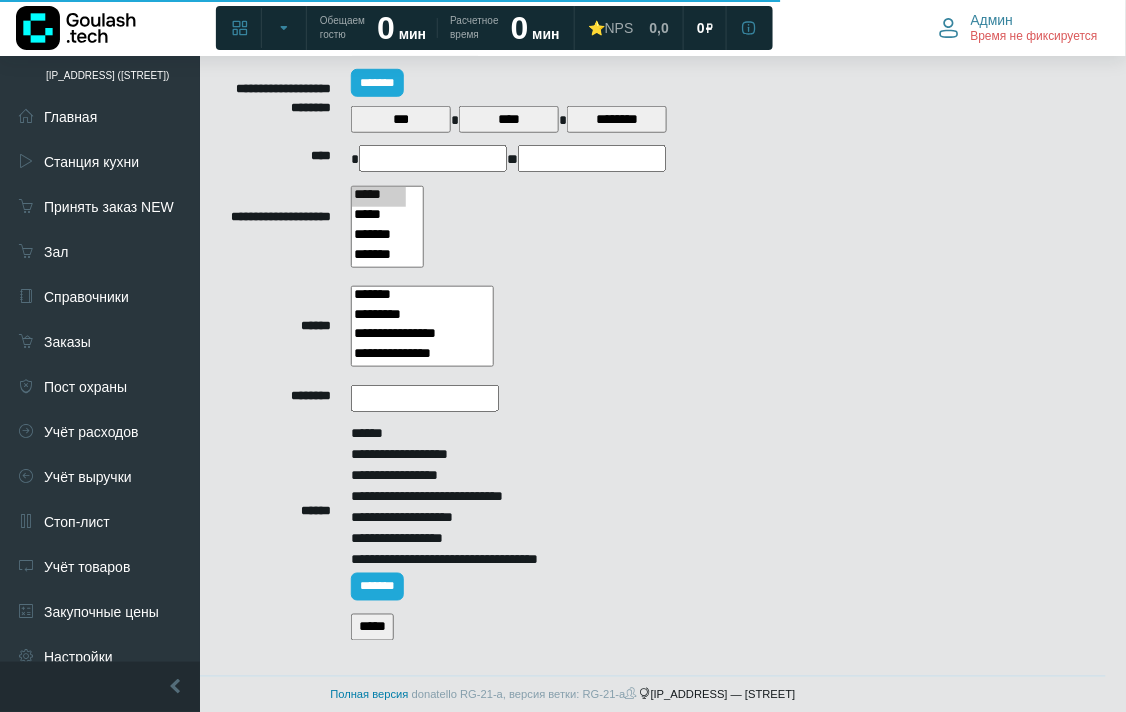 click on "*****" at bounding box center [372, 627] 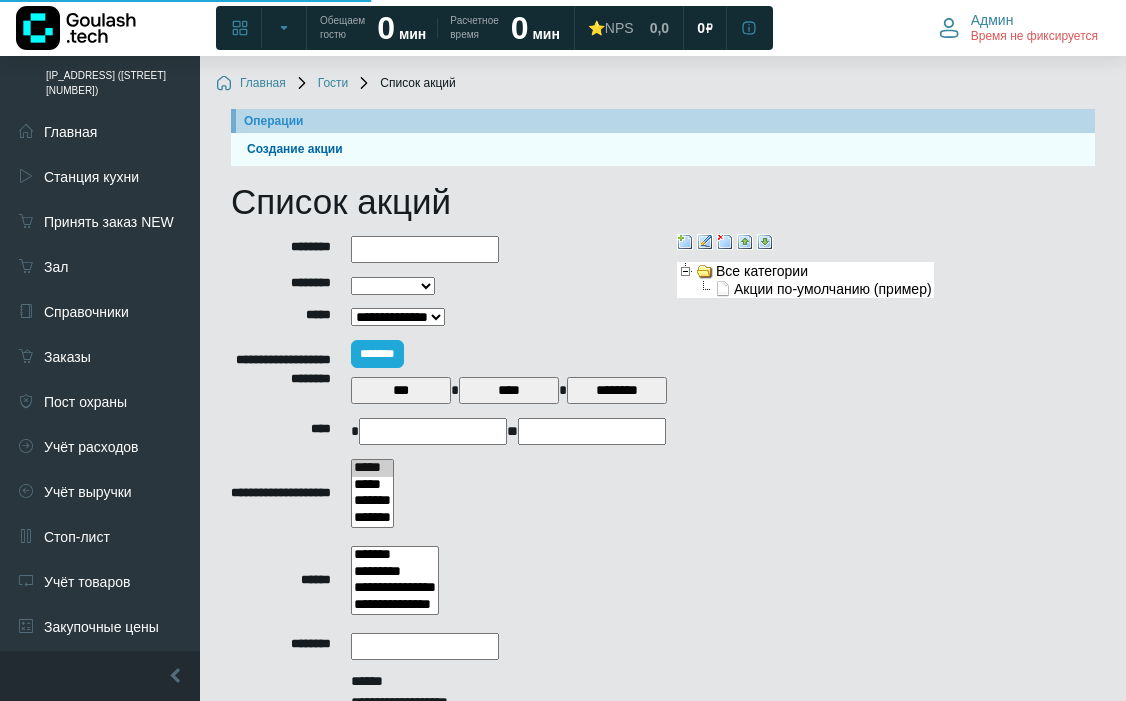 select 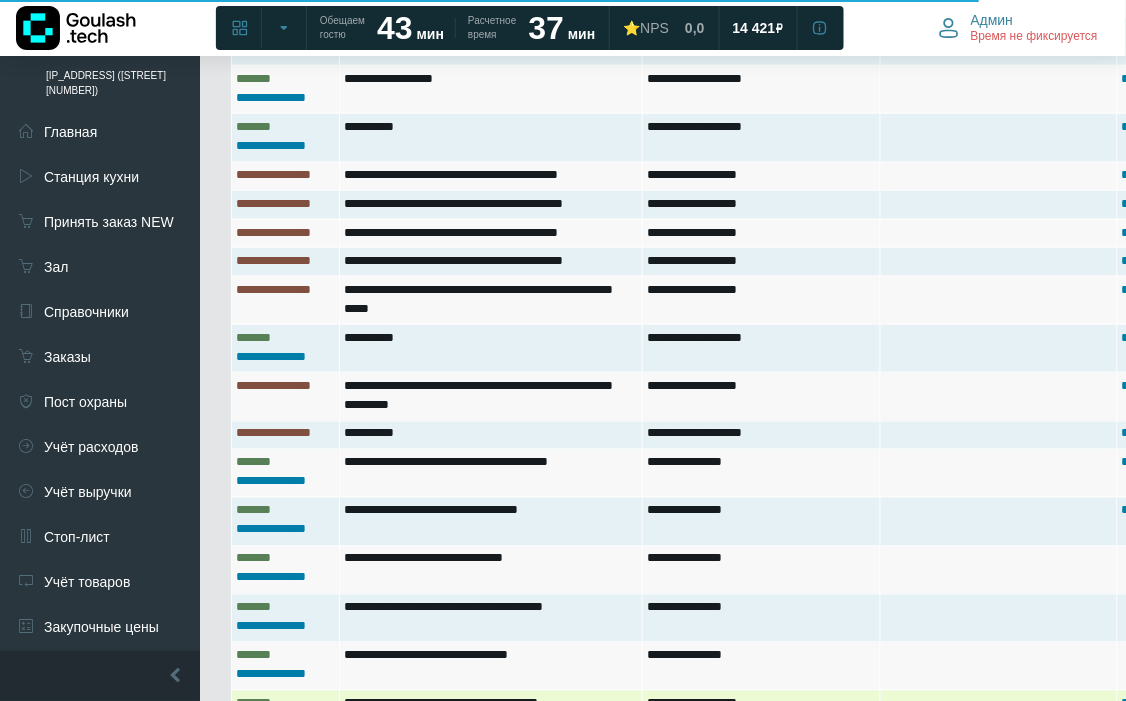 scroll, scrollTop: 2555, scrollLeft: 0, axis: vertical 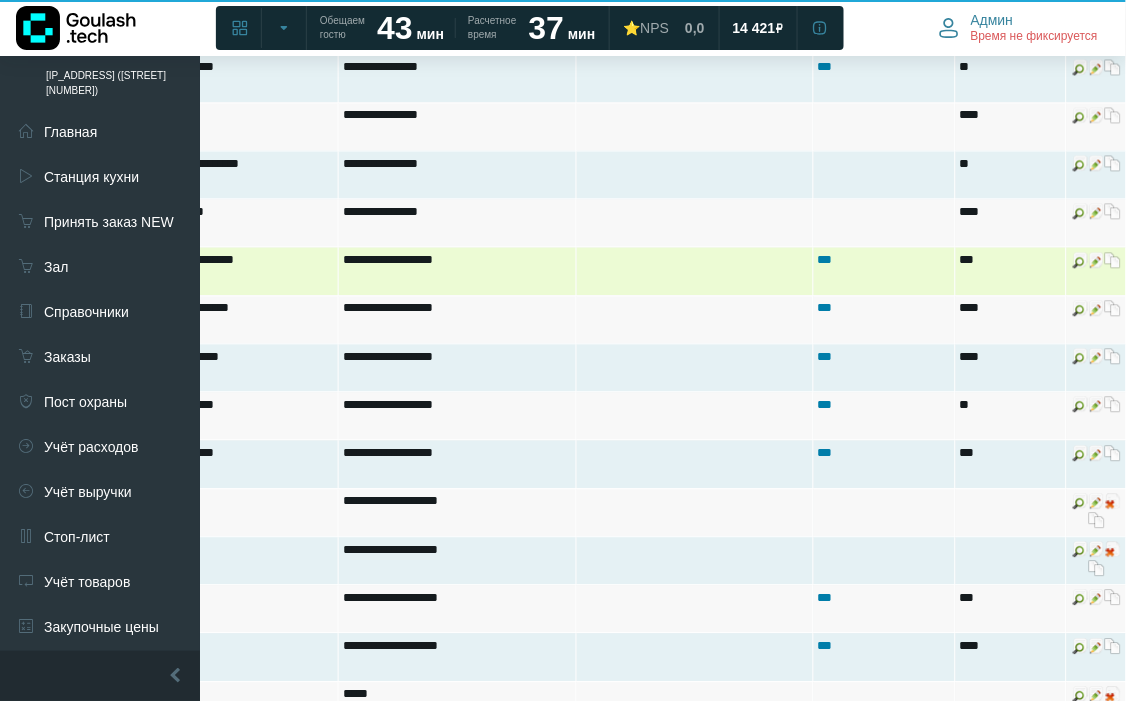 click at bounding box center (1113, 260) 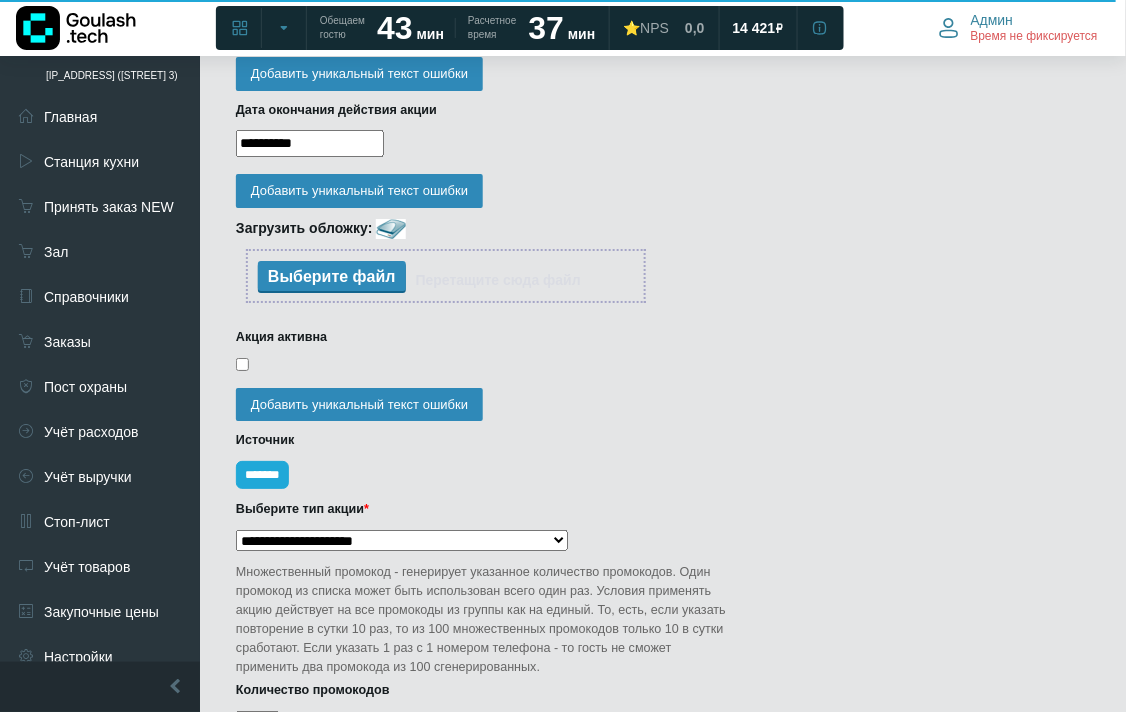 scroll, scrollTop: 1222, scrollLeft: 0, axis: vertical 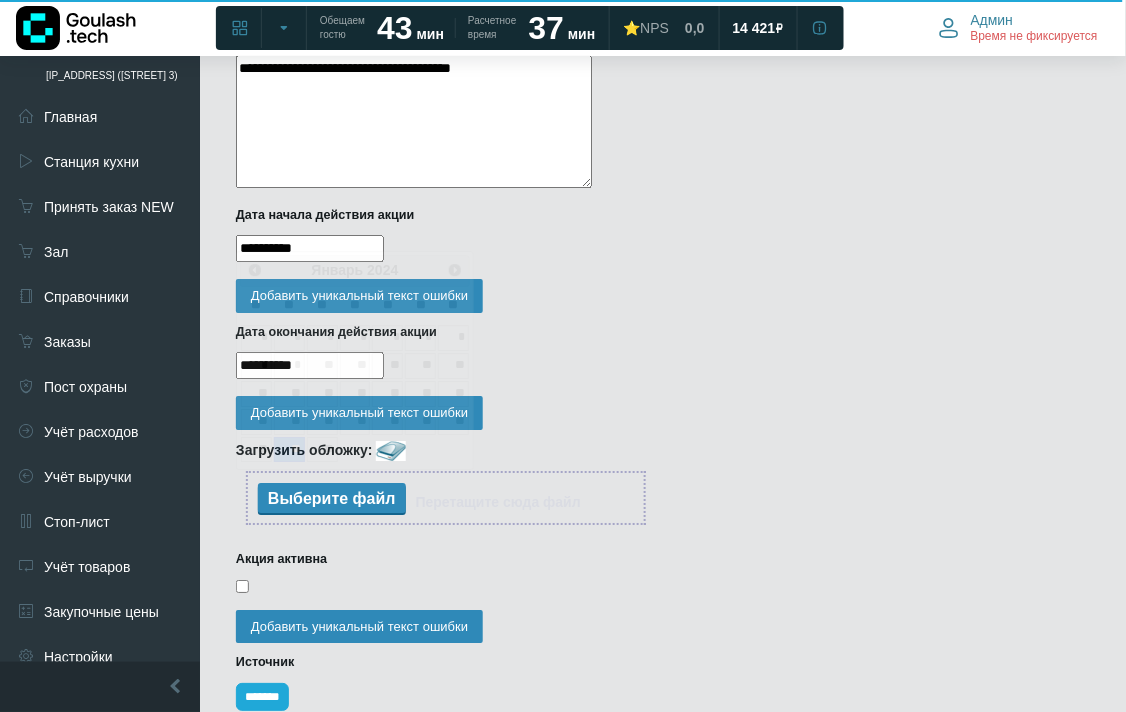 click on "**********" at bounding box center [310, 248] 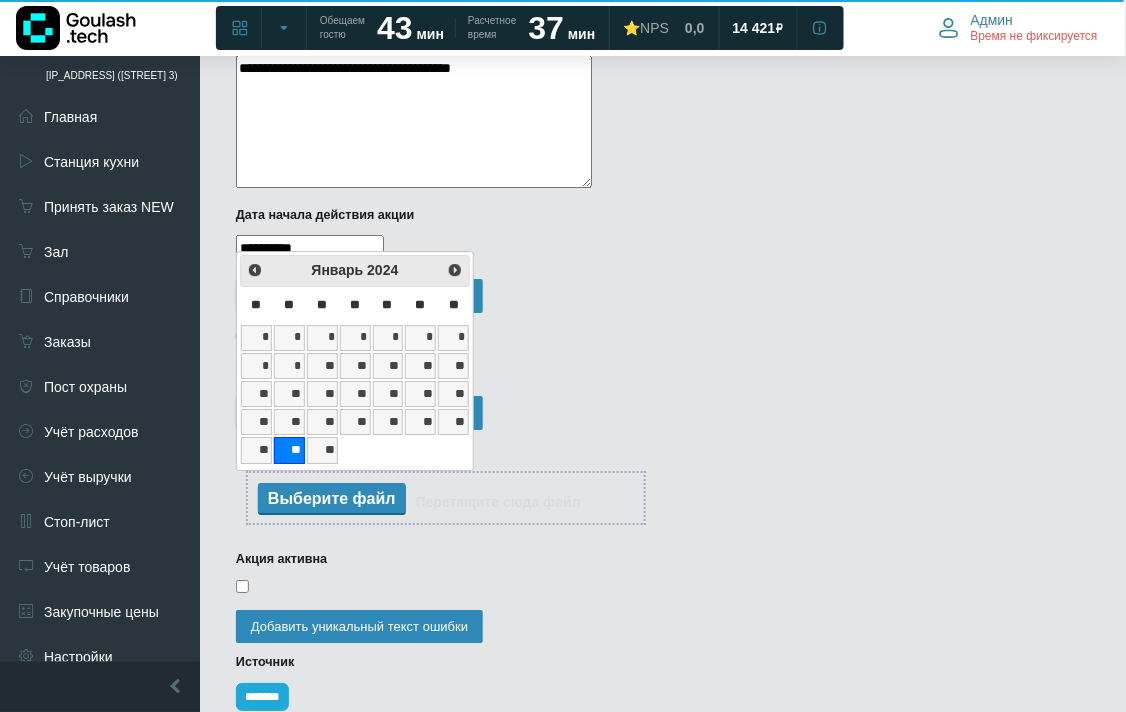 click on "**********" at bounding box center (310, 248) 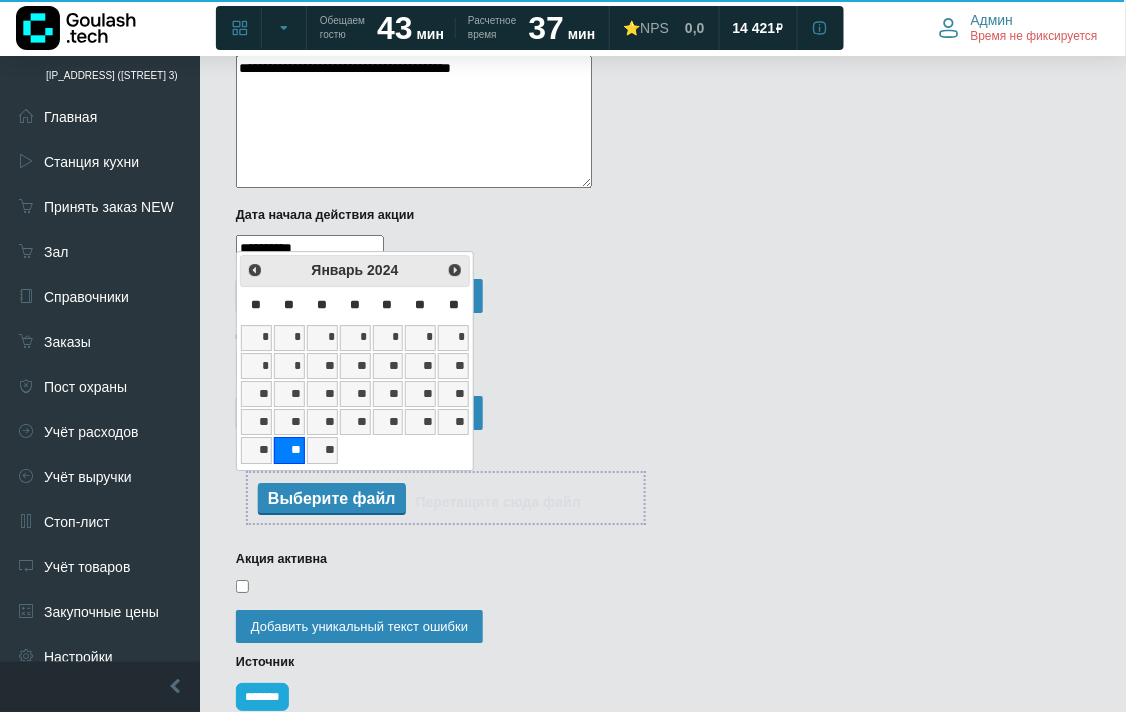 click on "**********" at bounding box center (310, 248) 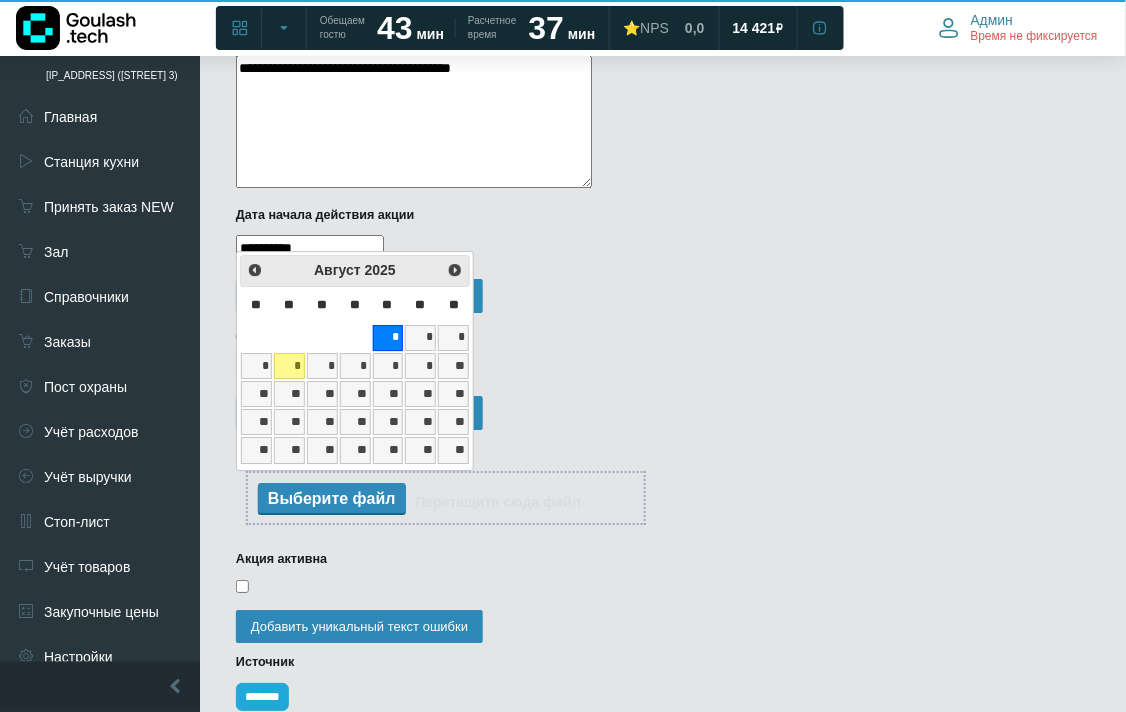 type on "**********" 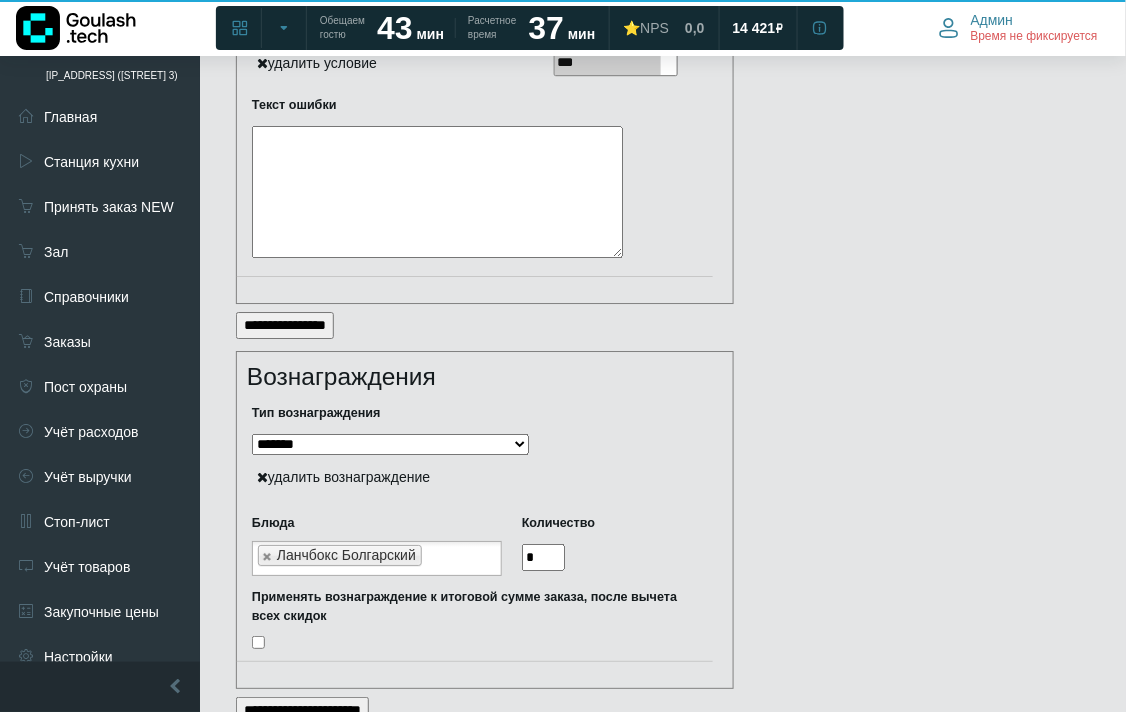scroll, scrollTop: 3106, scrollLeft: 0, axis: vertical 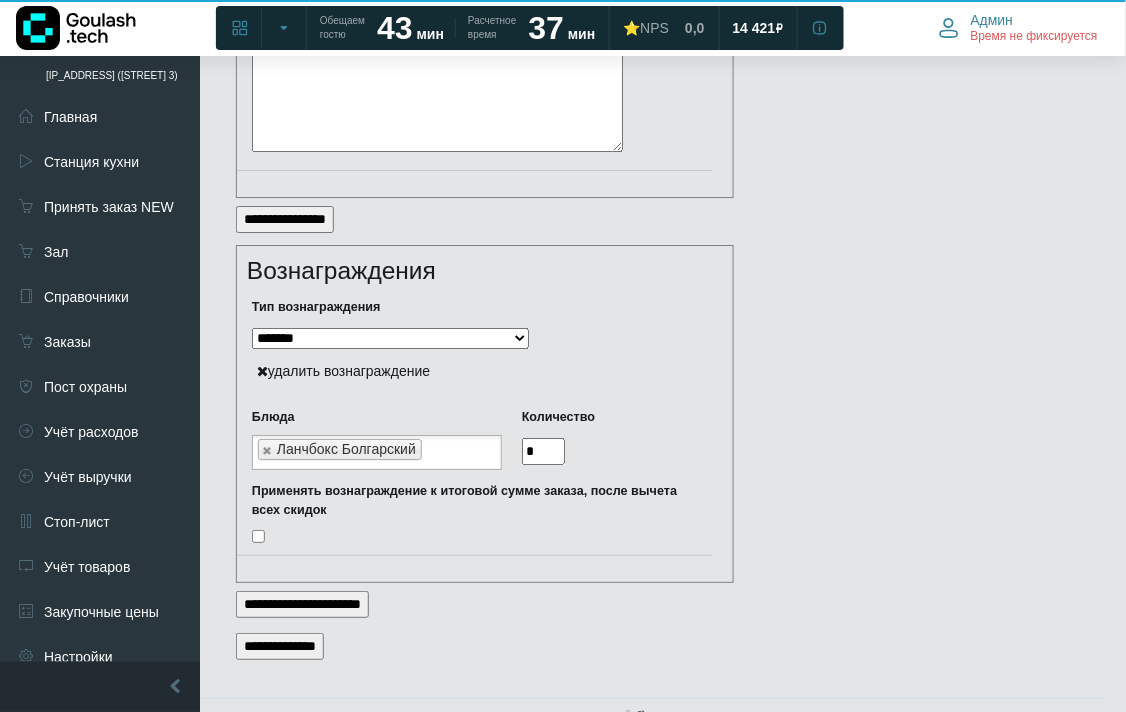 click on "**********" at bounding box center (280, 646) 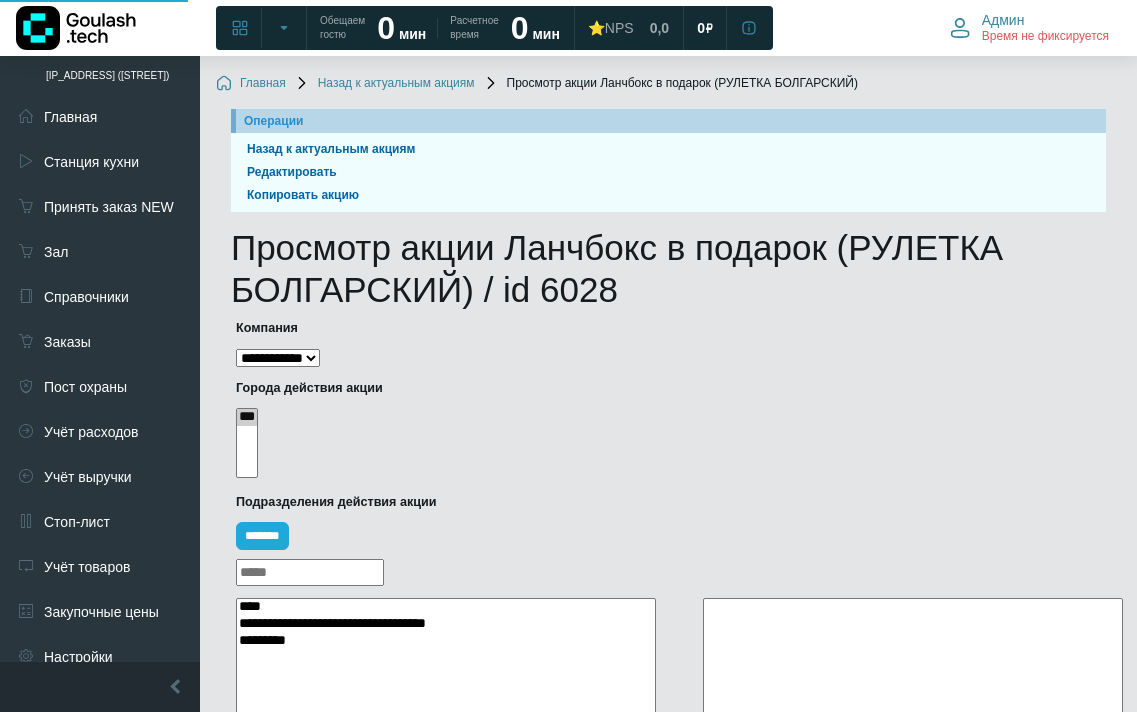 select 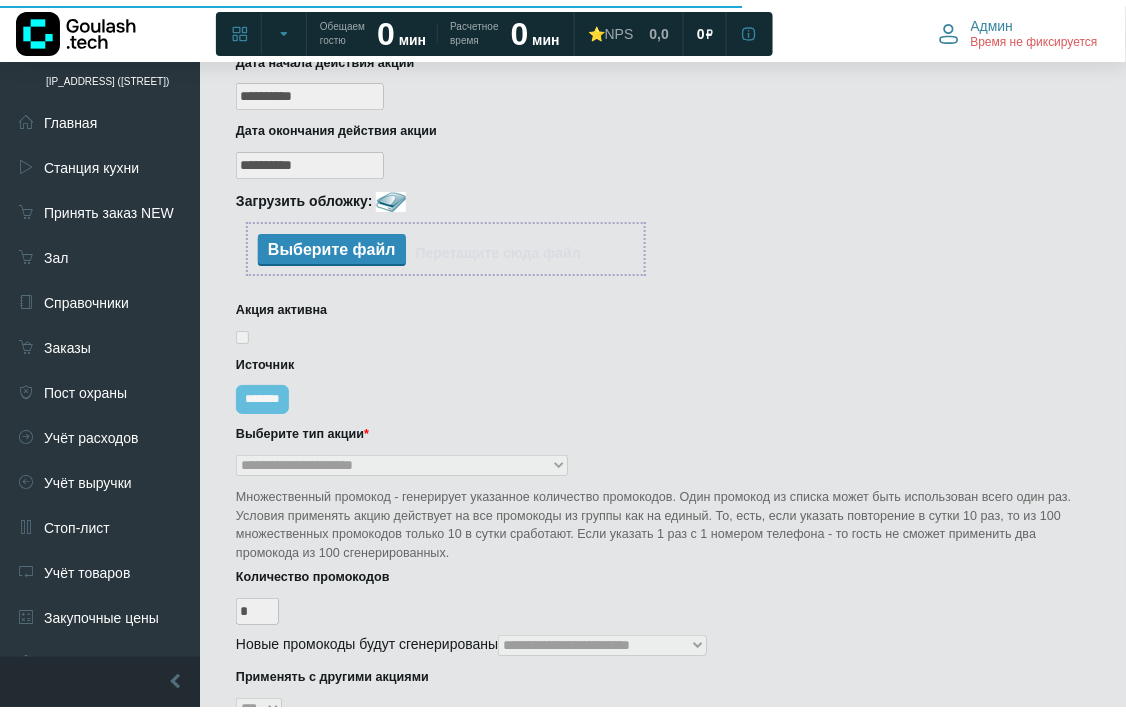 scroll, scrollTop: 2674, scrollLeft: 0, axis: vertical 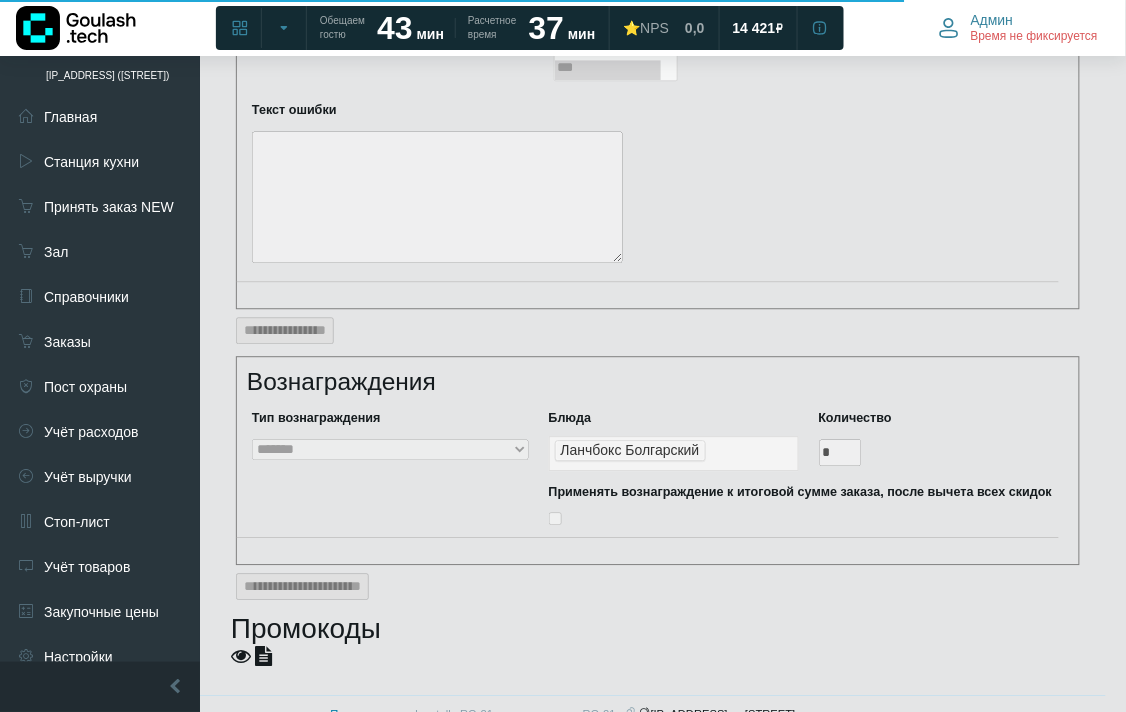 click at bounding box center (263, 656) 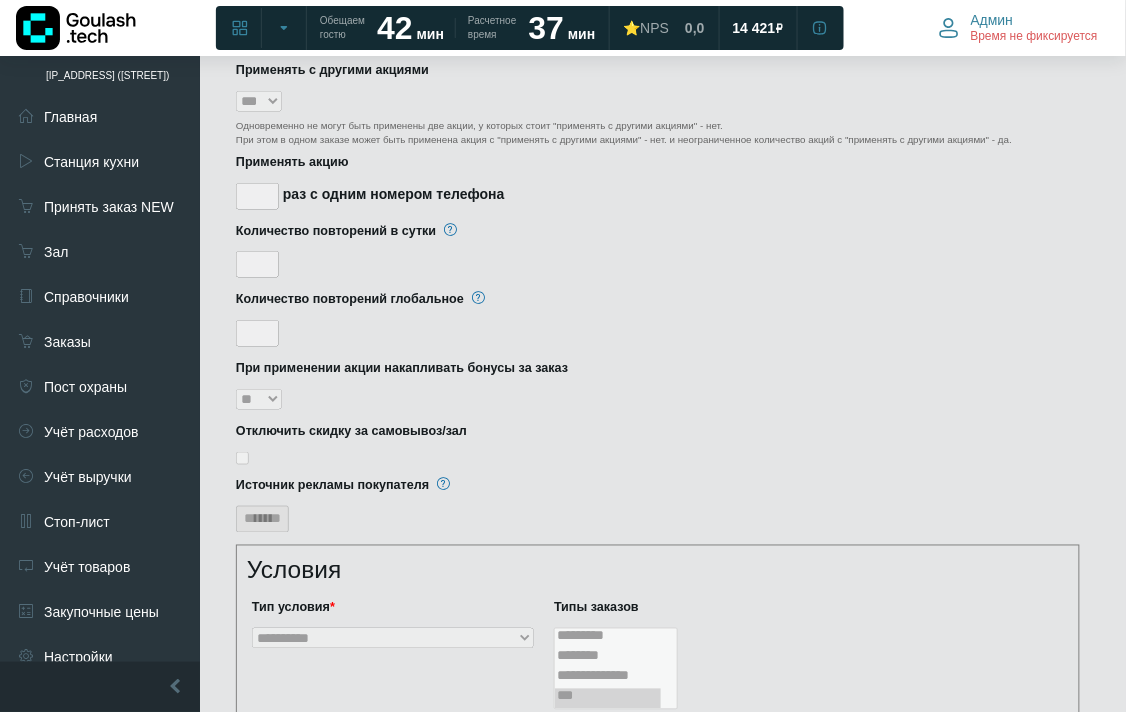 scroll, scrollTop: 0, scrollLeft: 0, axis: both 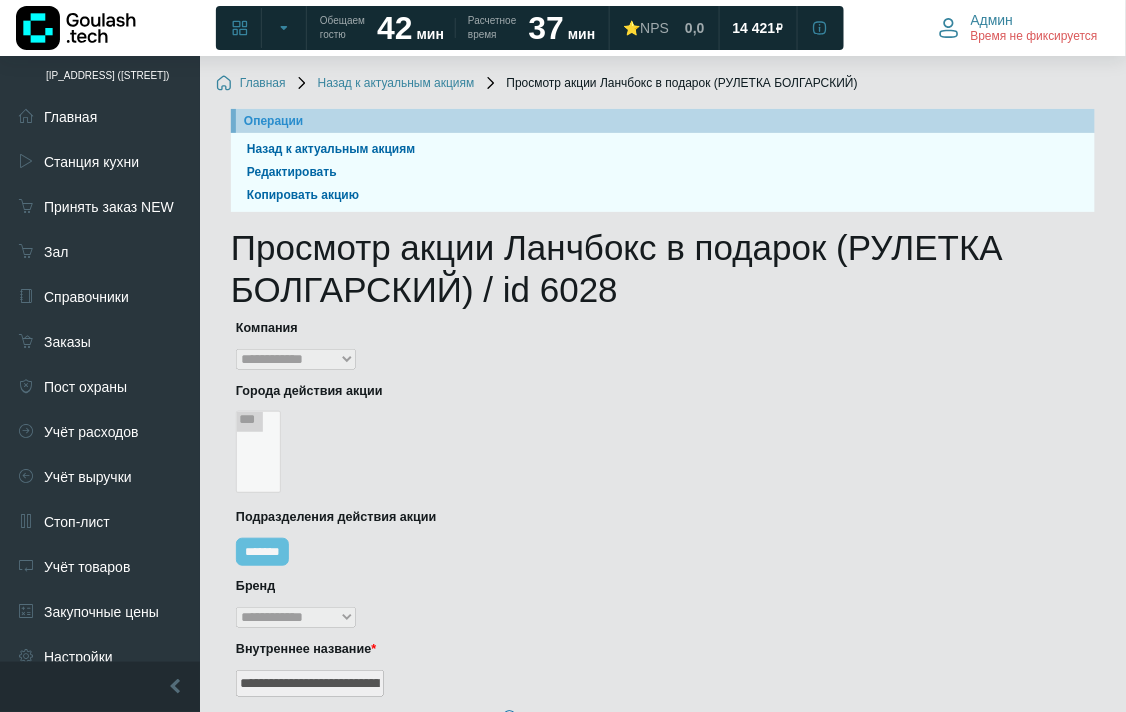 click on "Назад к актуальным акциям" at bounding box center [384, 84] 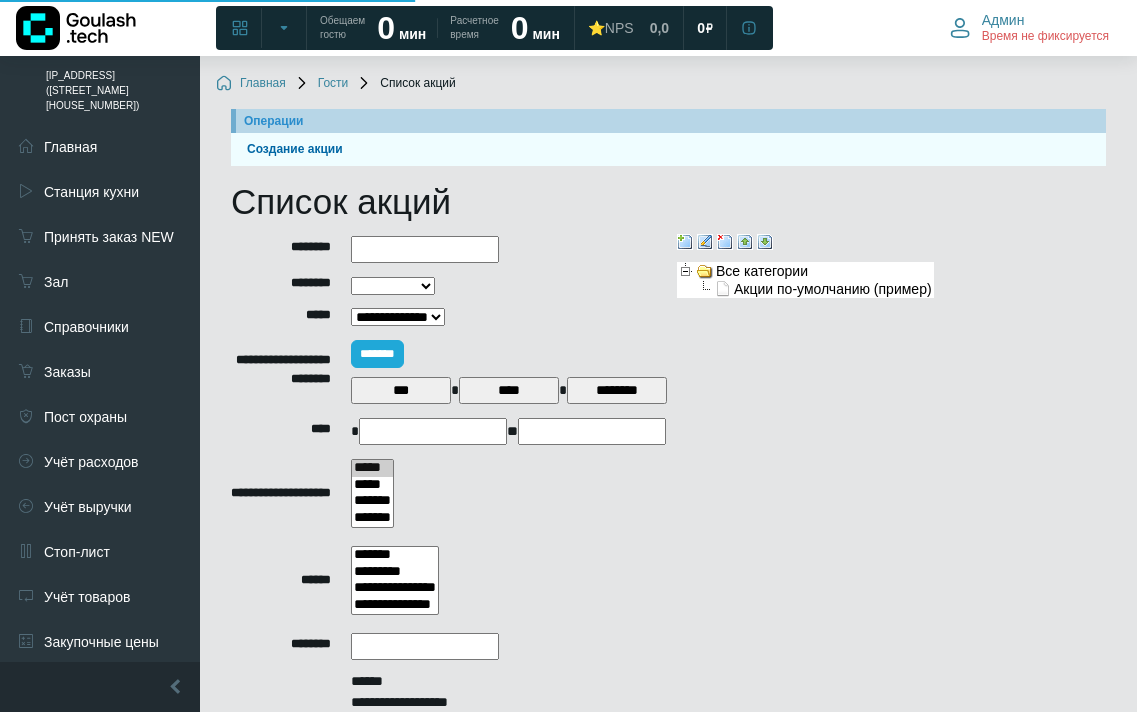 select 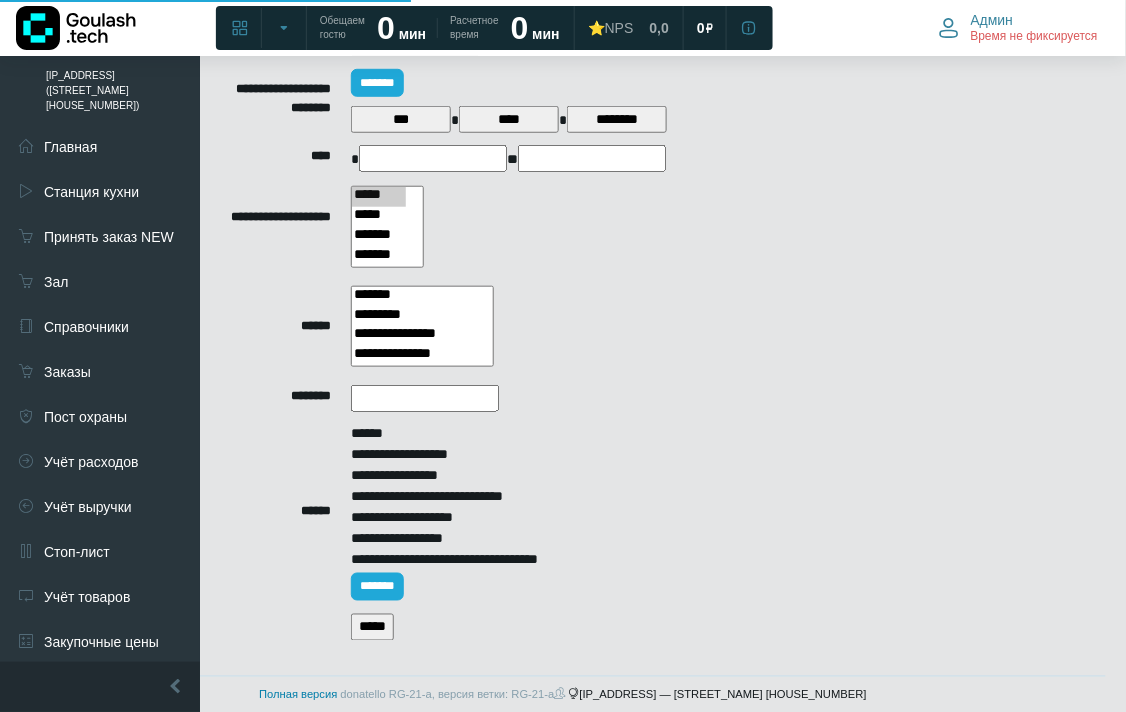 scroll, scrollTop: 277, scrollLeft: 0, axis: vertical 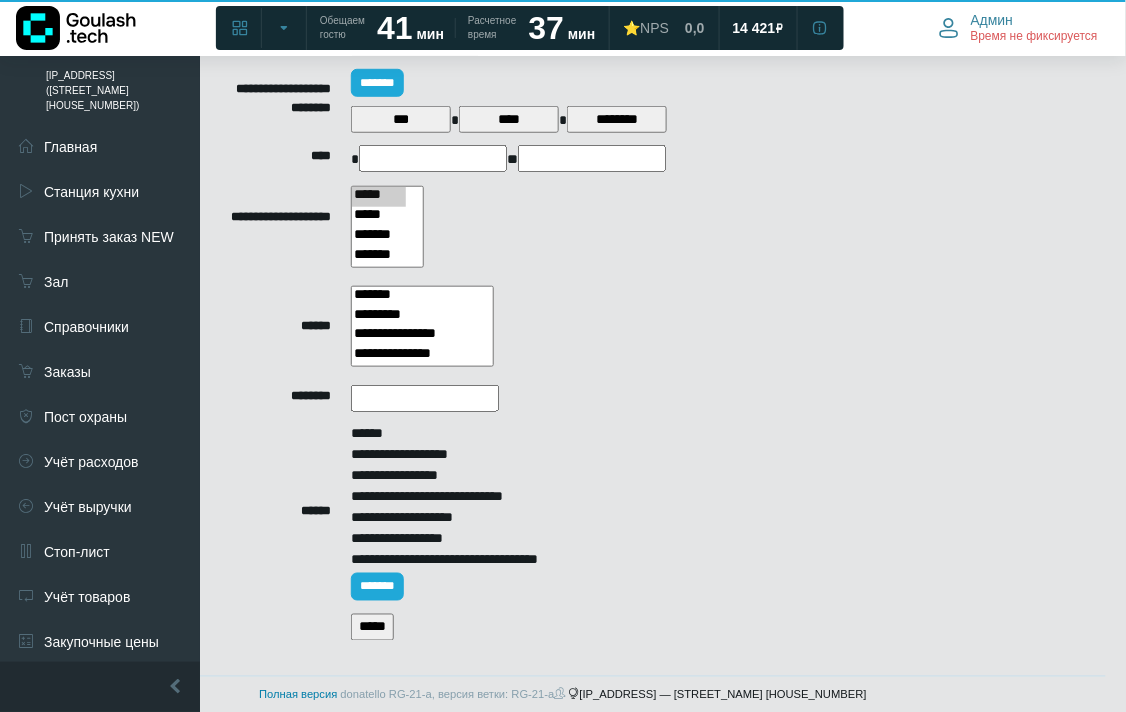 click on "*****" at bounding box center [372, 627] 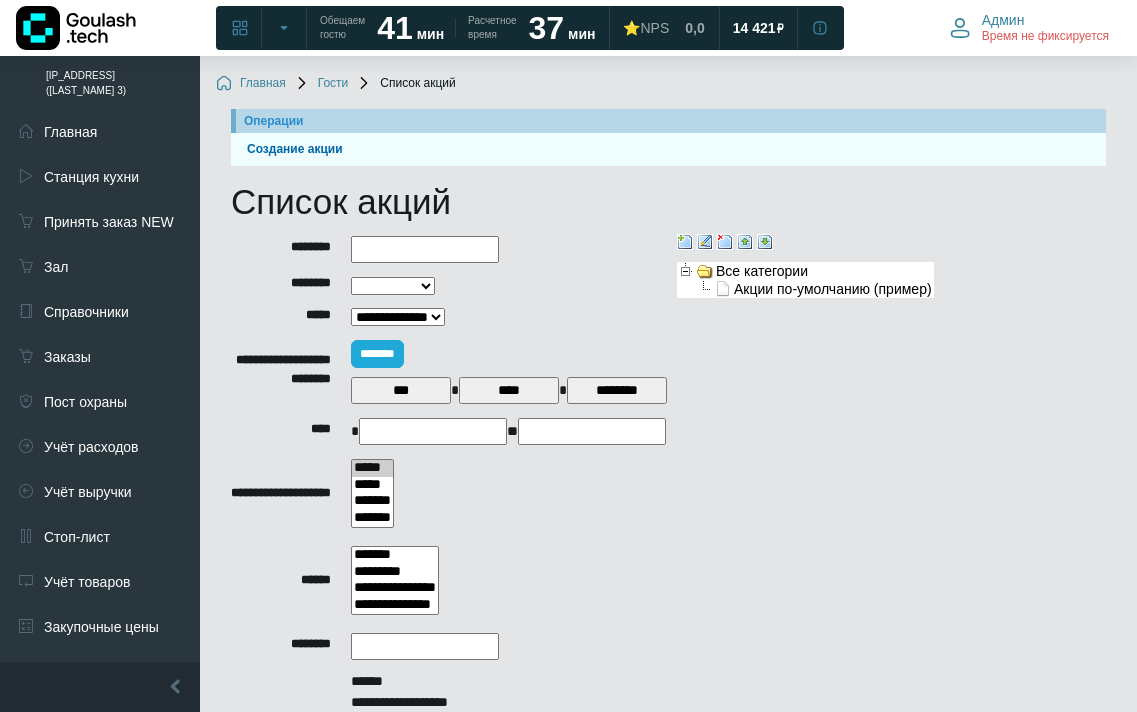 select 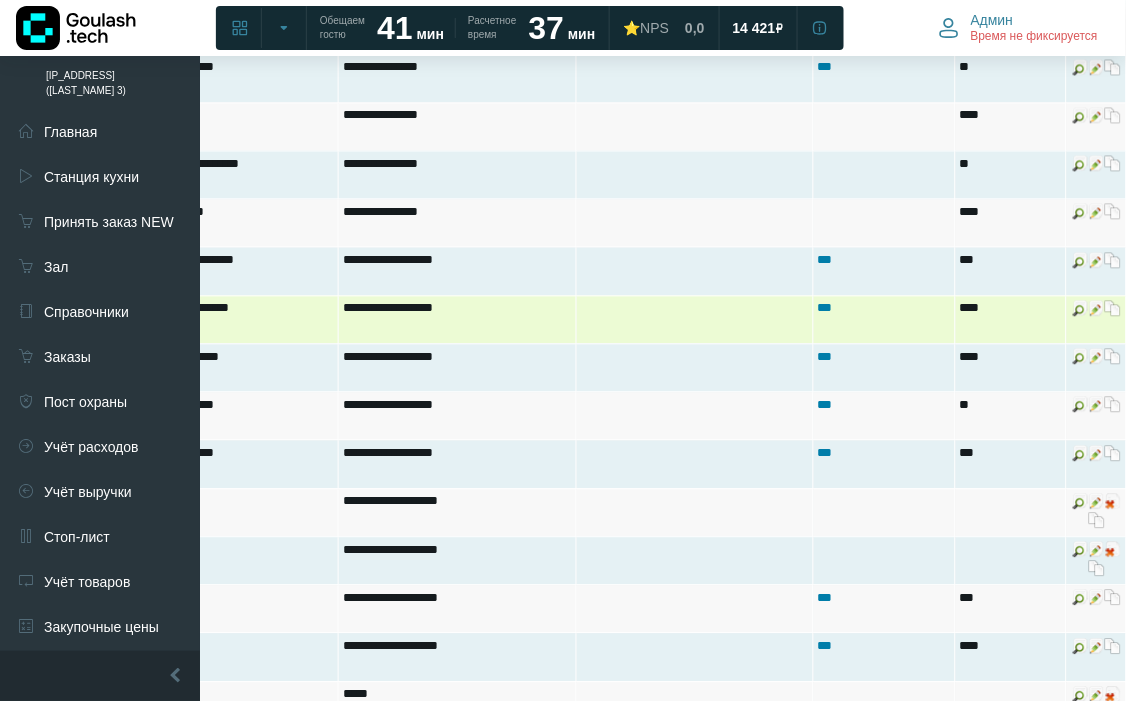 scroll, scrollTop: 2555, scrollLeft: 304, axis: both 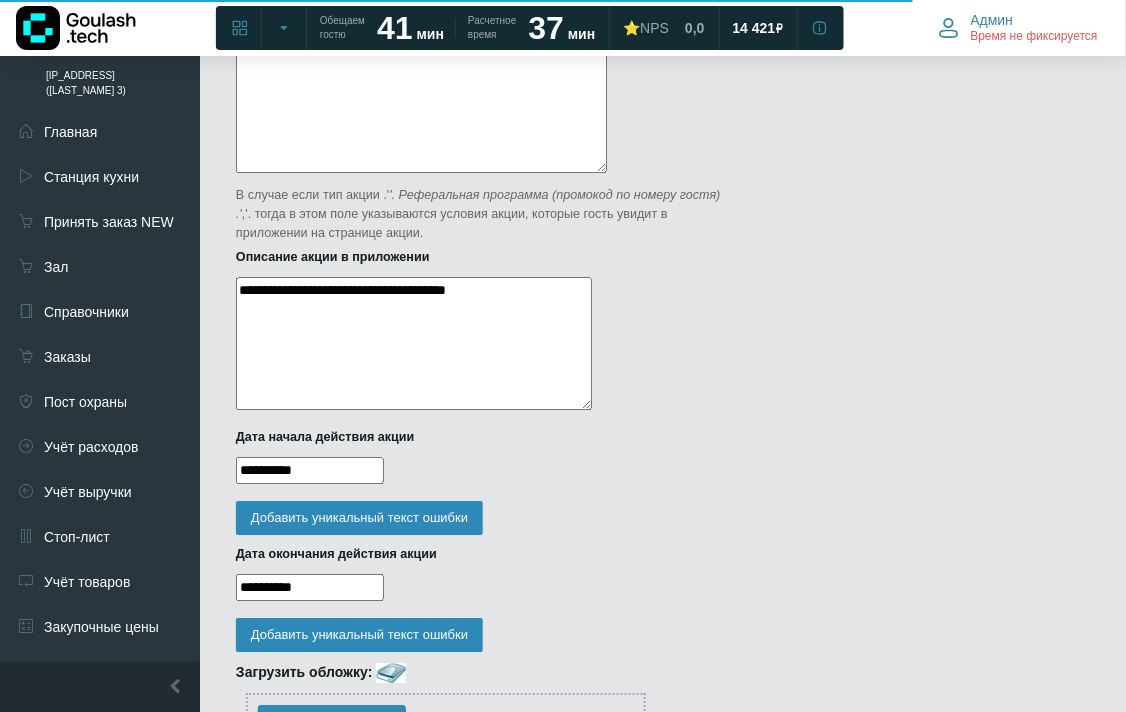 click on "**********" at bounding box center [310, 470] 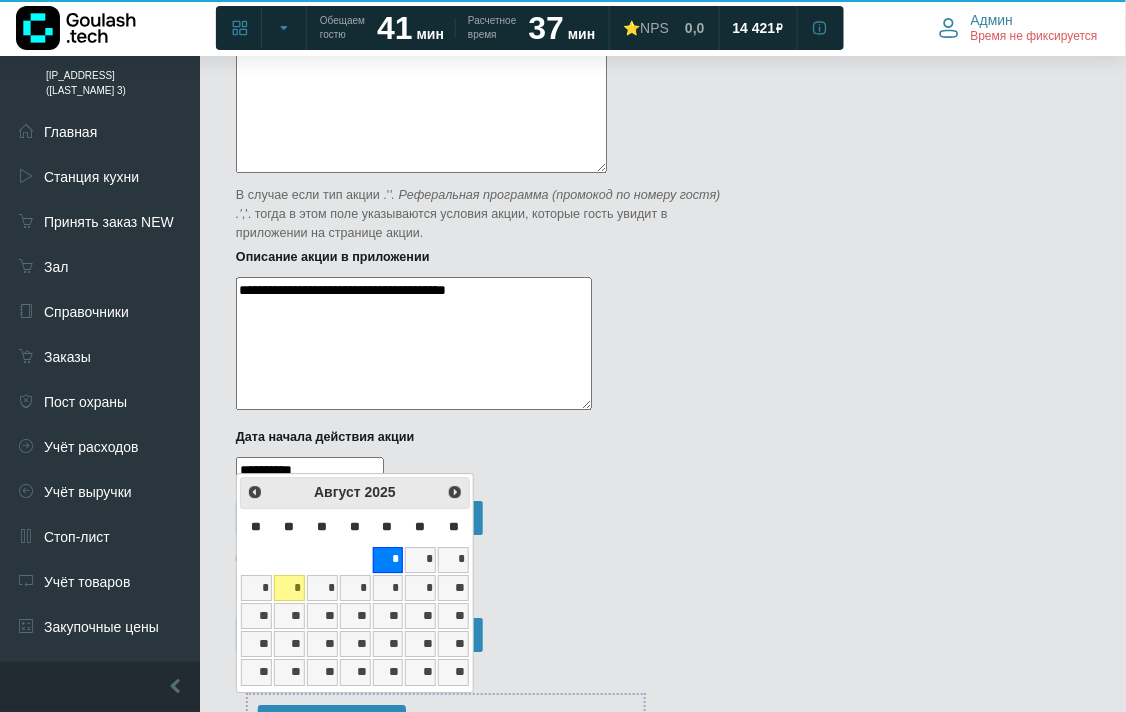 type on "**********" 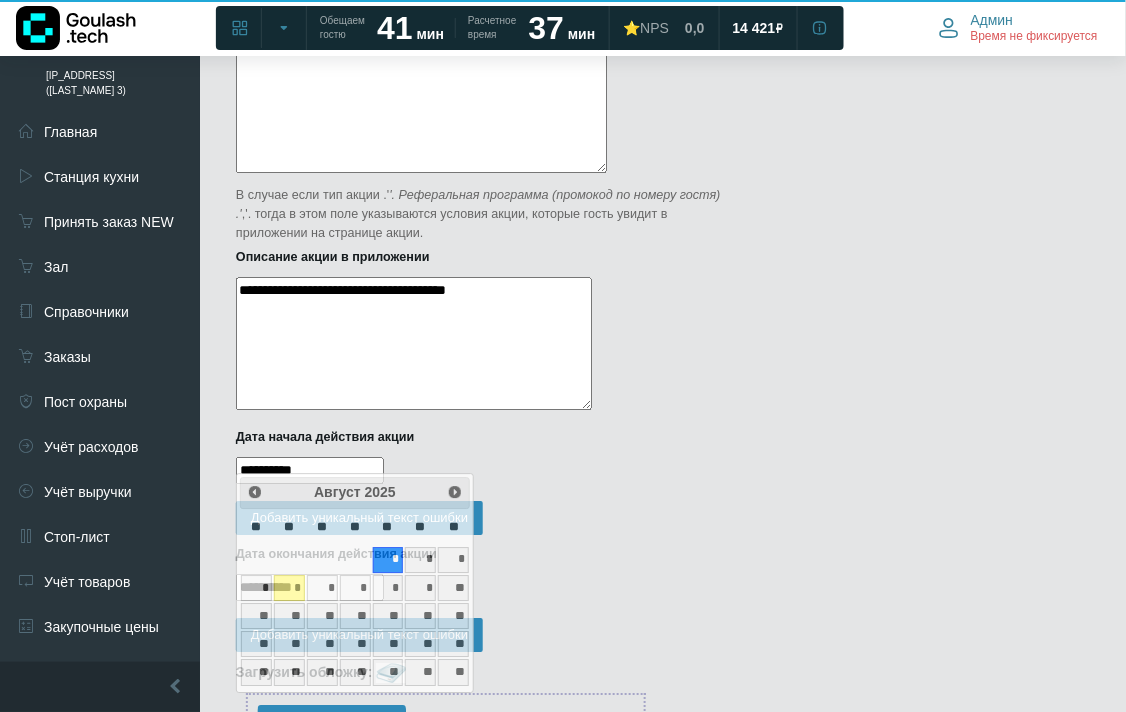 click on "**********" at bounding box center (490, 1004) 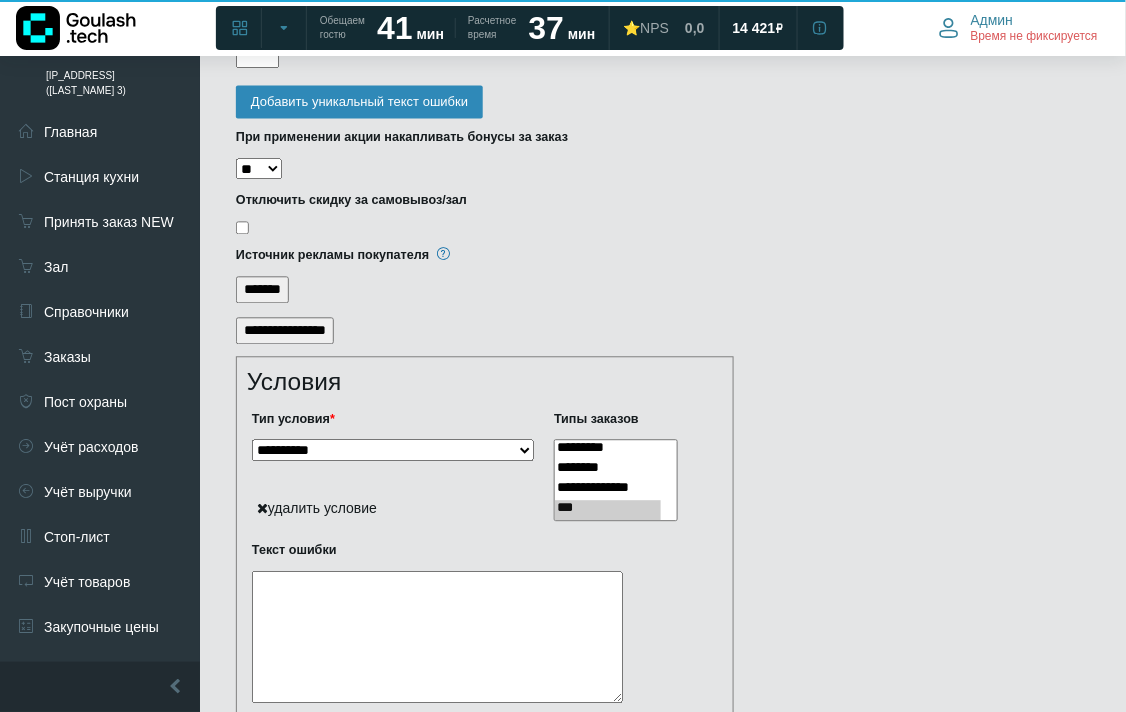 scroll, scrollTop: 3106, scrollLeft: 0, axis: vertical 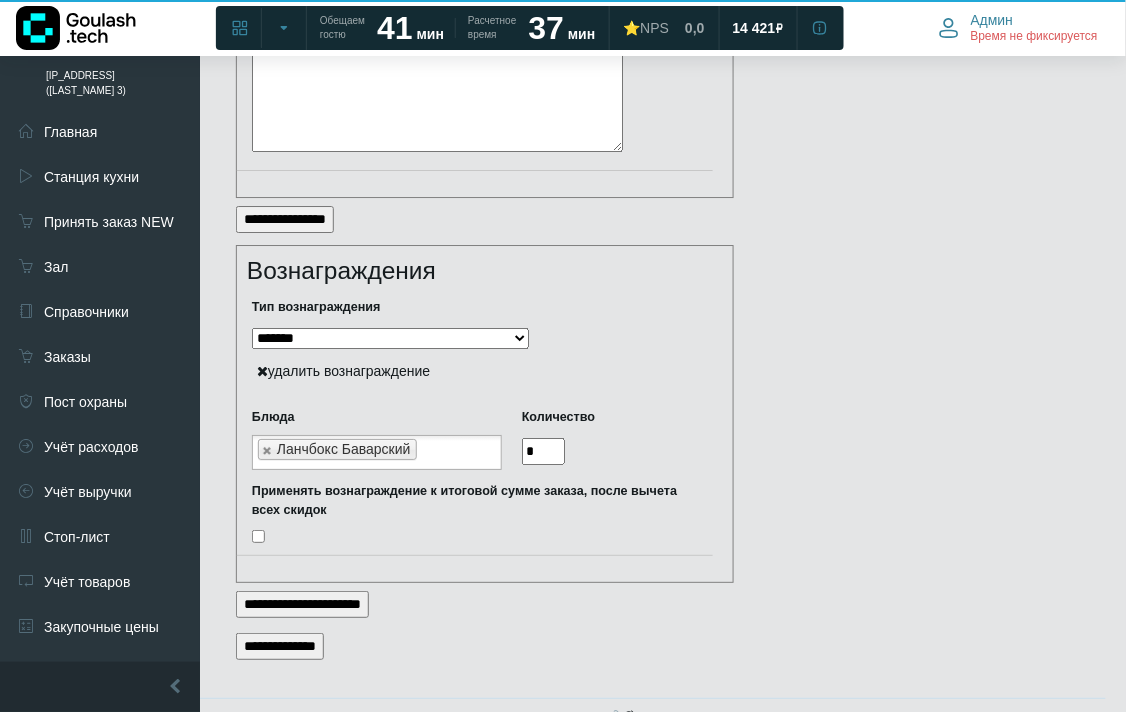 click on "**********" at bounding box center [280, 646] 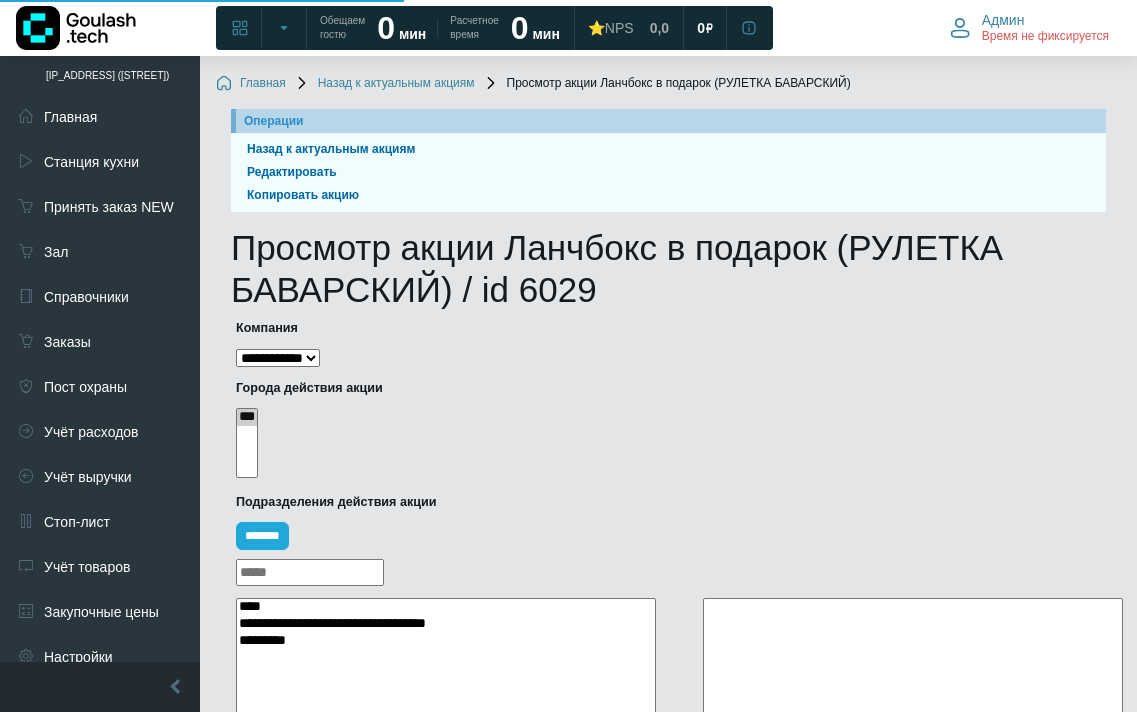 select 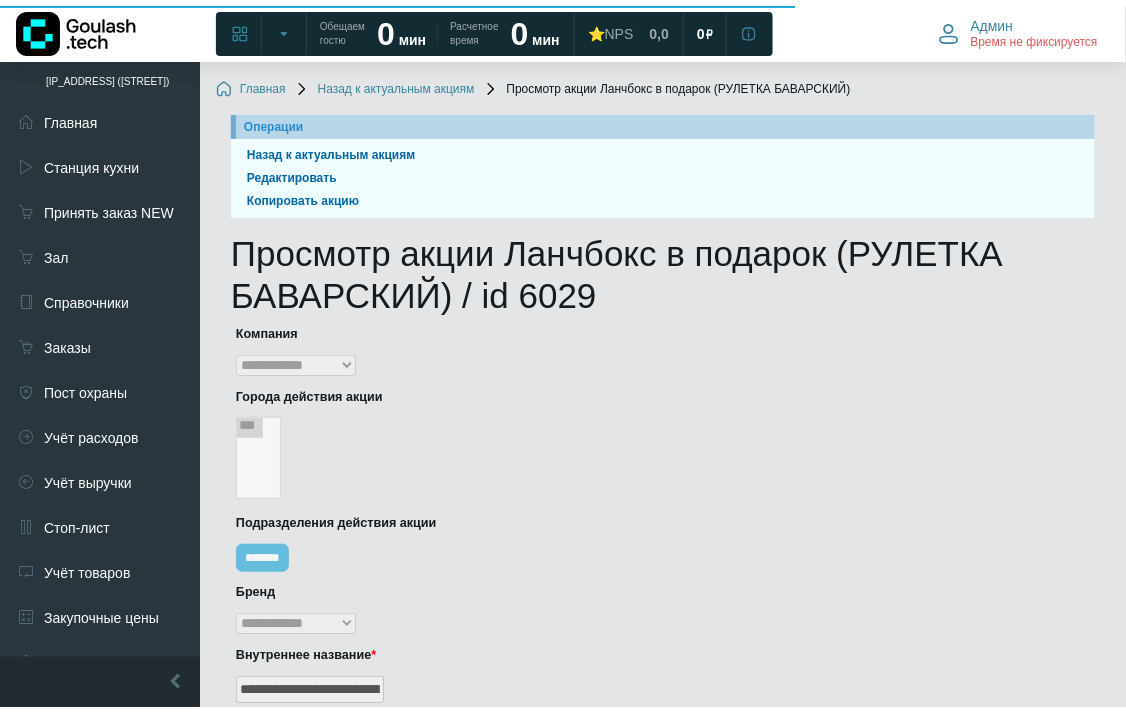 scroll, scrollTop: 2674, scrollLeft: 0, axis: vertical 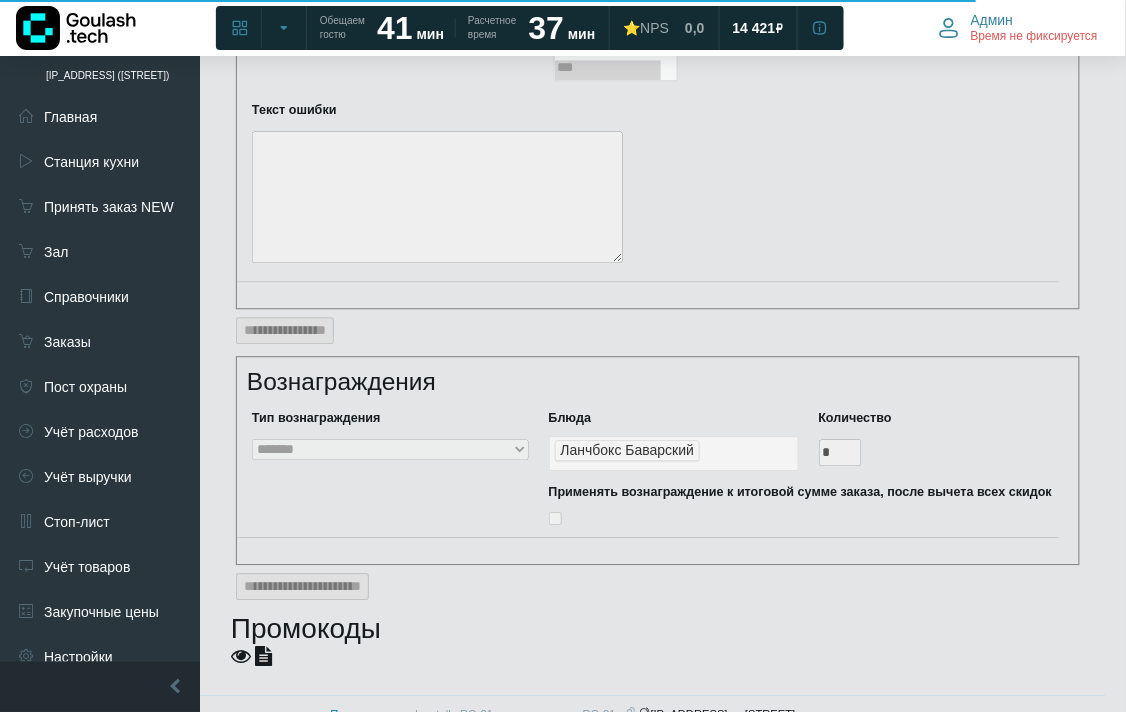 click at bounding box center (263, 656) 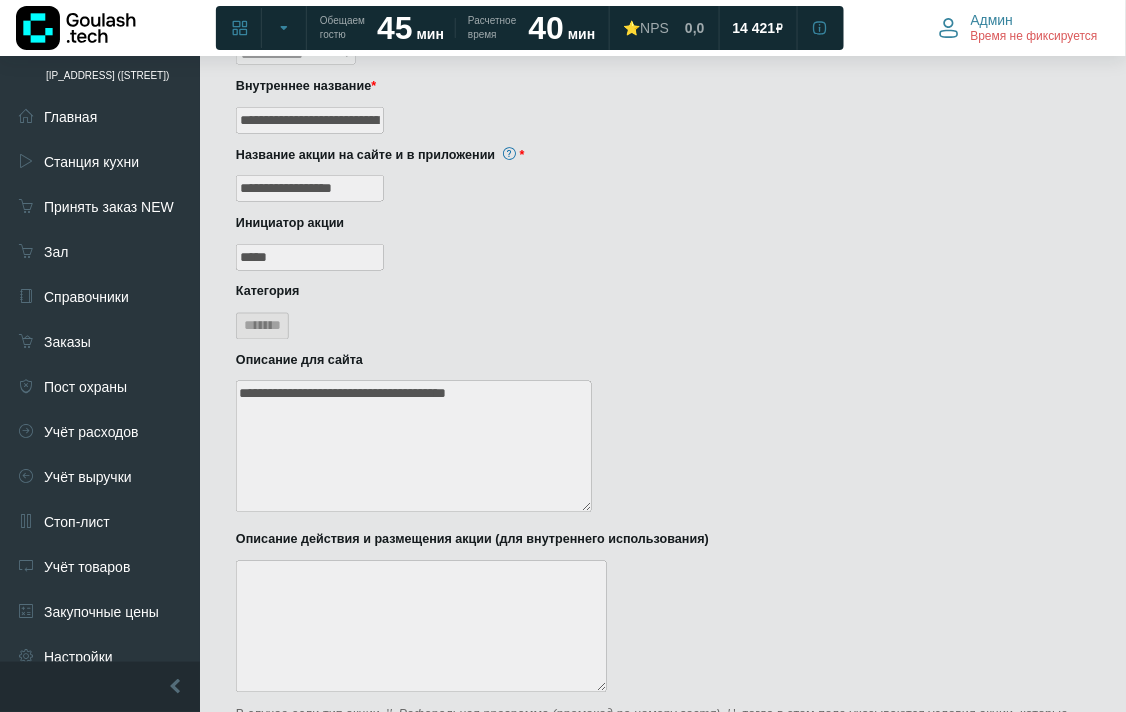 scroll, scrollTop: 0, scrollLeft: 0, axis: both 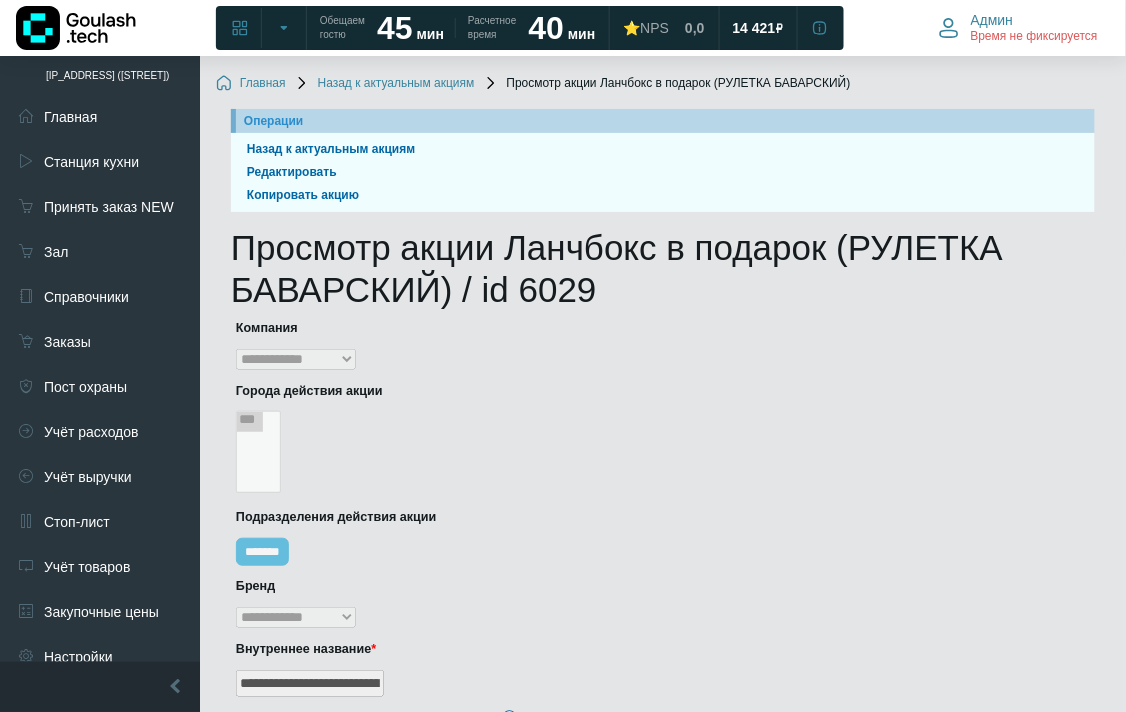 click on "Назад к актуальным акциям" at bounding box center [384, 84] 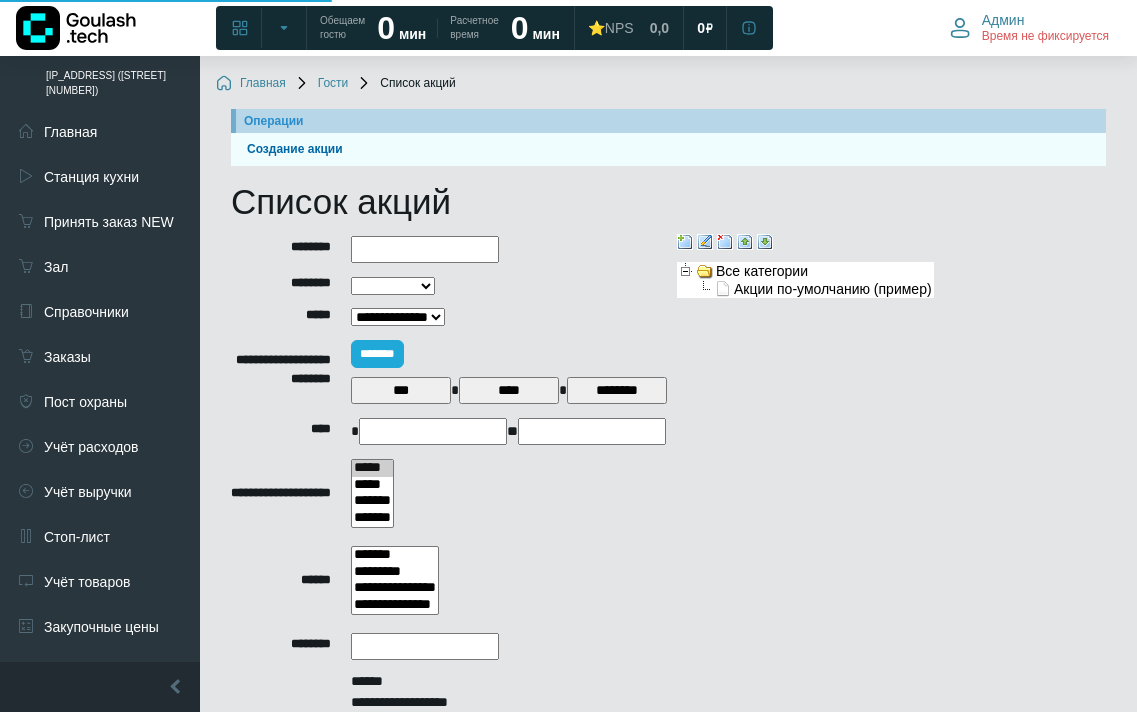 select 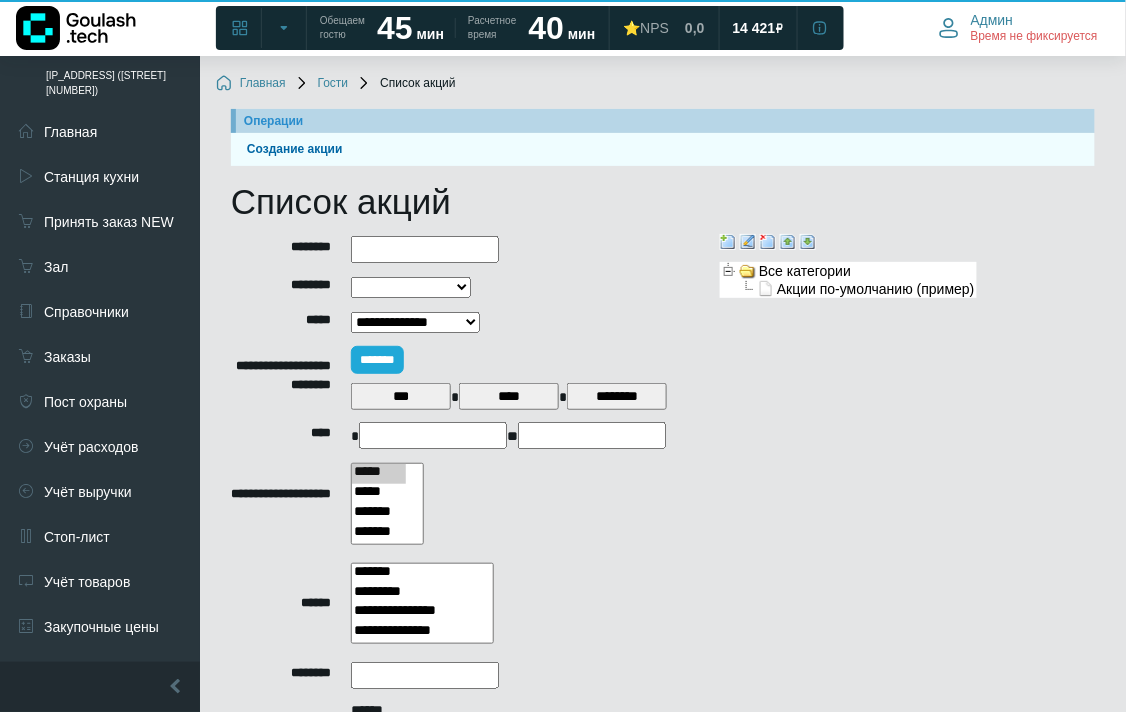 scroll, scrollTop: 277, scrollLeft: 0, axis: vertical 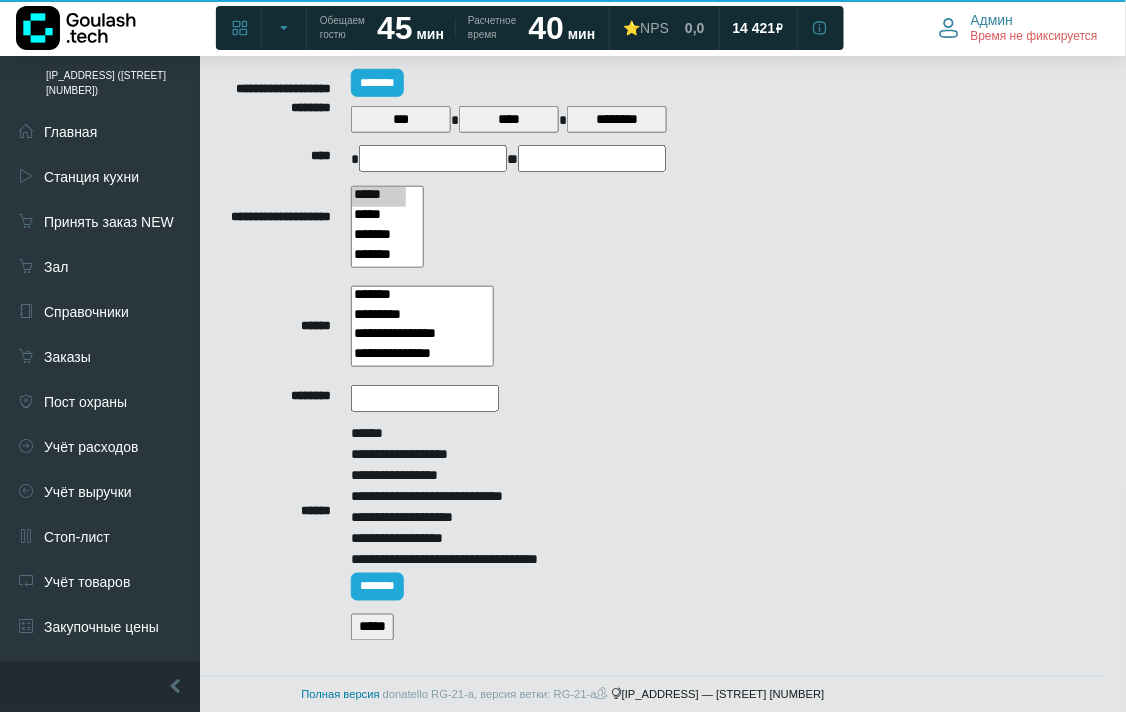click on "*****" at bounding box center (372, 627) 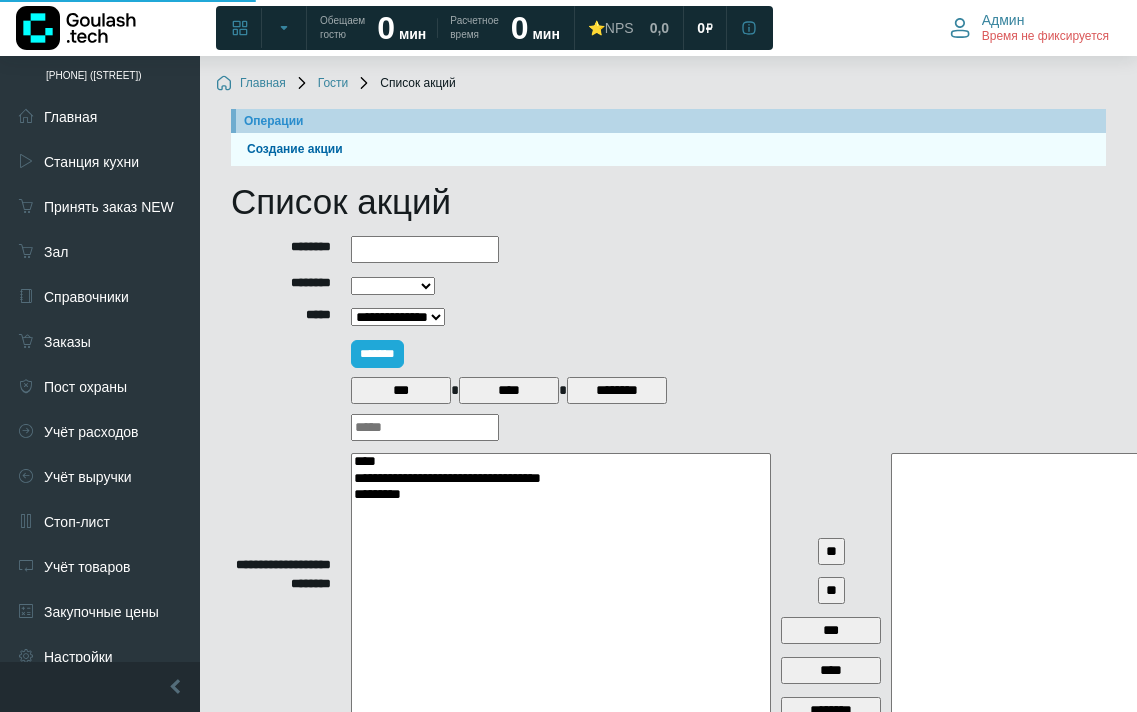 select 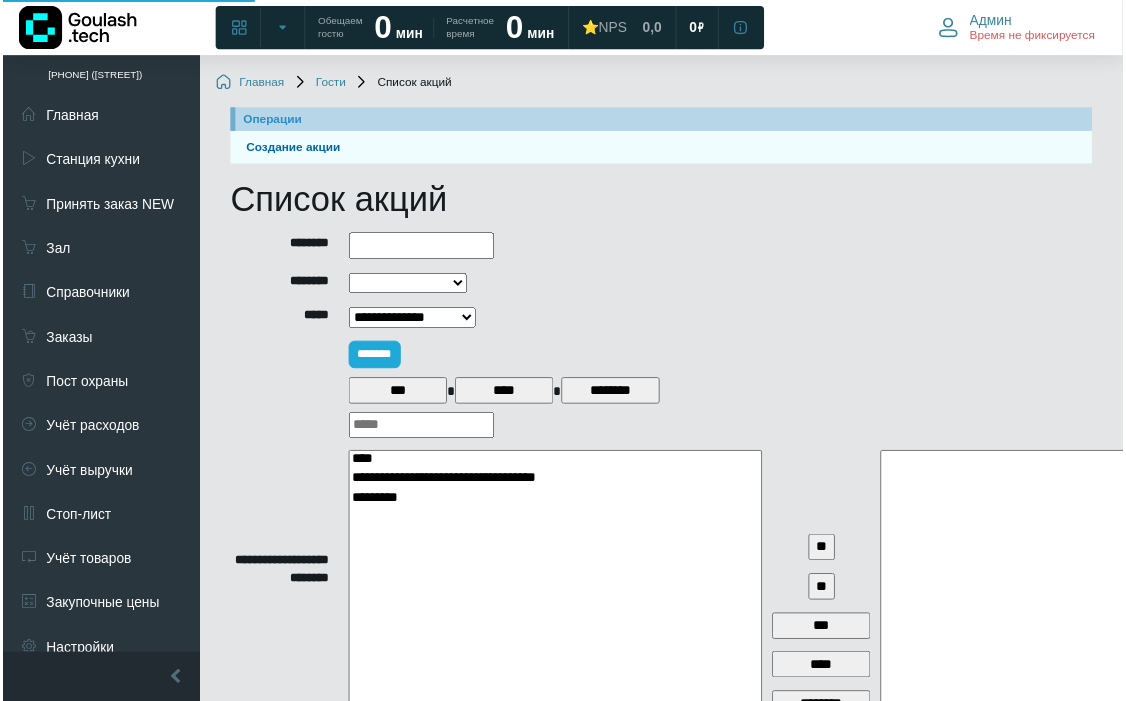 scroll, scrollTop: 0, scrollLeft: 0, axis: both 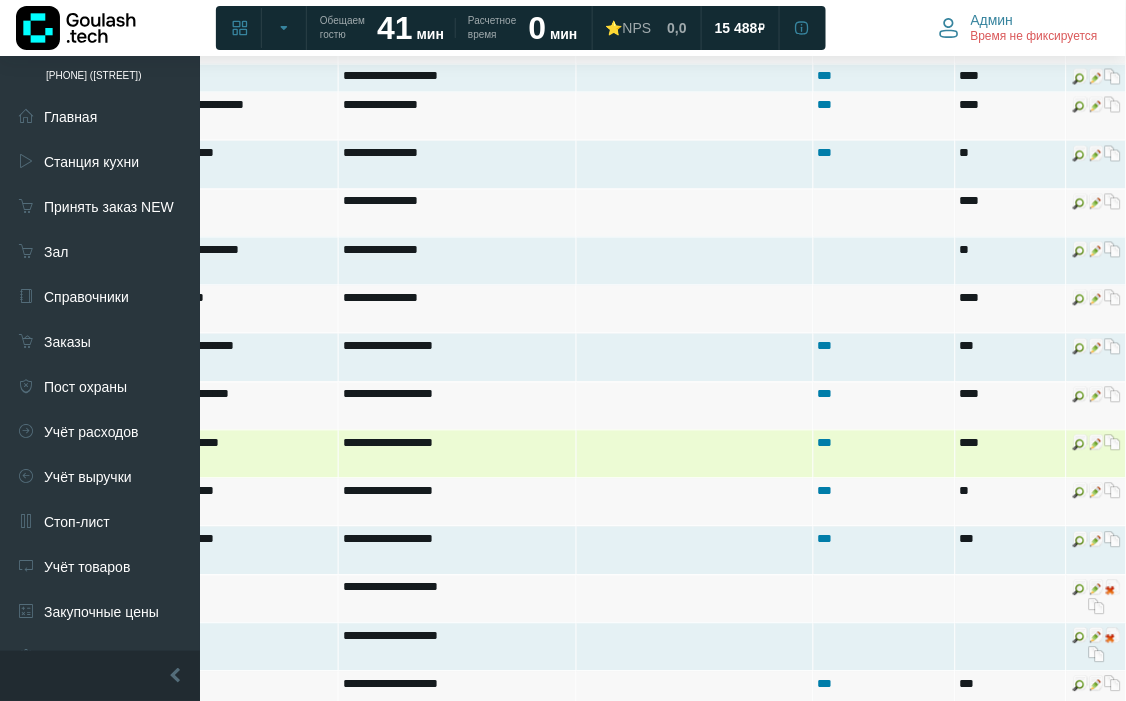 click at bounding box center (1113, 443) 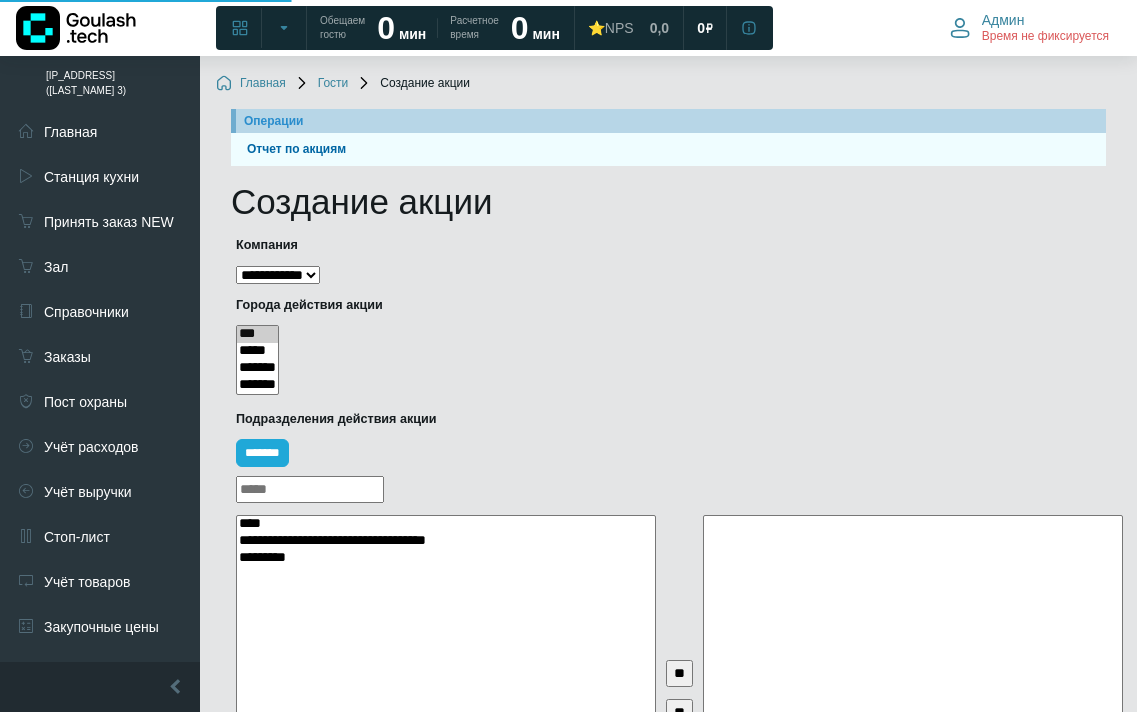 select 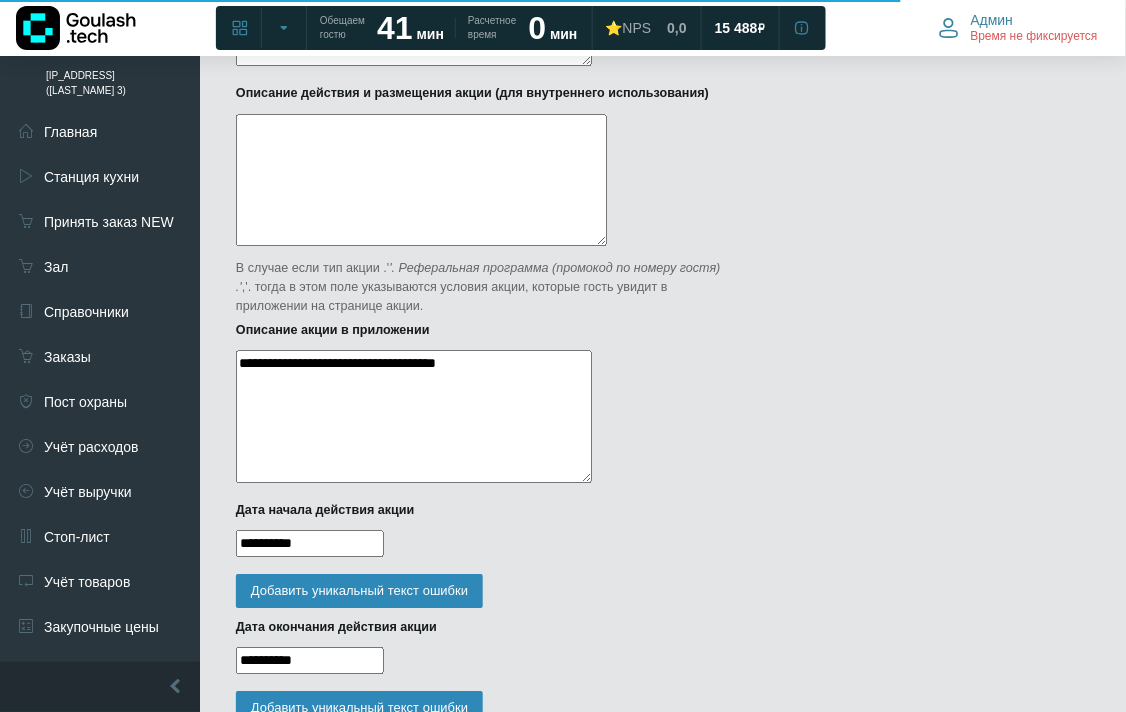 scroll, scrollTop: 1038, scrollLeft: 0, axis: vertical 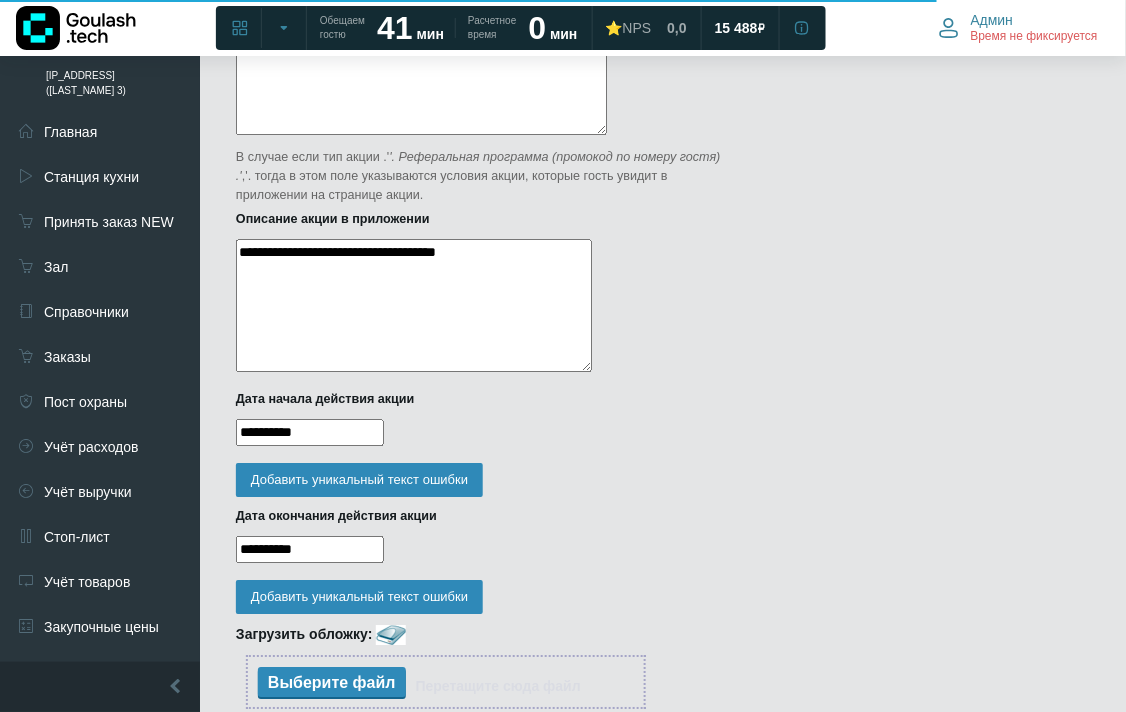click on "**********" at bounding box center [310, 432] 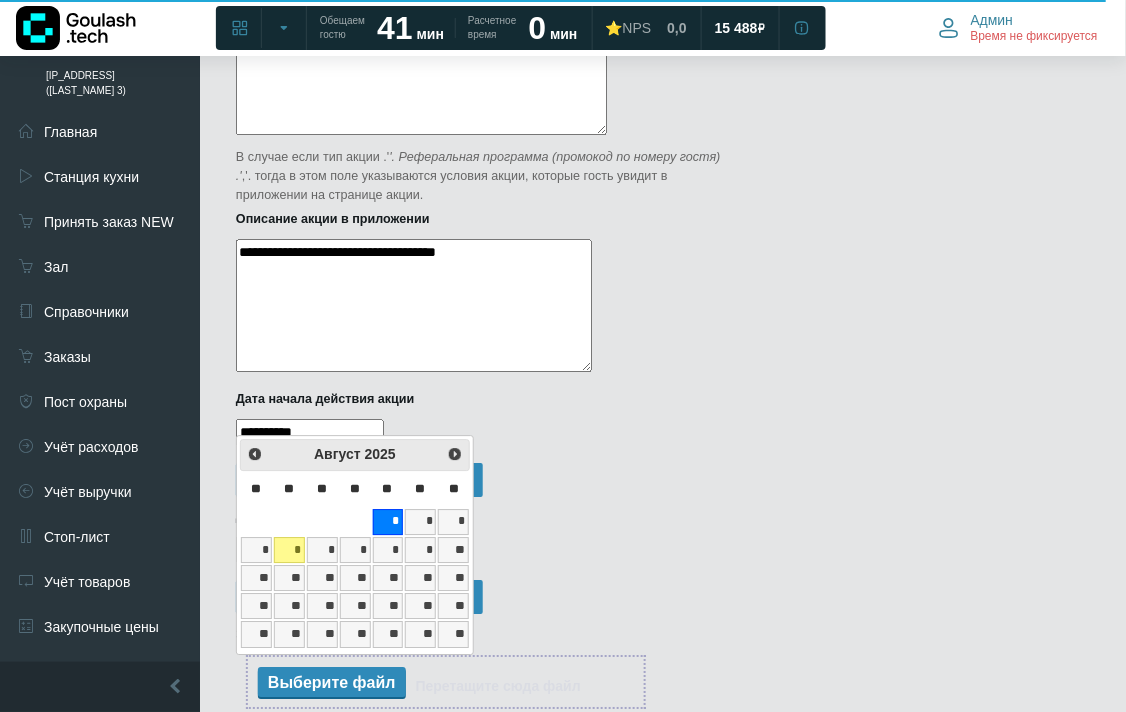 type on "**********" 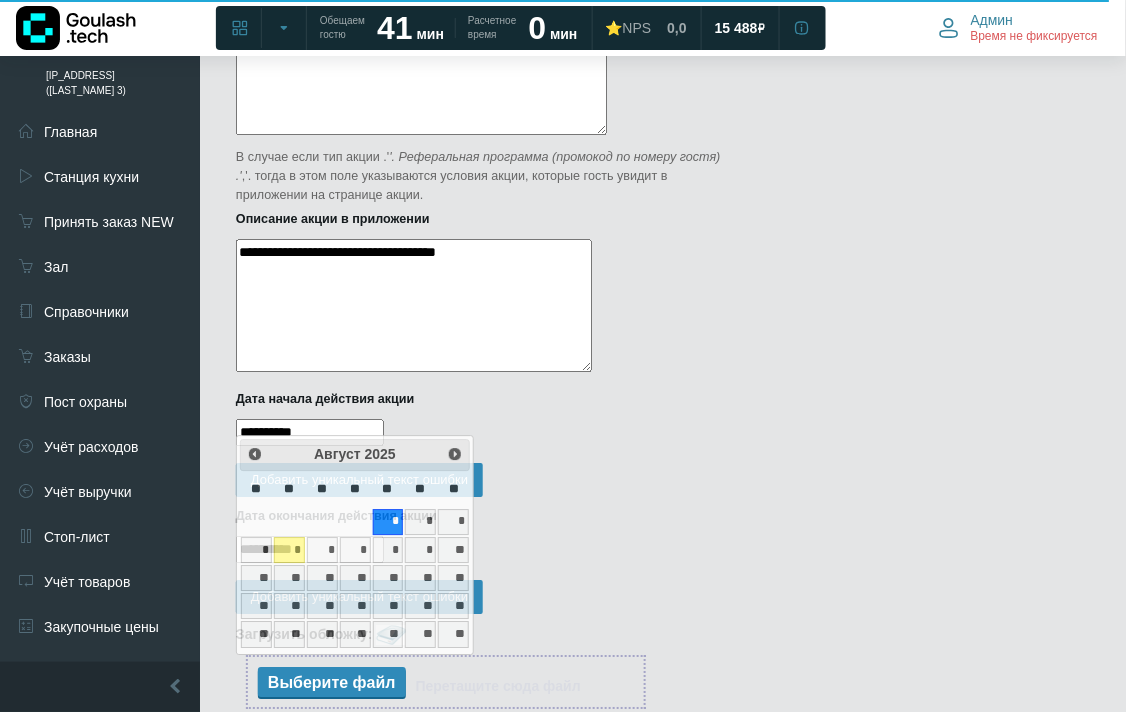 click on "Дата окончания действия акции" at bounding box center (485, 516) 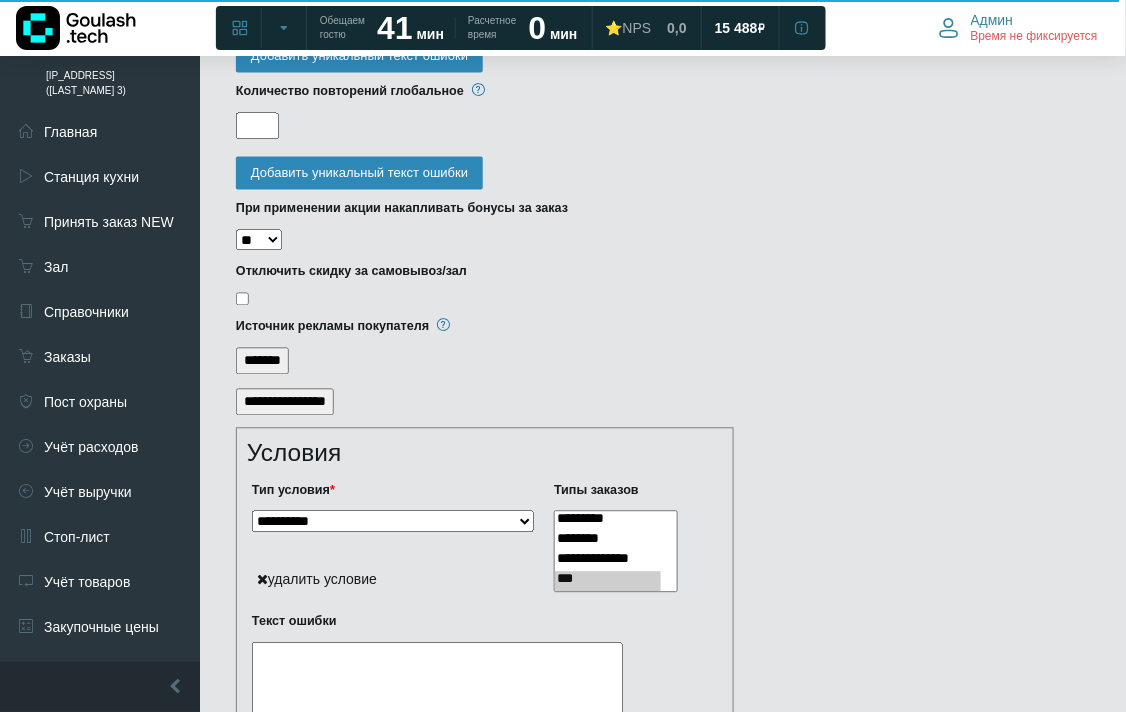 scroll, scrollTop: 3106, scrollLeft: 0, axis: vertical 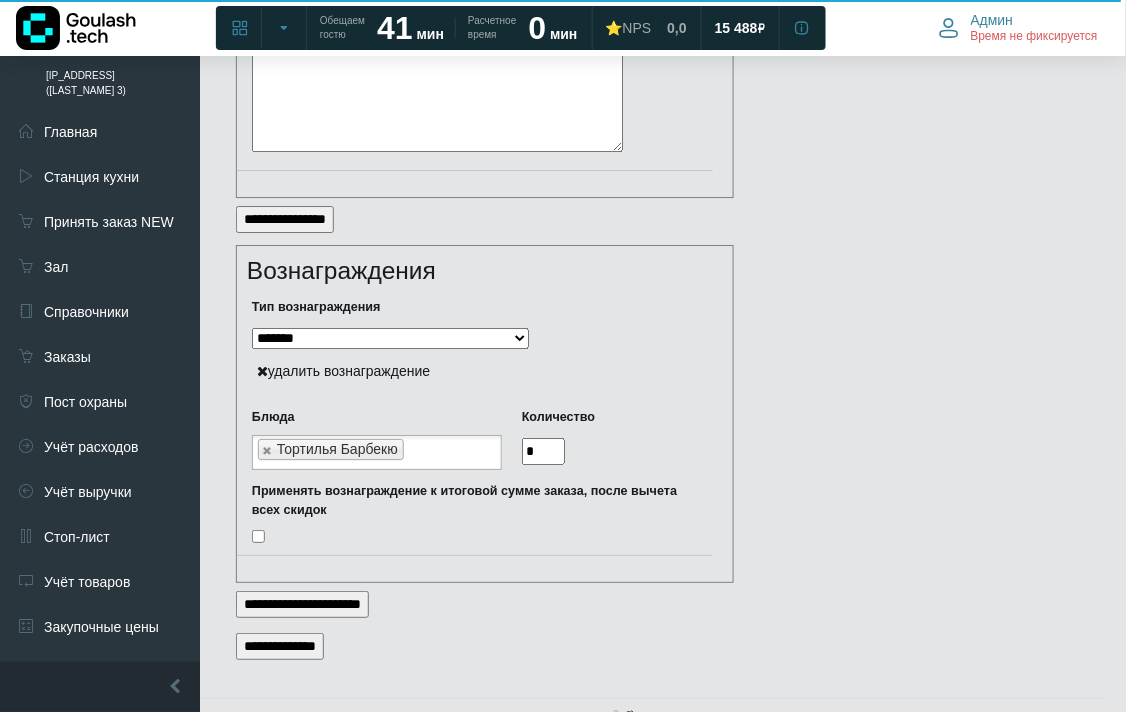 click on "**********" at bounding box center [280, 646] 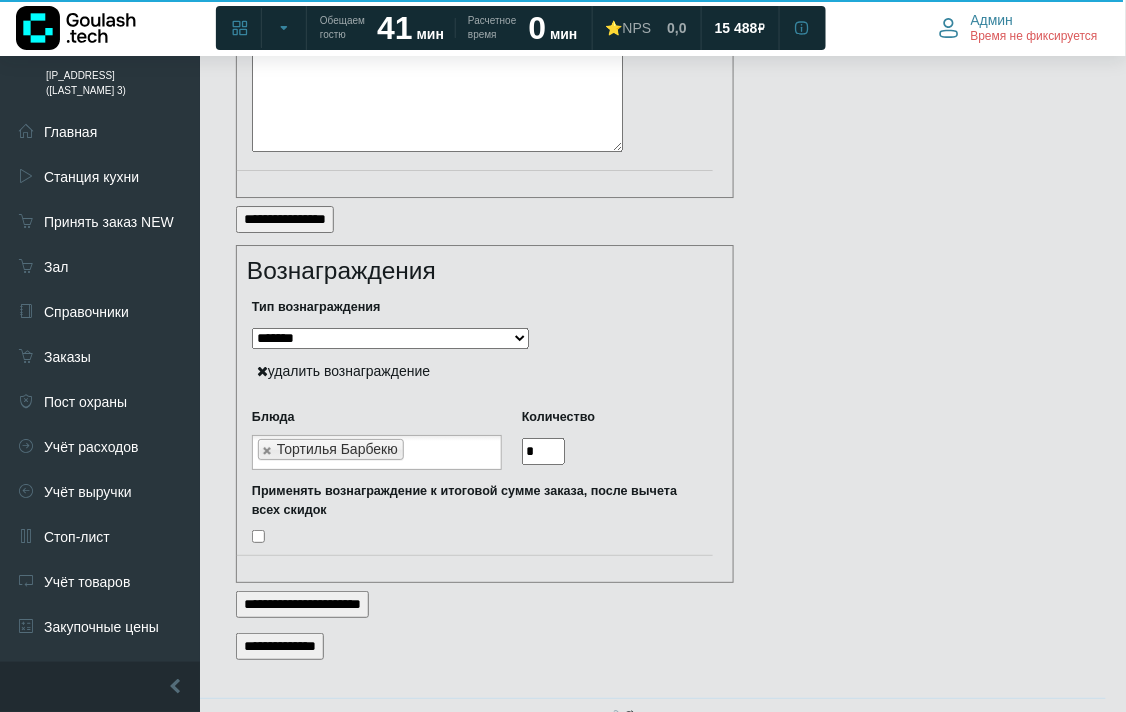 scroll, scrollTop: 2662, scrollLeft: 0, axis: vertical 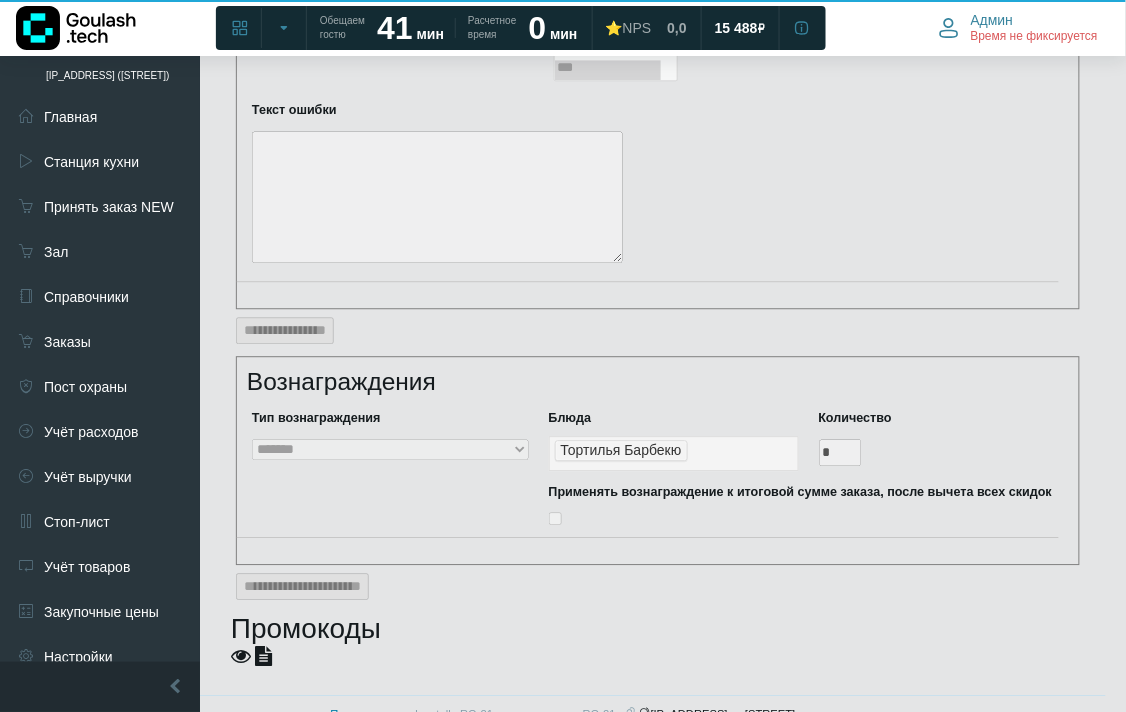 click at bounding box center (263, 656) 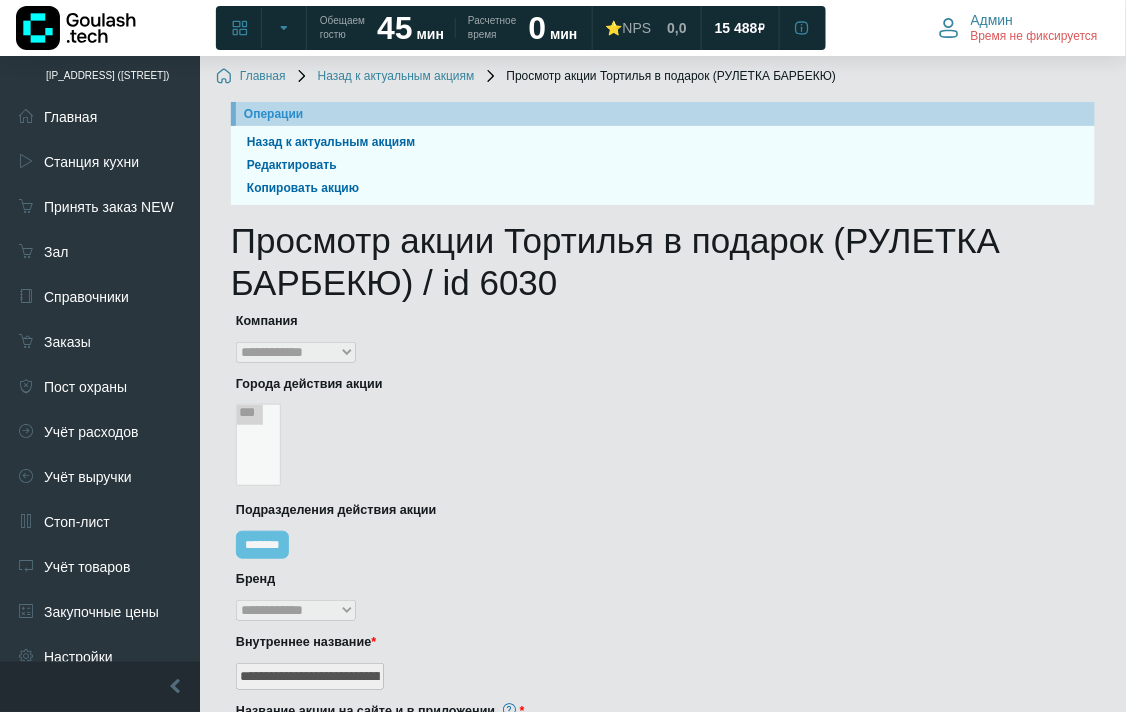 scroll, scrollTop: 0, scrollLeft: 0, axis: both 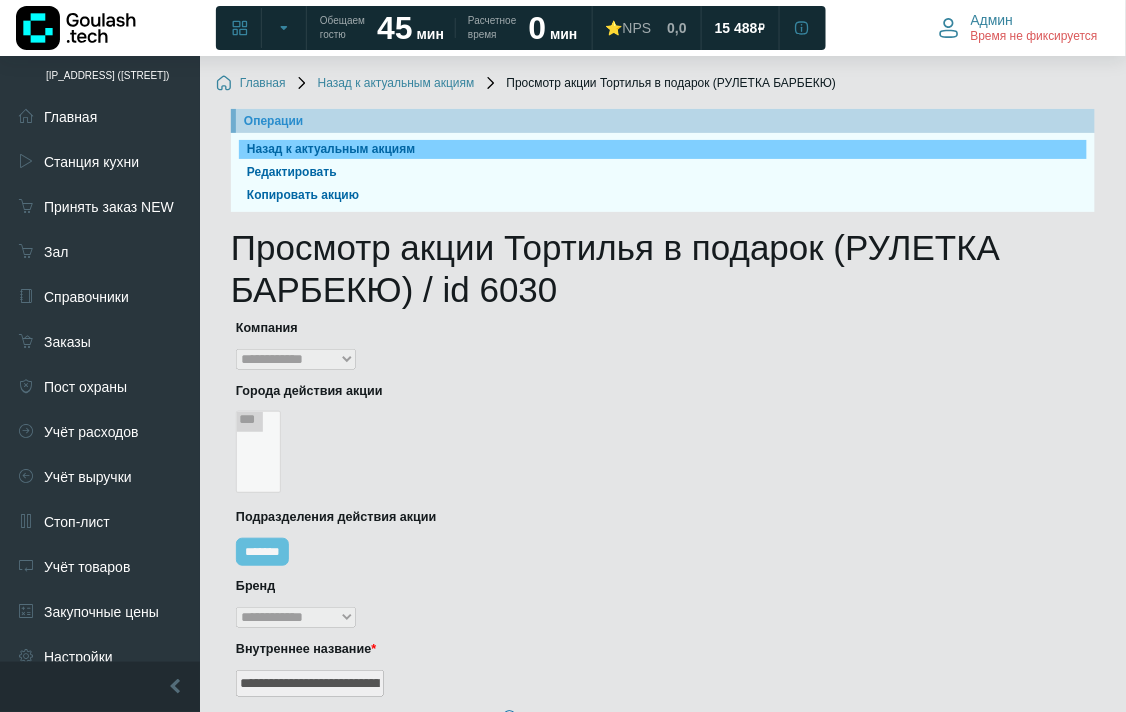 click on "Назад к актуальным акциям" at bounding box center (663, 149) 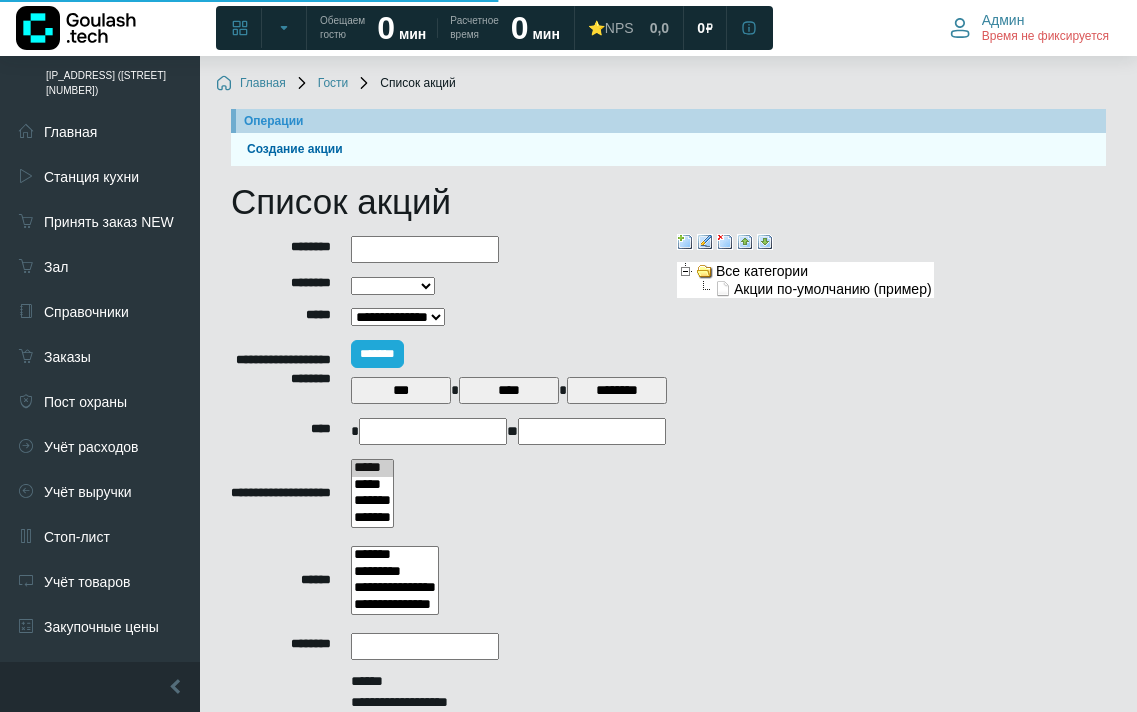 select 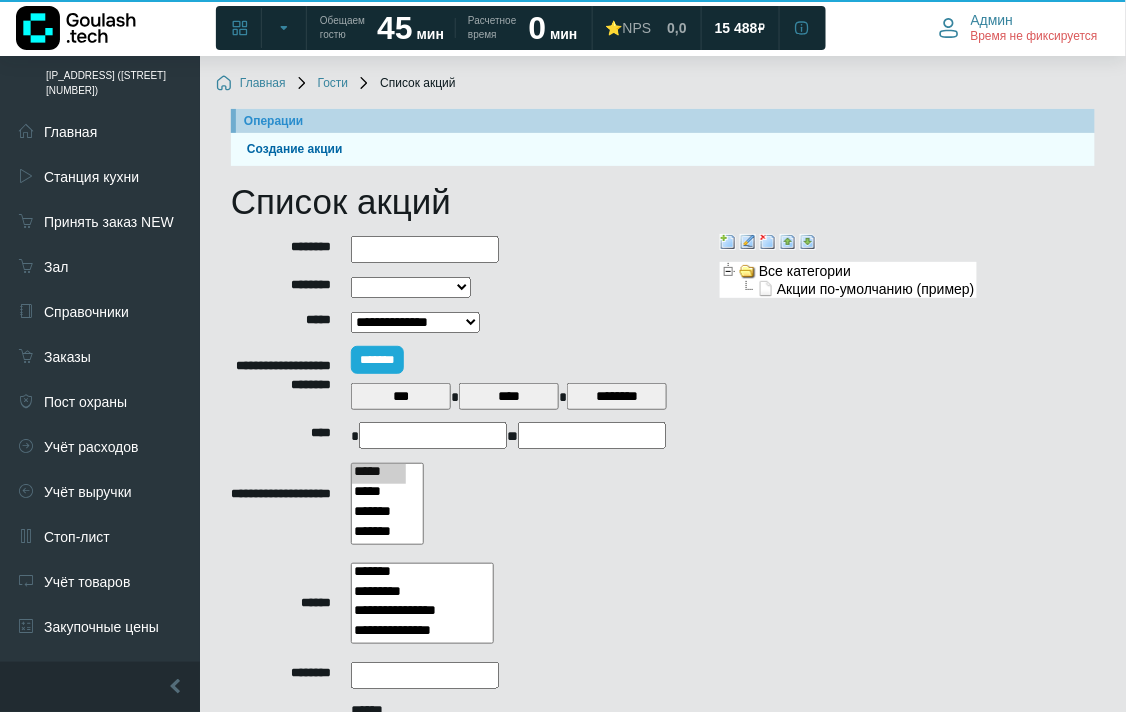 scroll, scrollTop: 277, scrollLeft: 0, axis: vertical 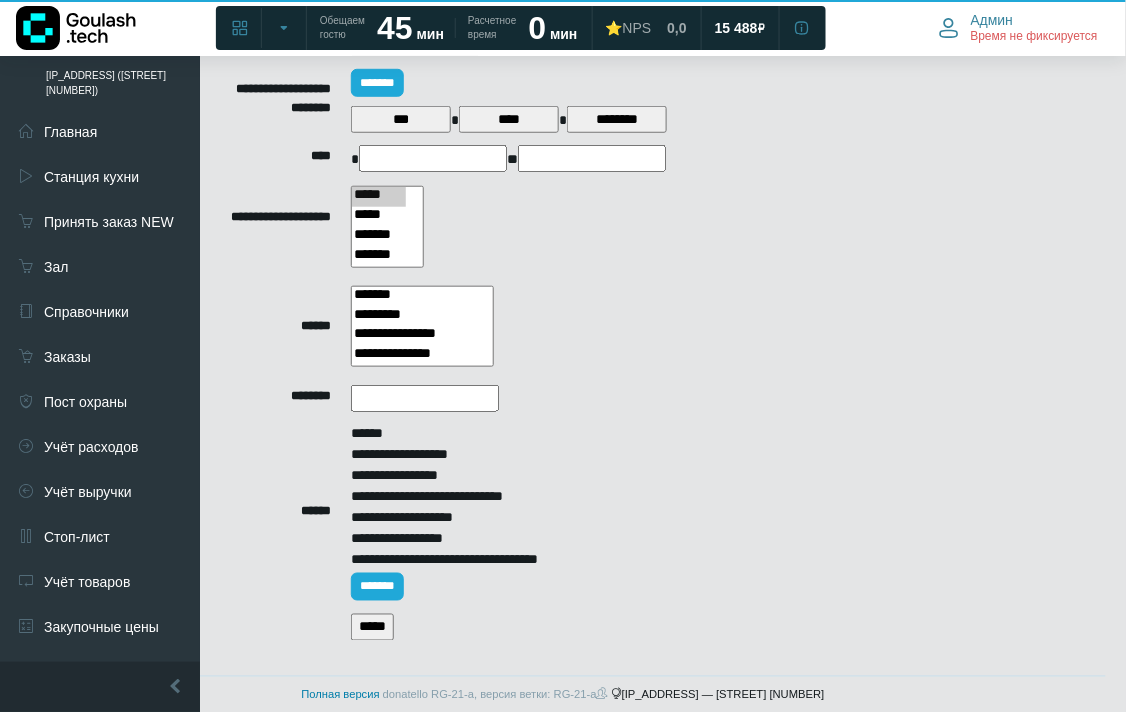 click on "*****" at bounding box center [372, 627] 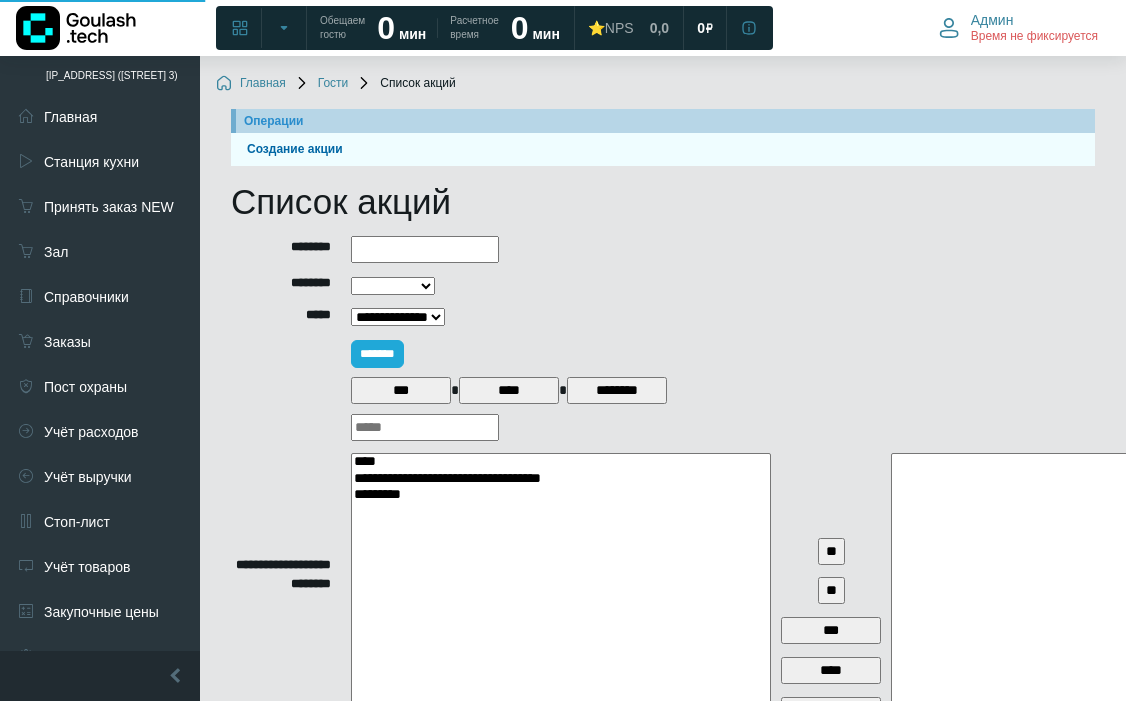 select 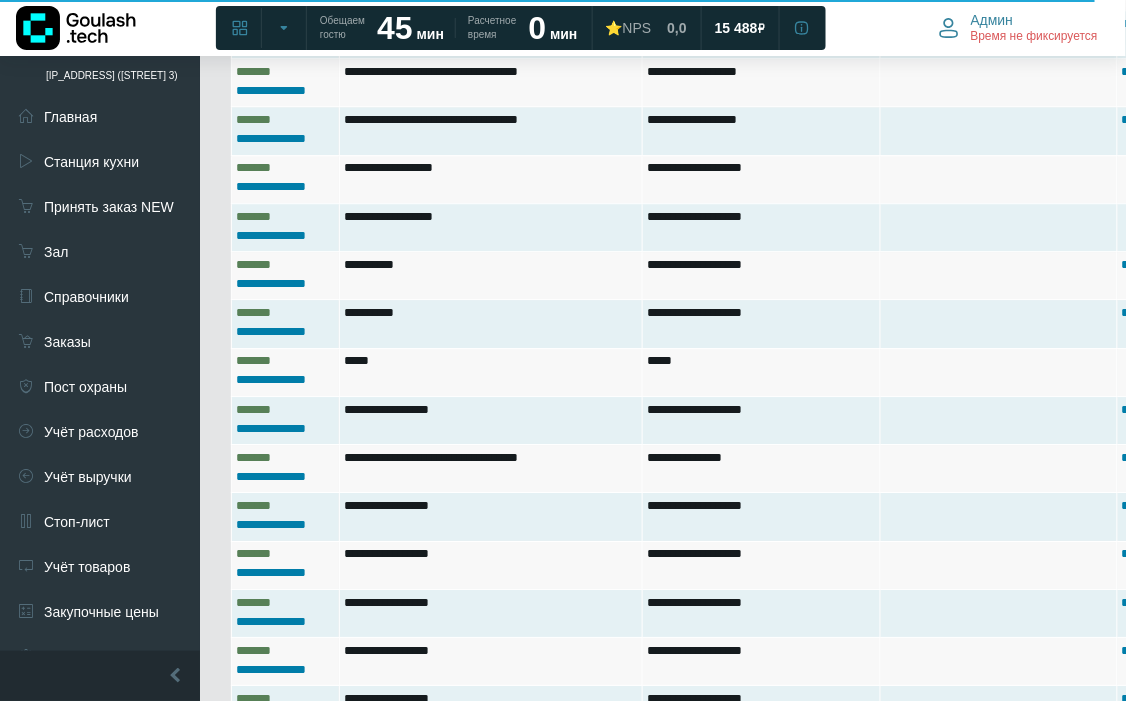 scroll, scrollTop: 2666, scrollLeft: 0, axis: vertical 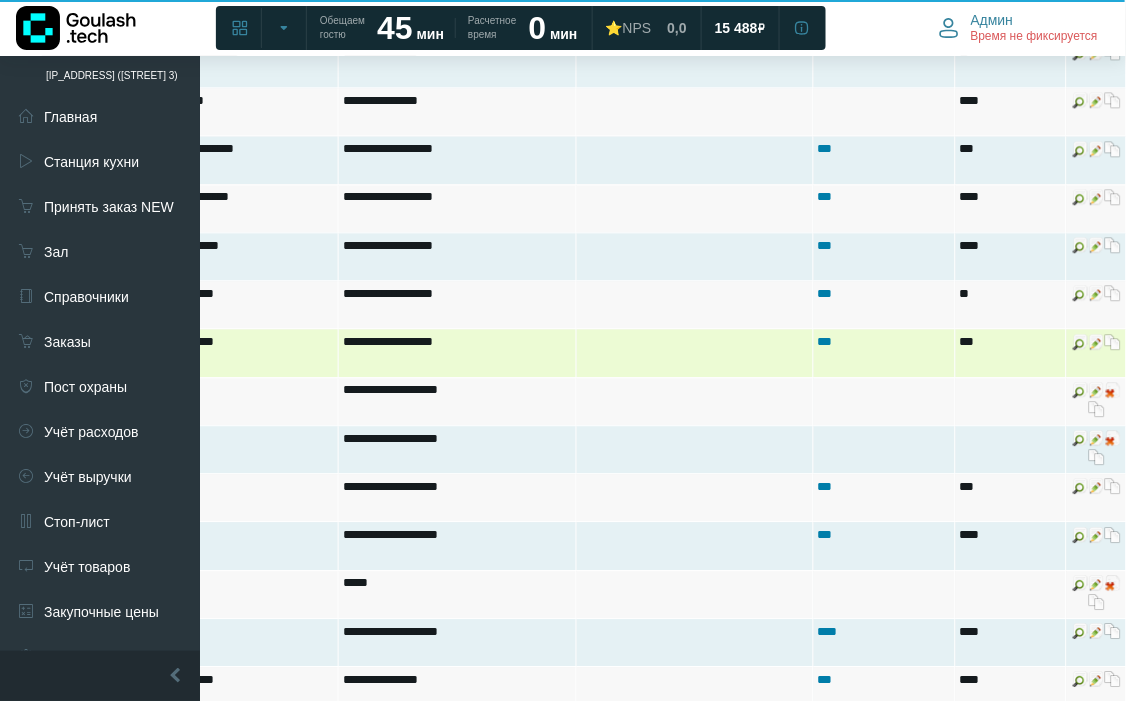 click at bounding box center (1113, 342) 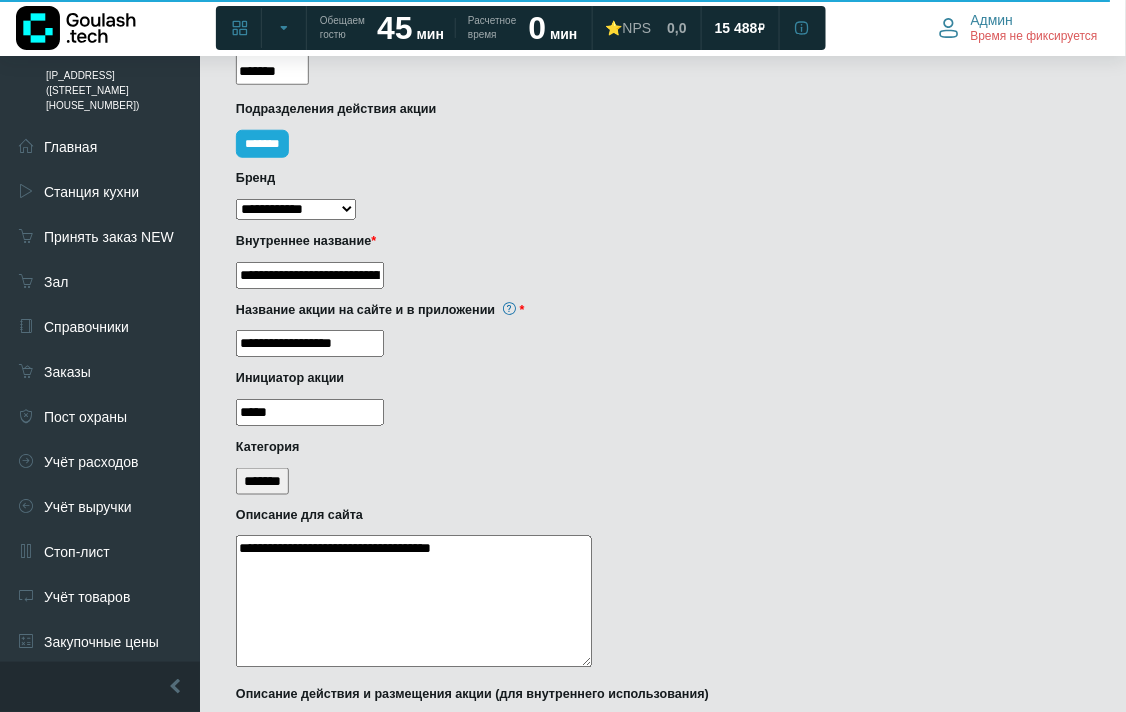 scroll, scrollTop: 103, scrollLeft: 0, axis: vertical 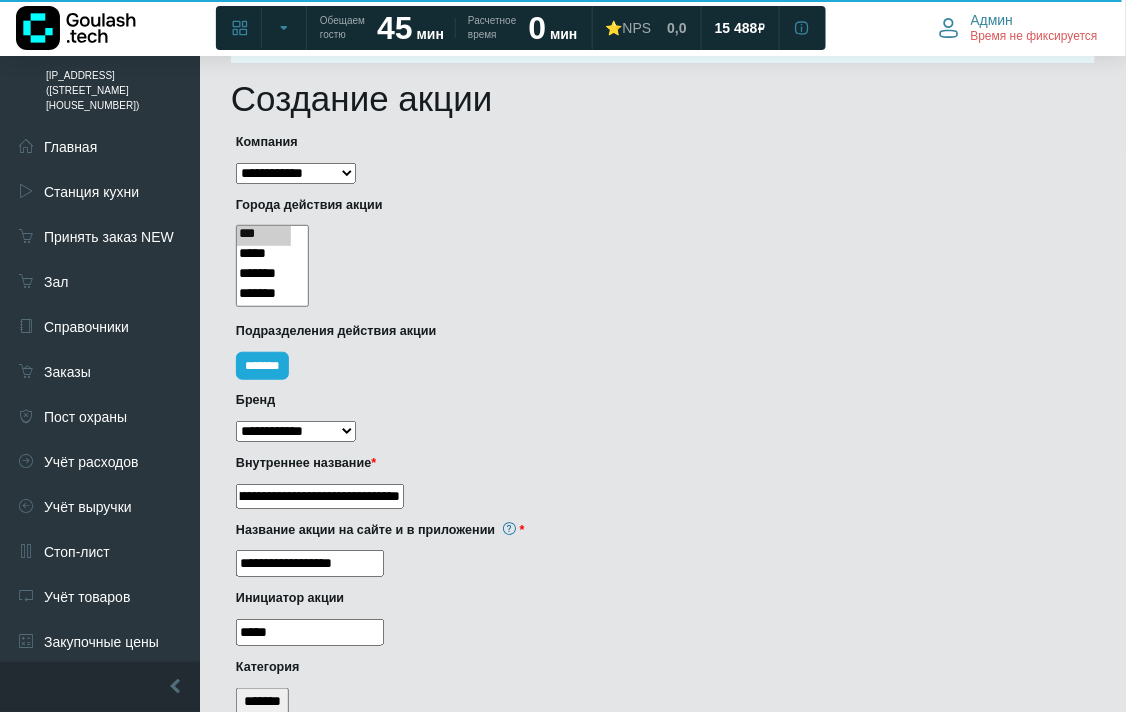 drag, startPoint x: 286, startPoint y: 493, endPoint x: 463, endPoint y: 488, distance: 177.0706 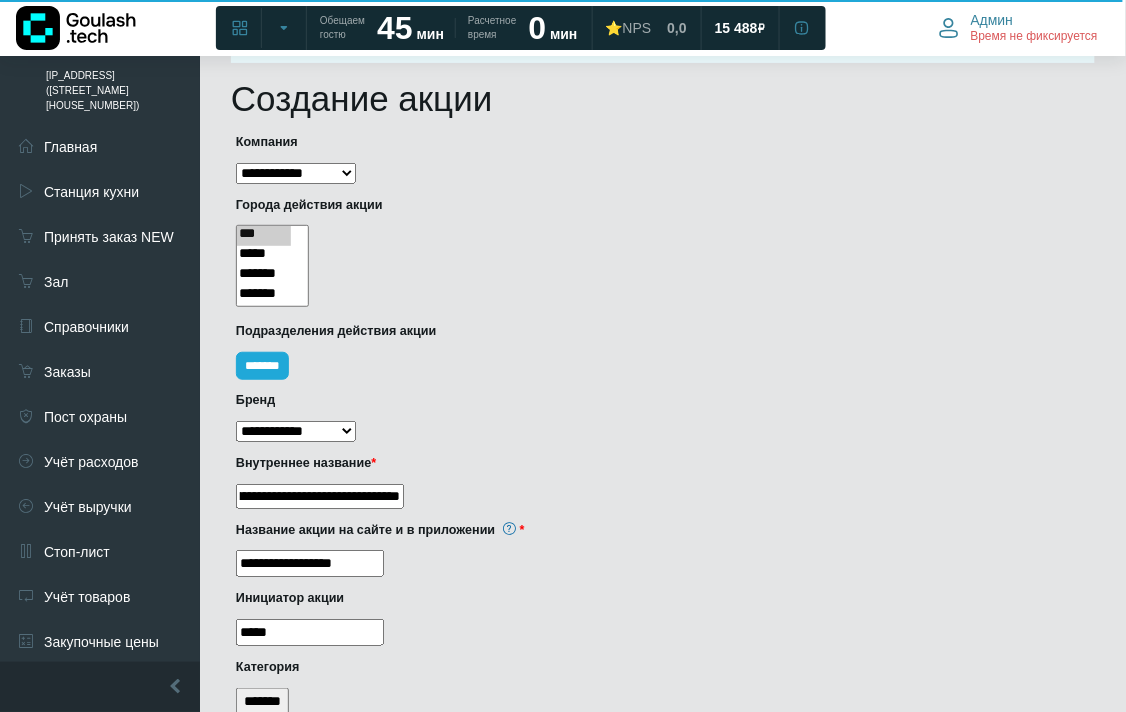 click on "**********" at bounding box center [320, 496] 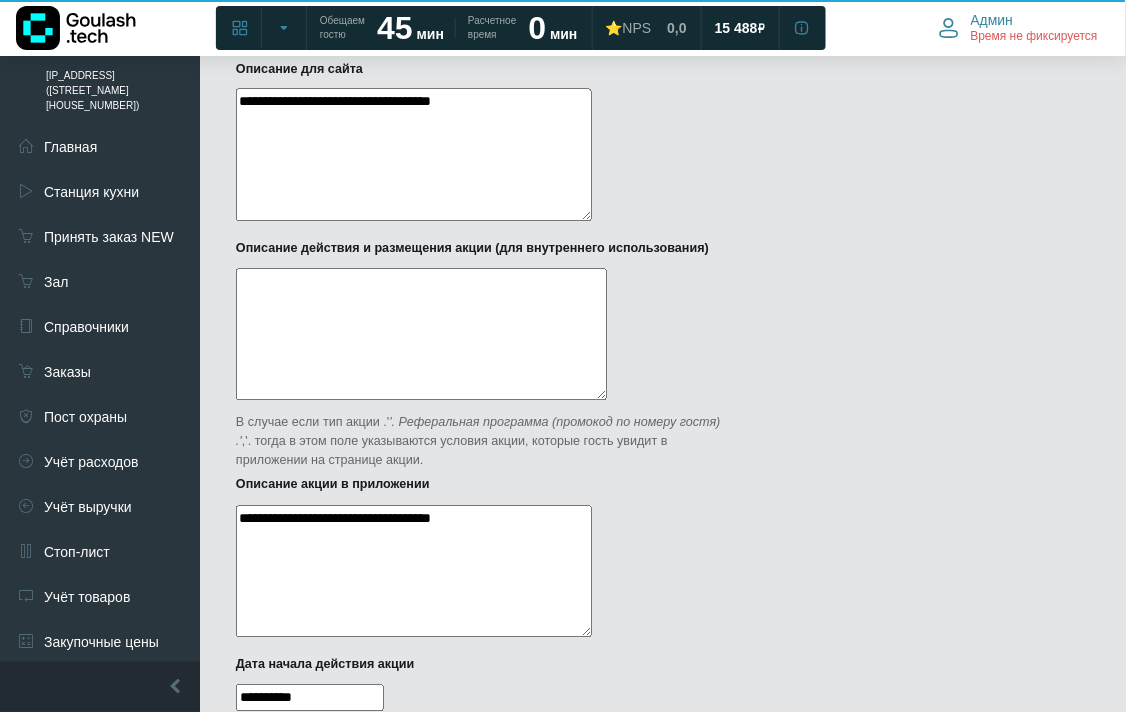 scroll, scrollTop: 1325, scrollLeft: 0, axis: vertical 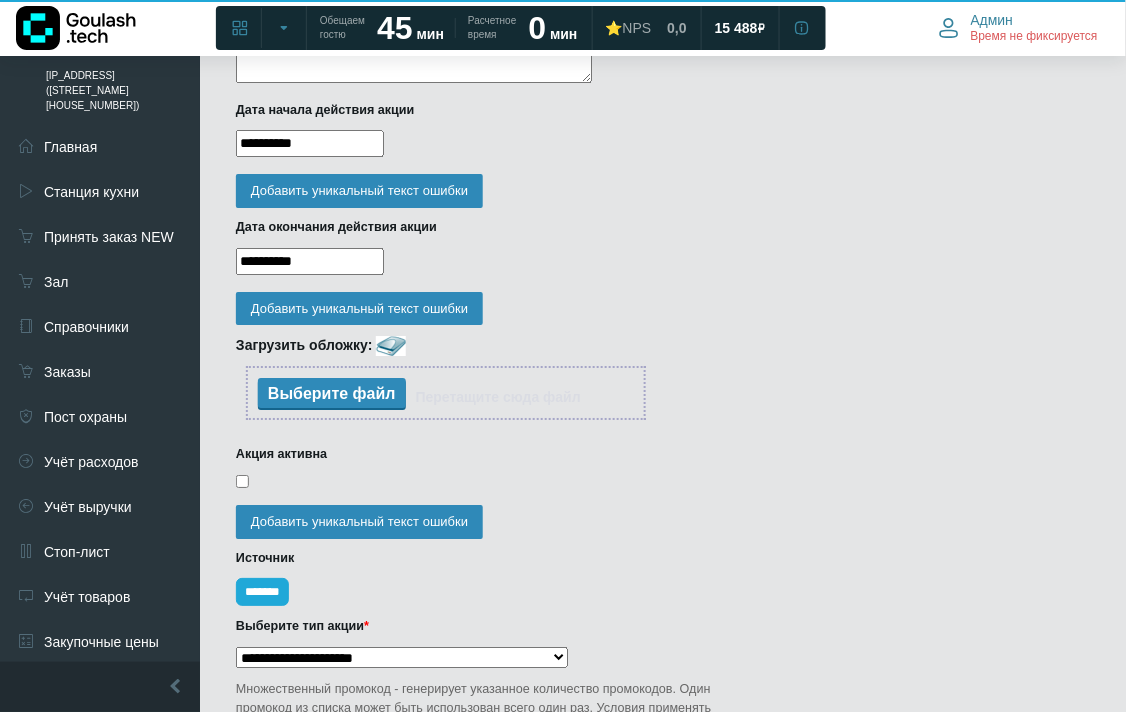 click on "**********" at bounding box center (310, 143) 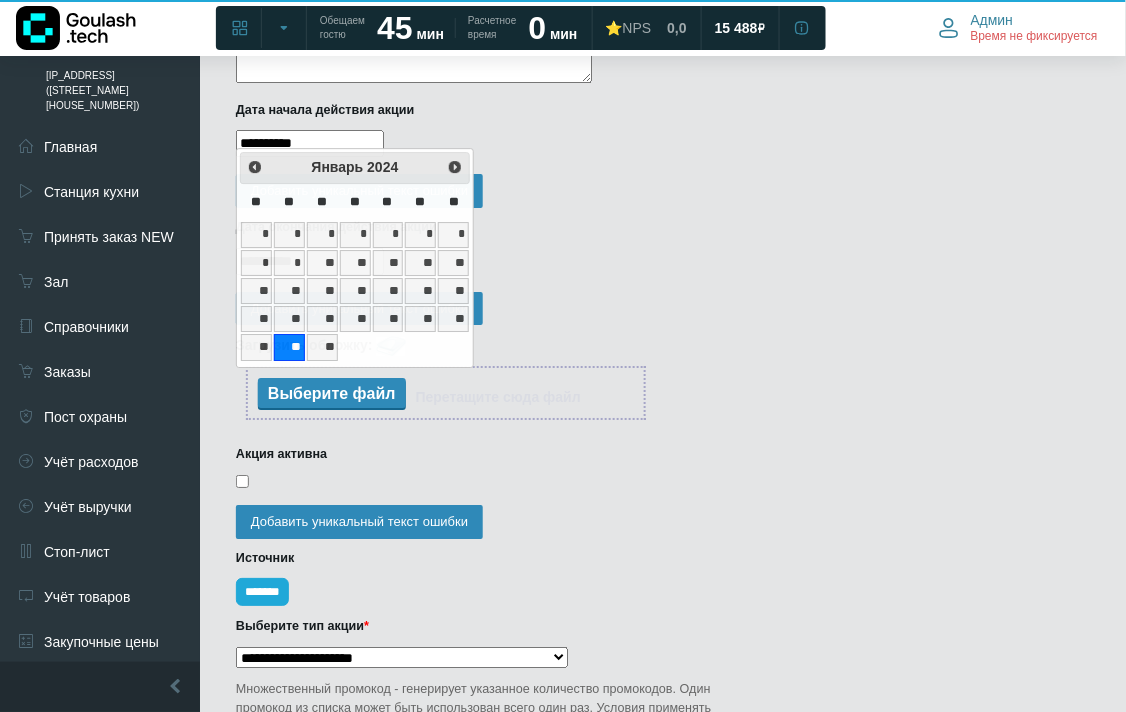 click on "**********" at bounding box center [310, 143] 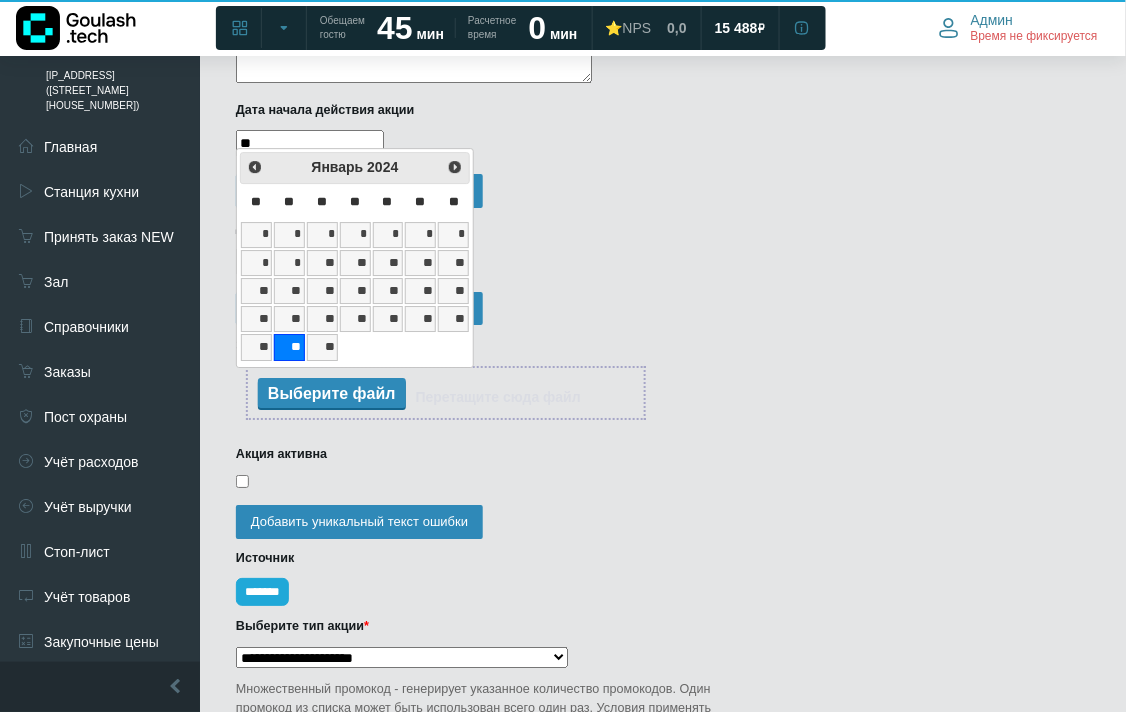 type on "*" 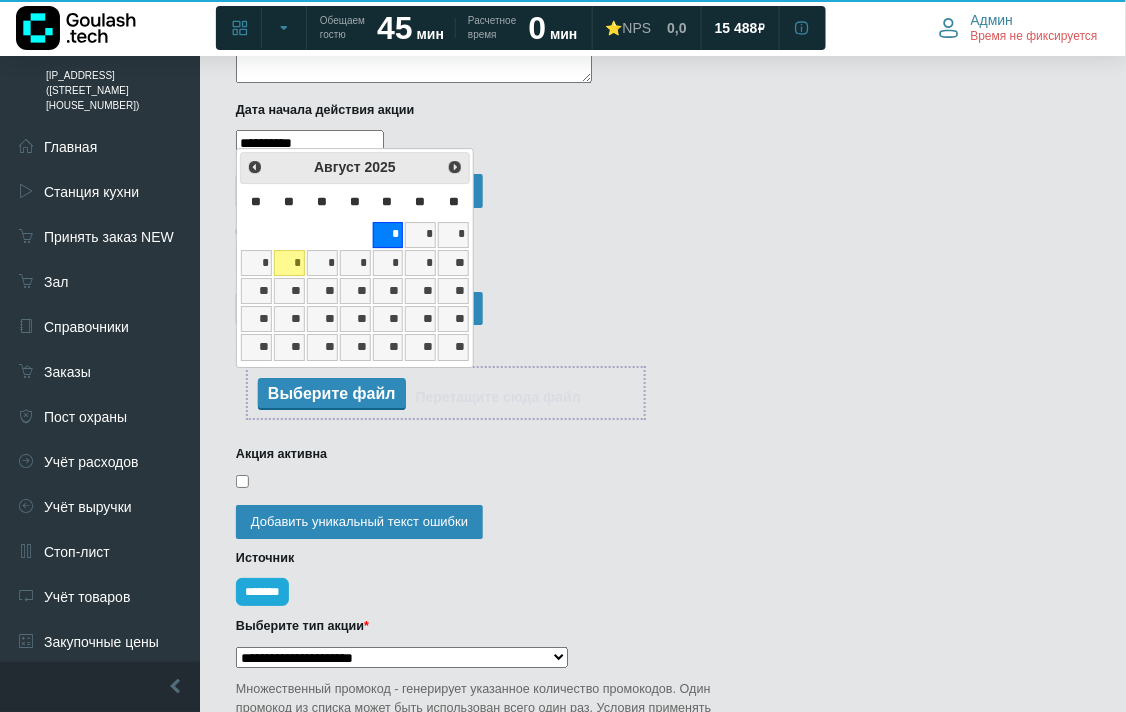 type on "**********" 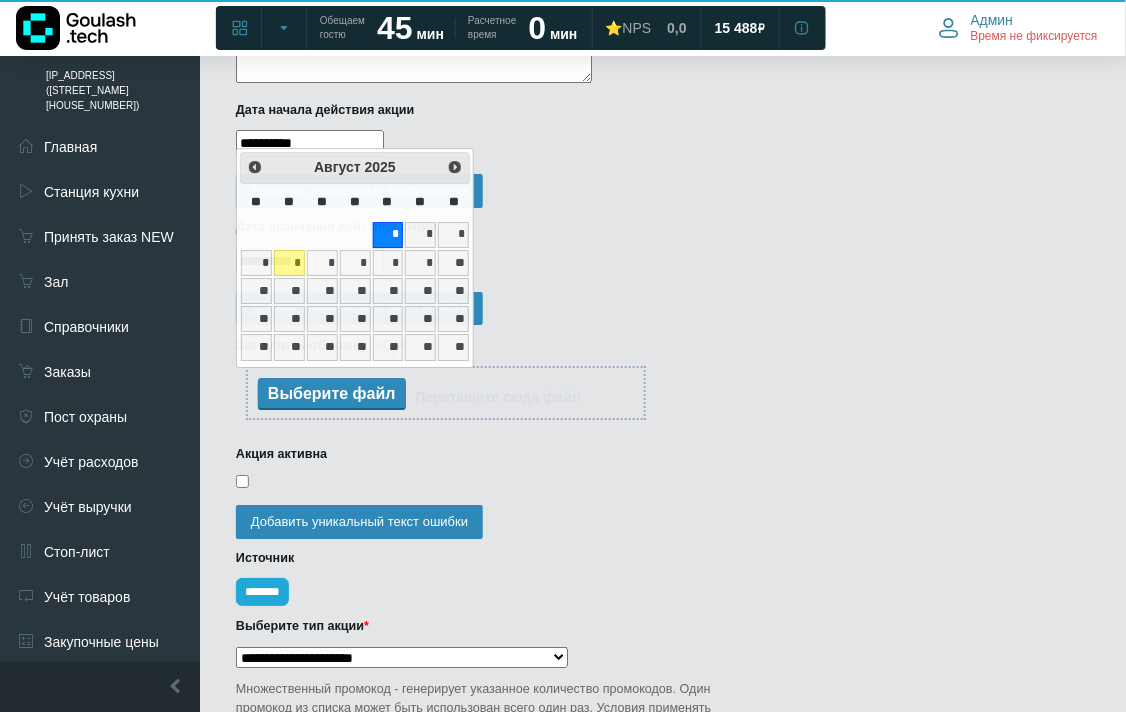 click on "**********" at bounding box center (663, 653) 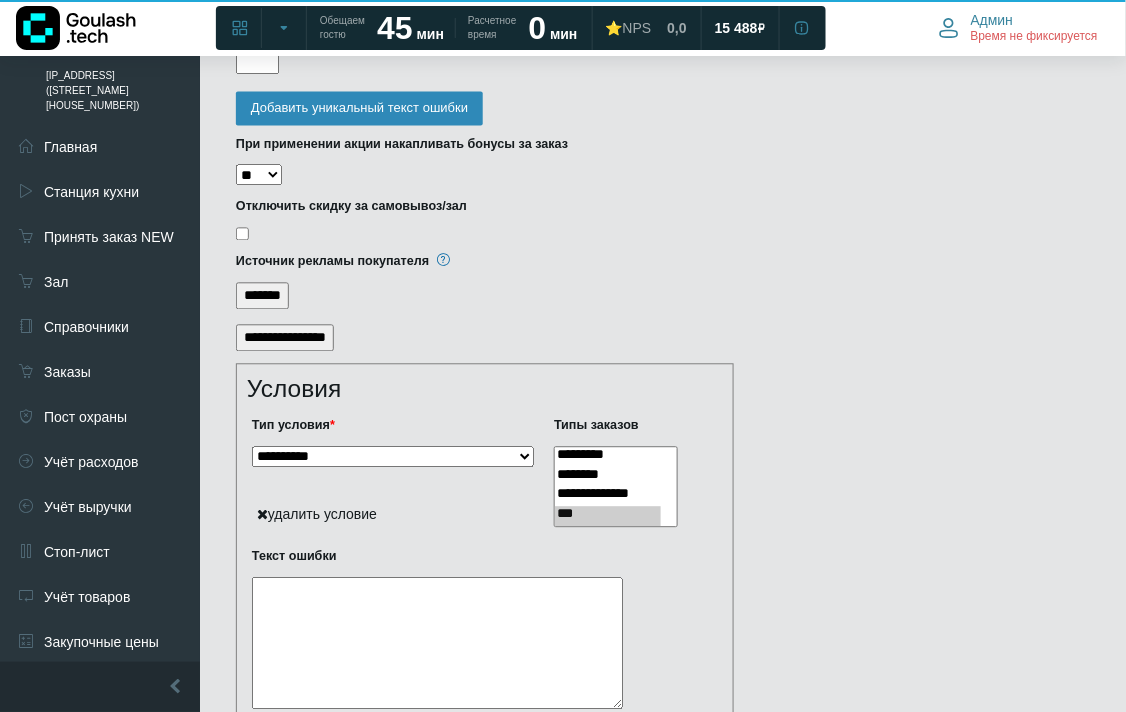 scroll, scrollTop: 3103, scrollLeft: 0, axis: vertical 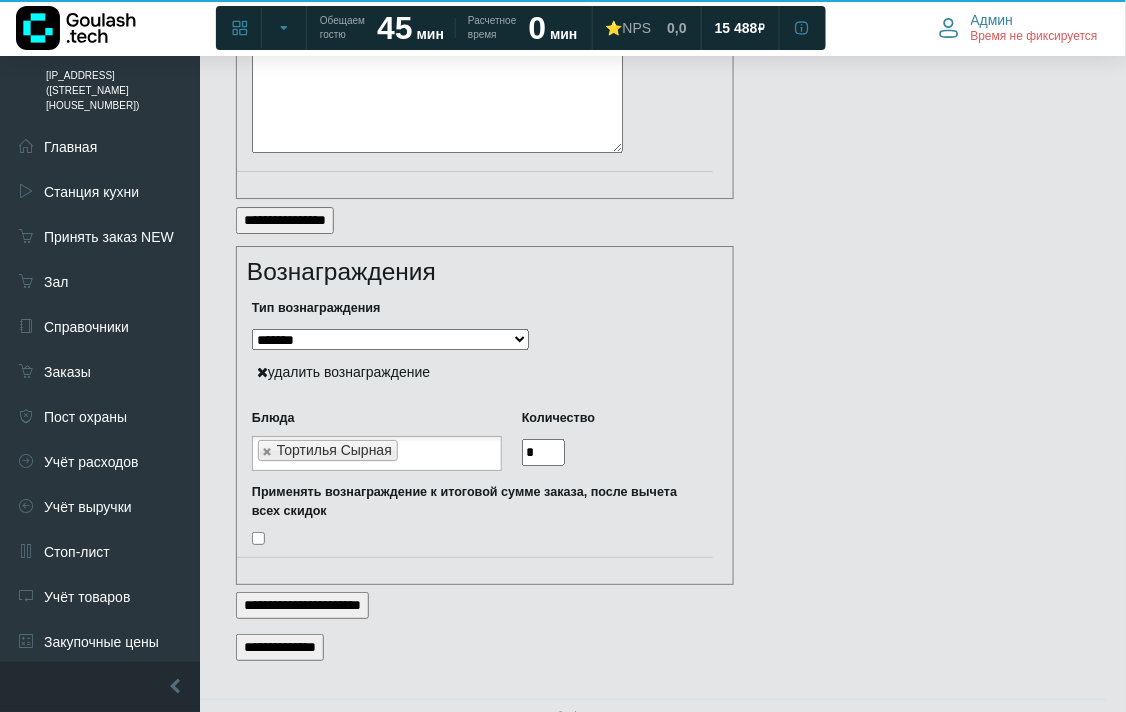 click on "**********" at bounding box center (280, 647) 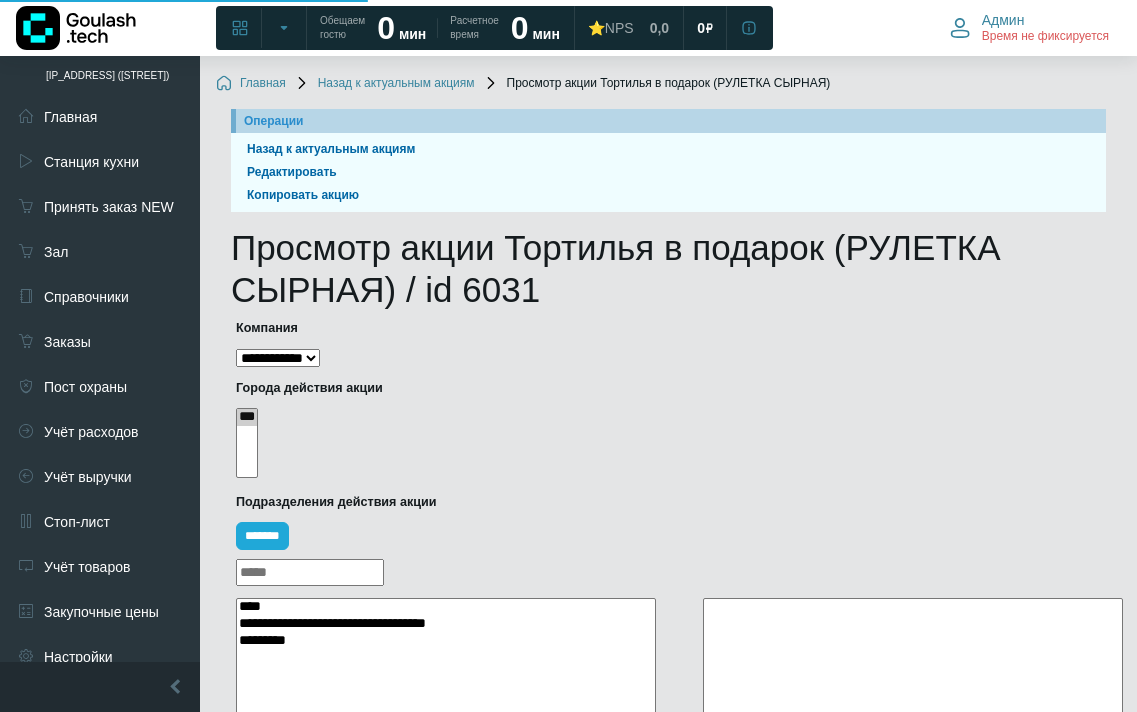select 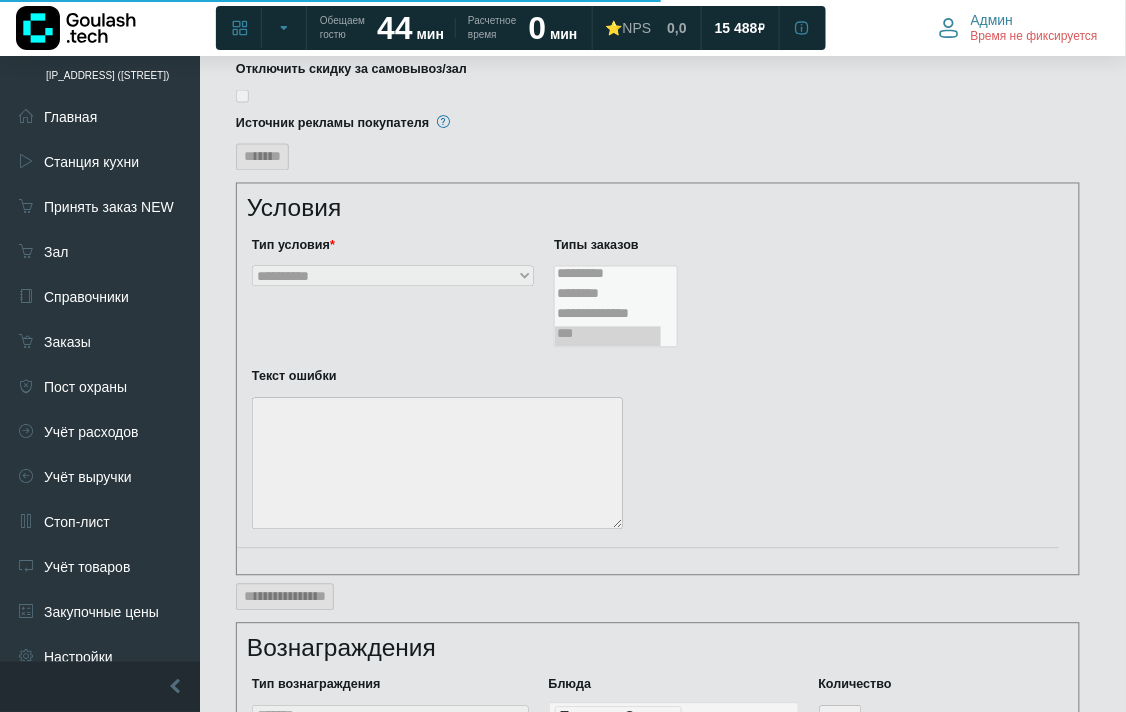 scroll, scrollTop: 2674, scrollLeft: 0, axis: vertical 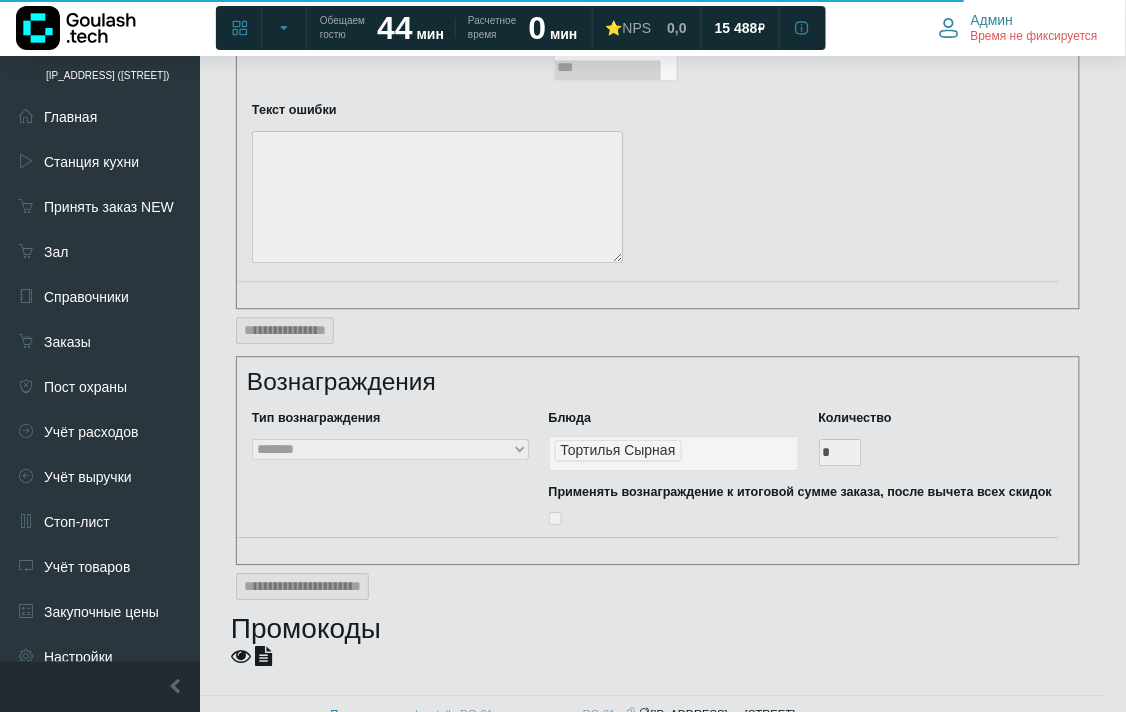 click at bounding box center (263, 656) 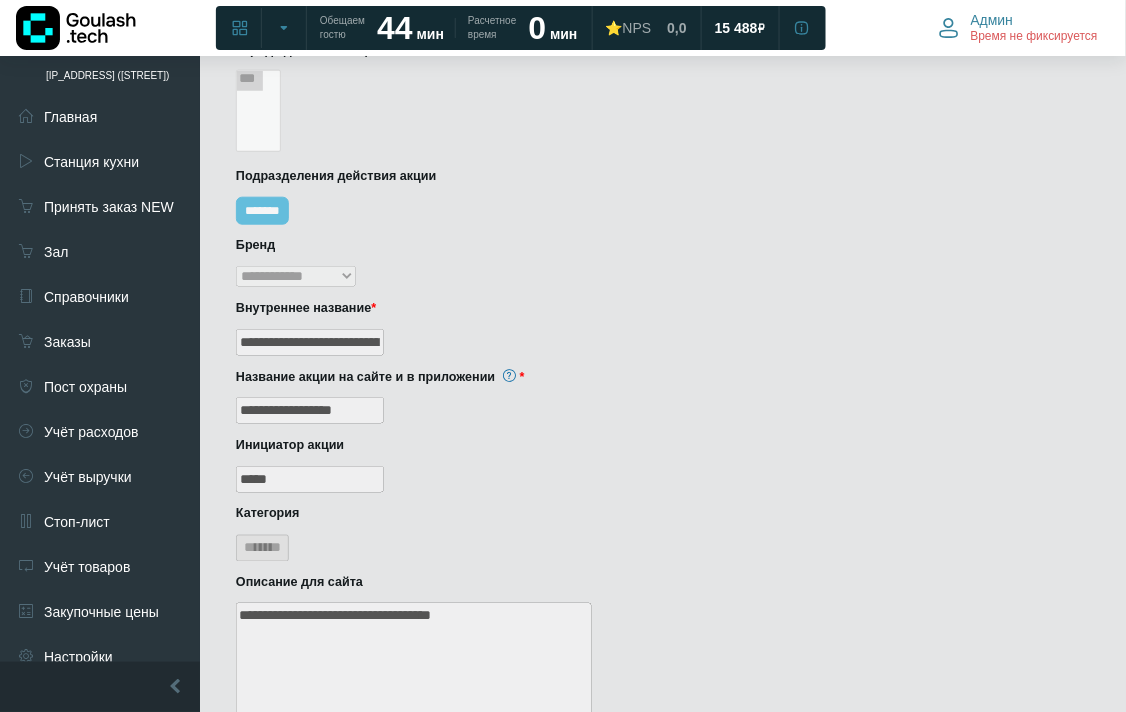 scroll, scrollTop: 0, scrollLeft: 0, axis: both 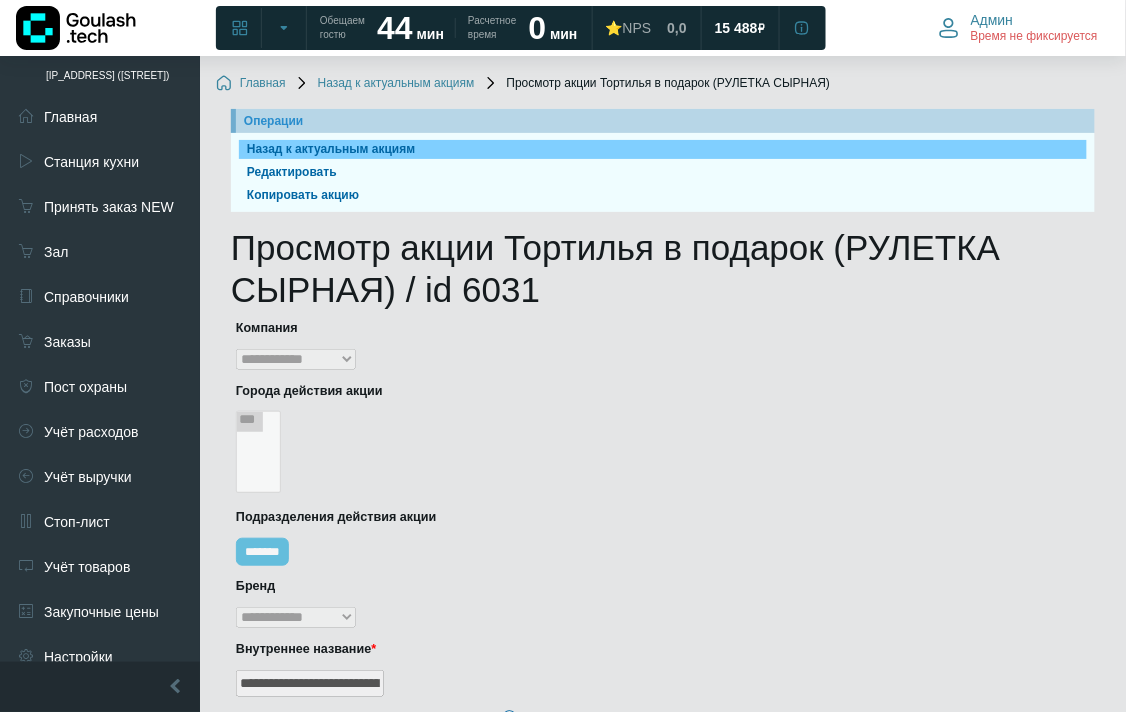 click on "Назад к актуальным акциям" at bounding box center (663, 149) 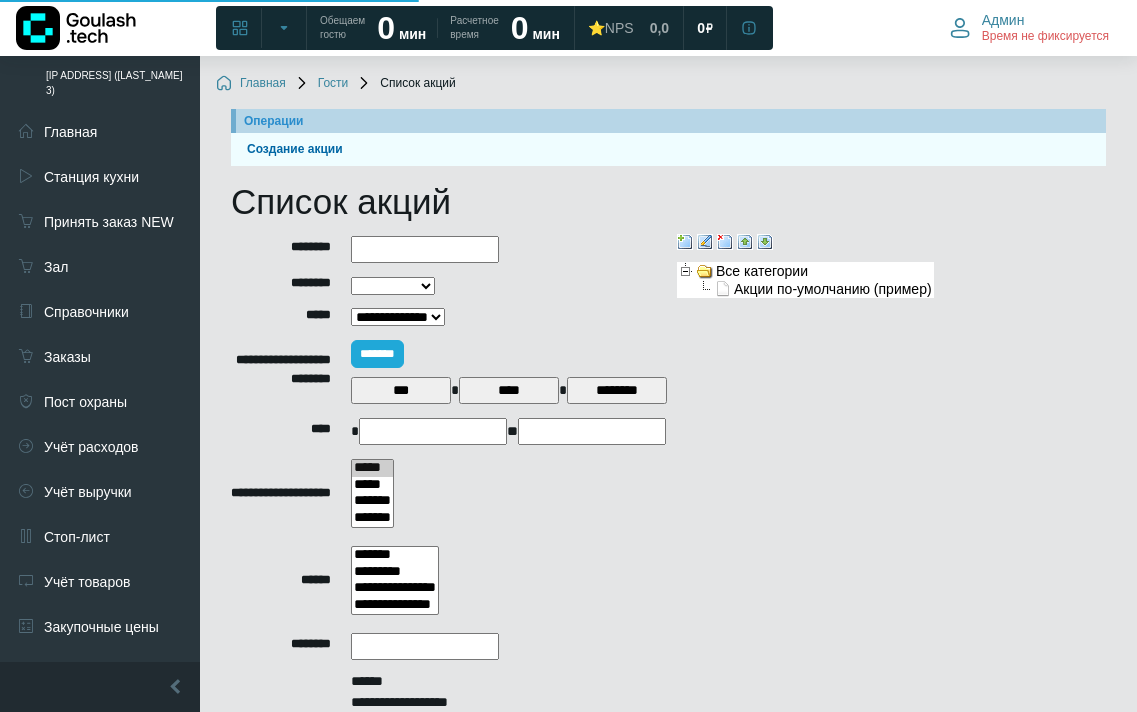 select 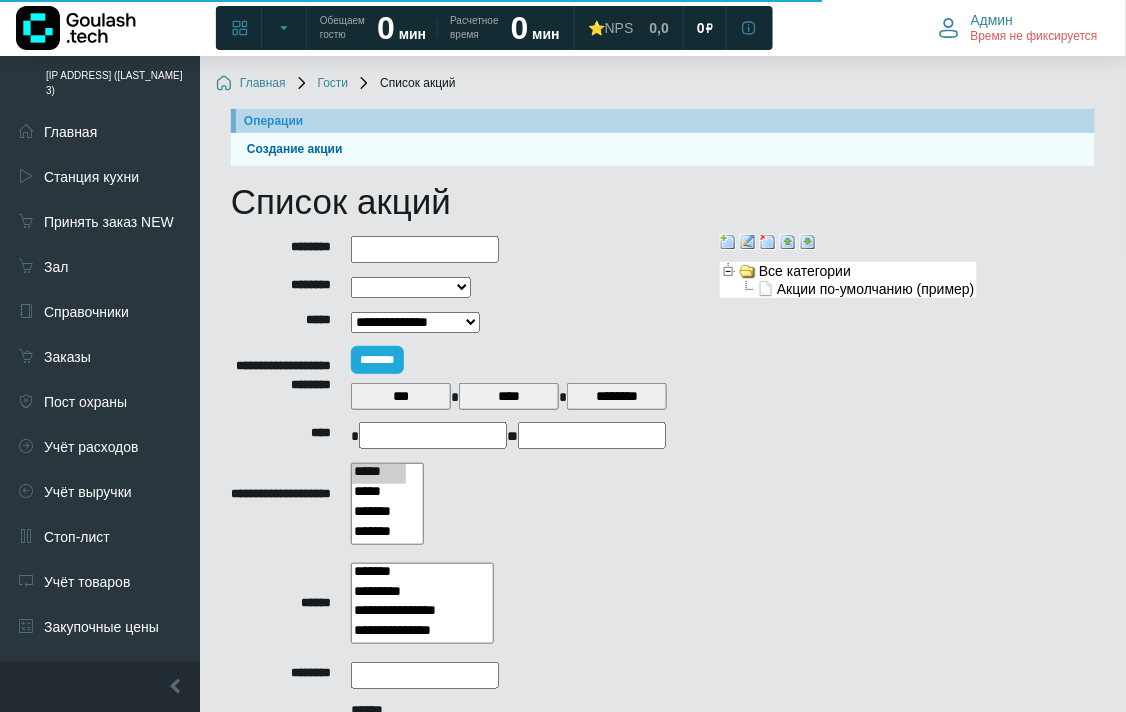 scroll, scrollTop: 277, scrollLeft: 0, axis: vertical 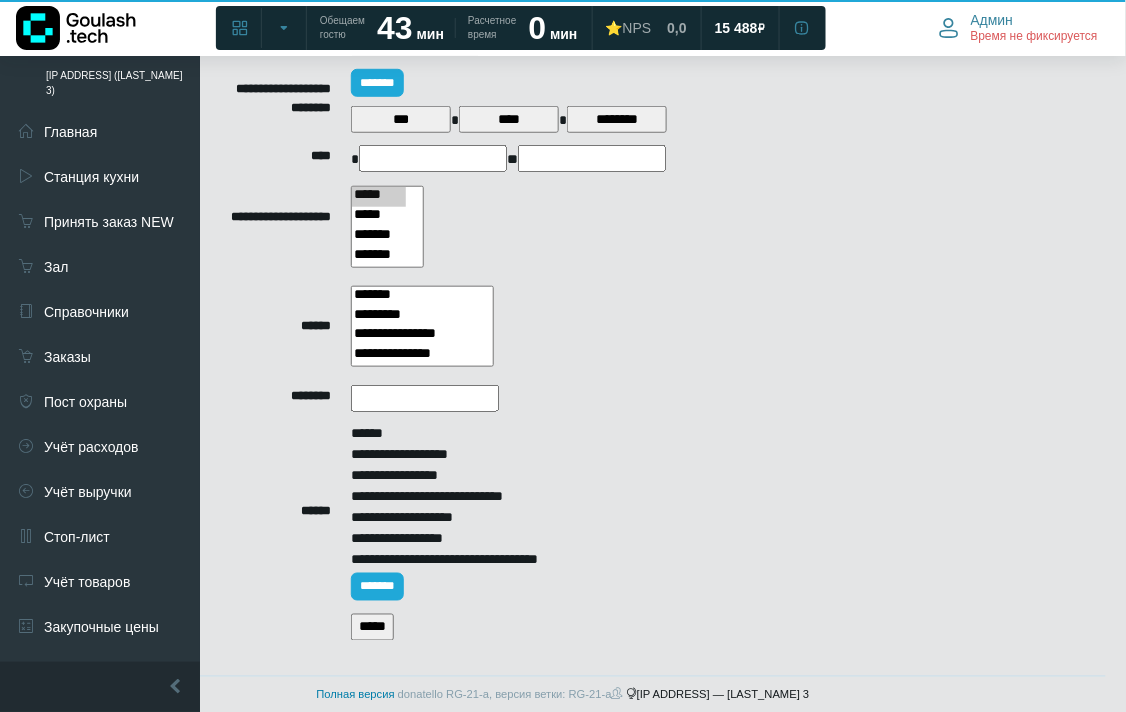 click on "*****" at bounding box center [372, 627] 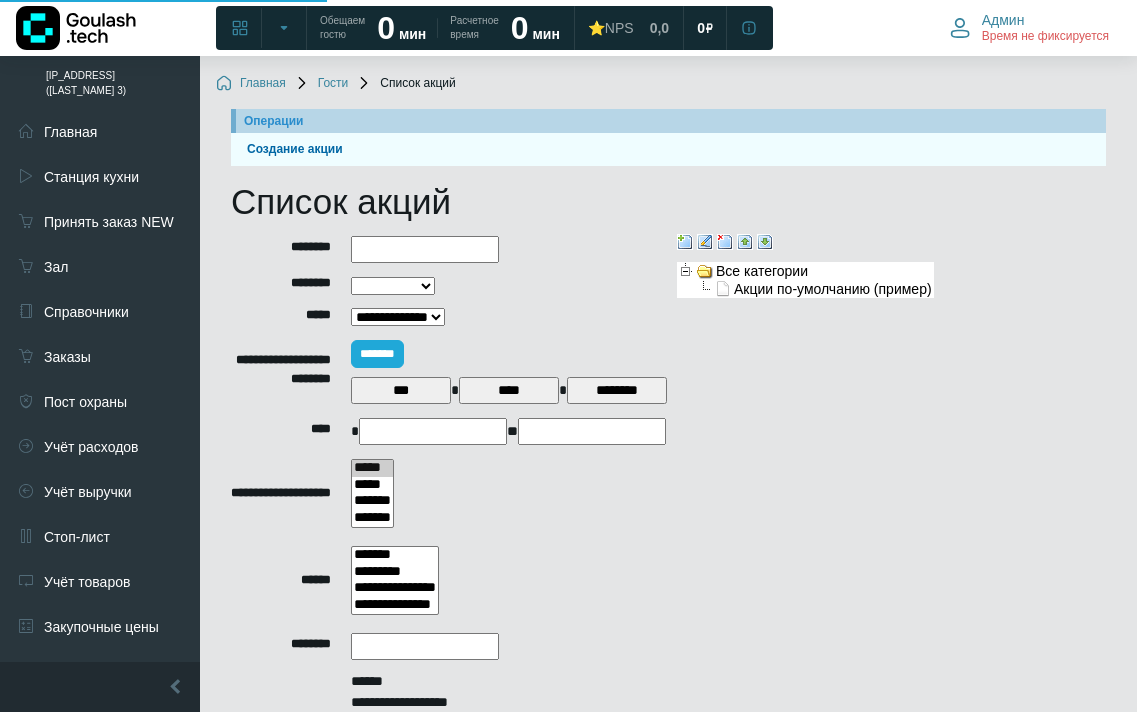 select 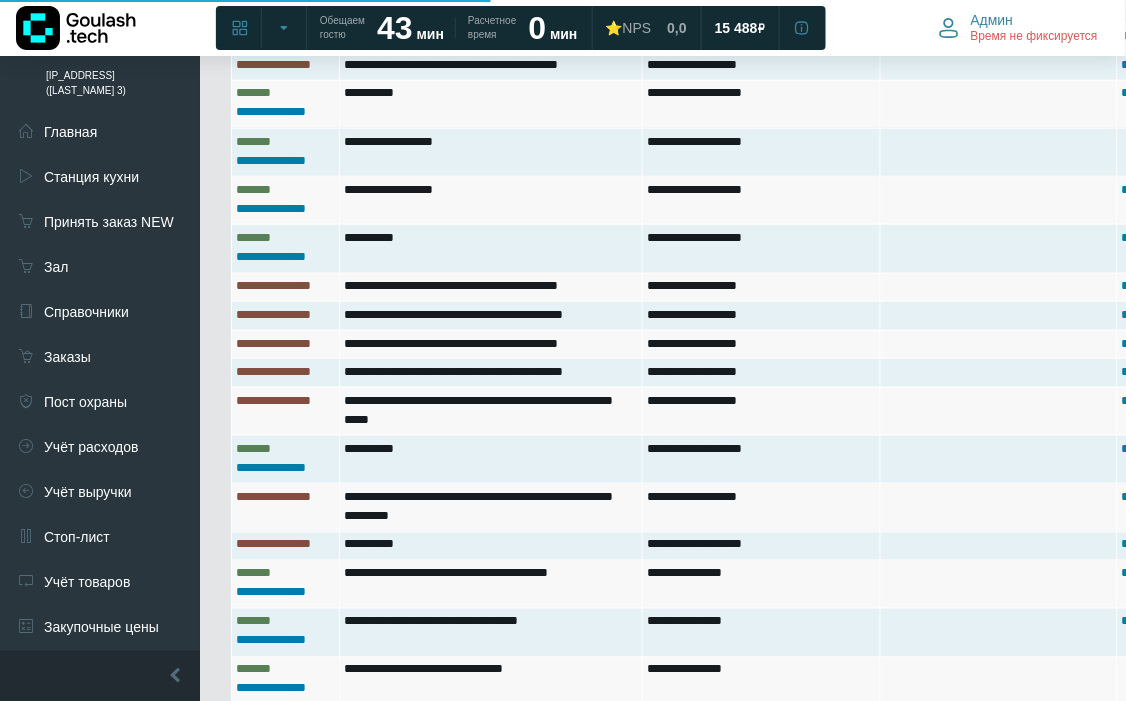 scroll, scrollTop: 2444, scrollLeft: 0, axis: vertical 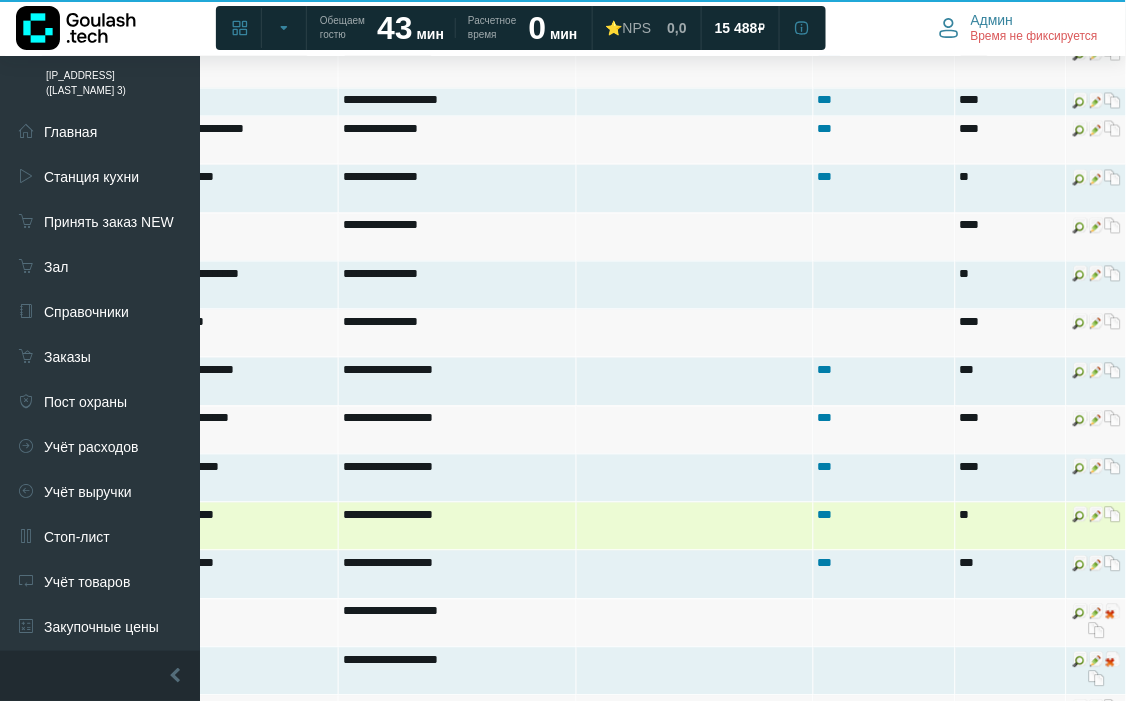 click at bounding box center [1113, 515] 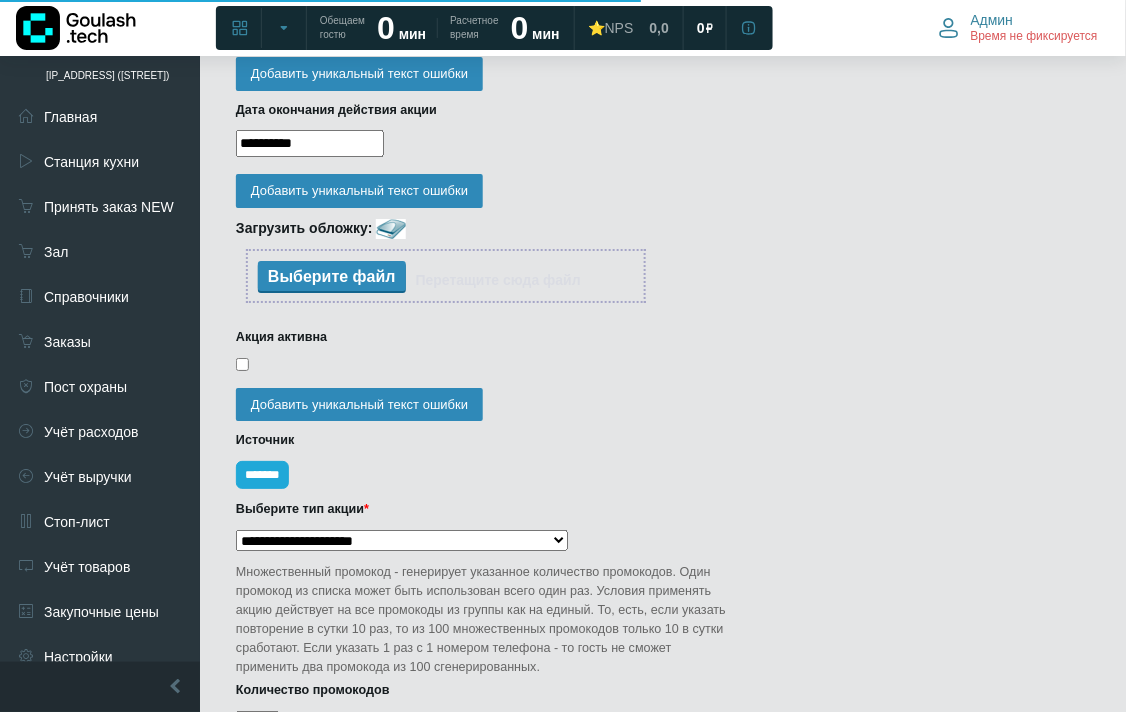 scroll, scrollTop: 1222, scrollLeft: 0, axis: vertical 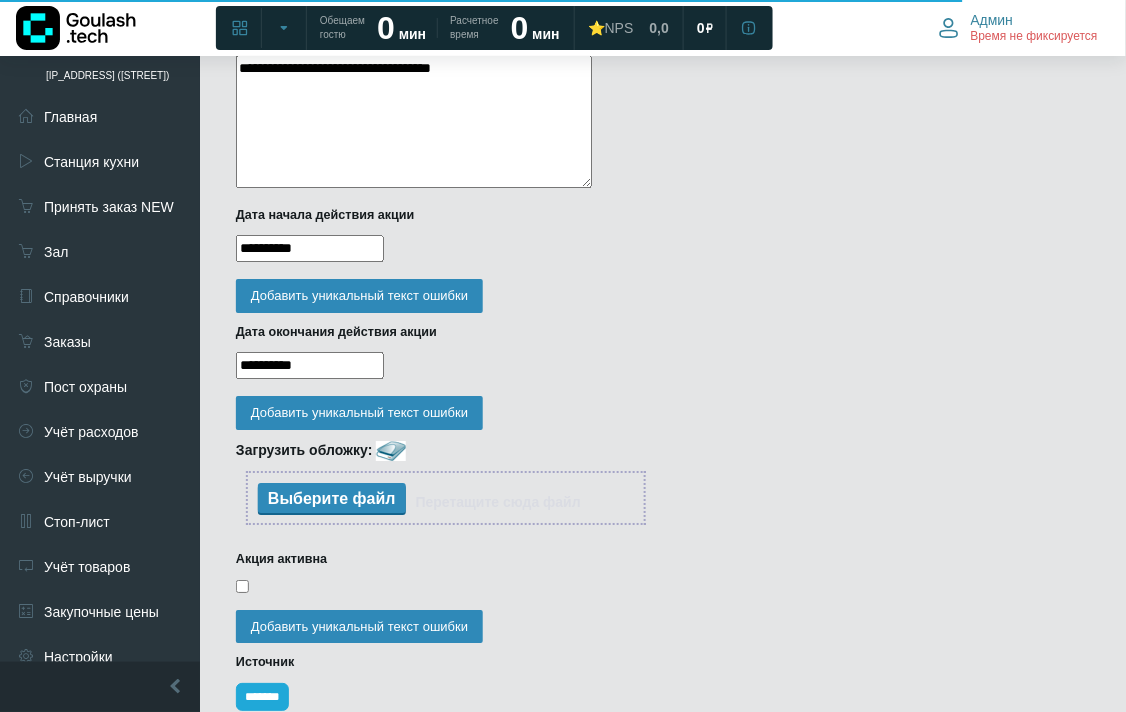 click on "**********" at bounding box center (310, 248) 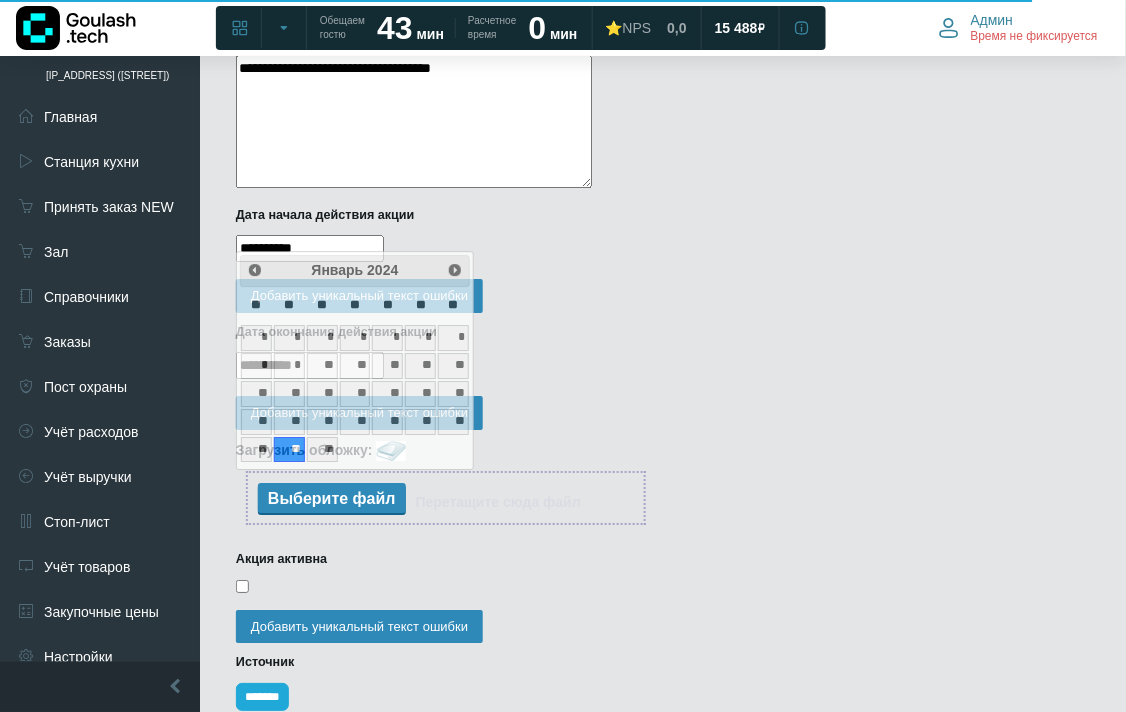 click on "**********" at bounding box center [310, 248] 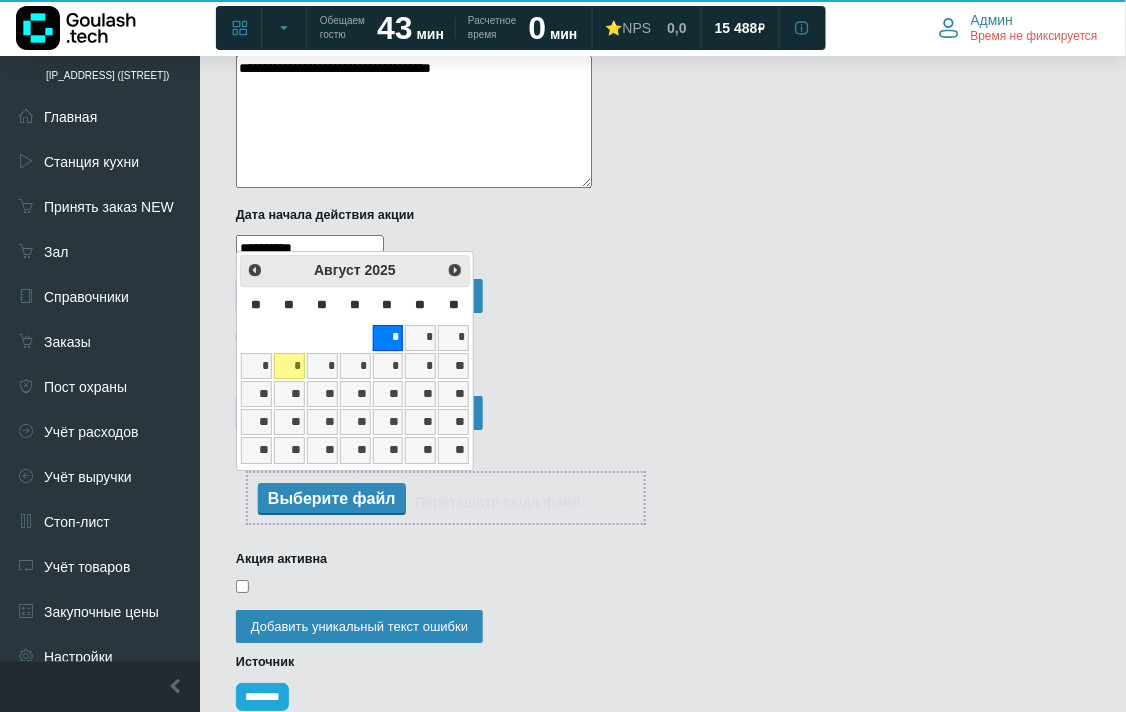 type on "**********" 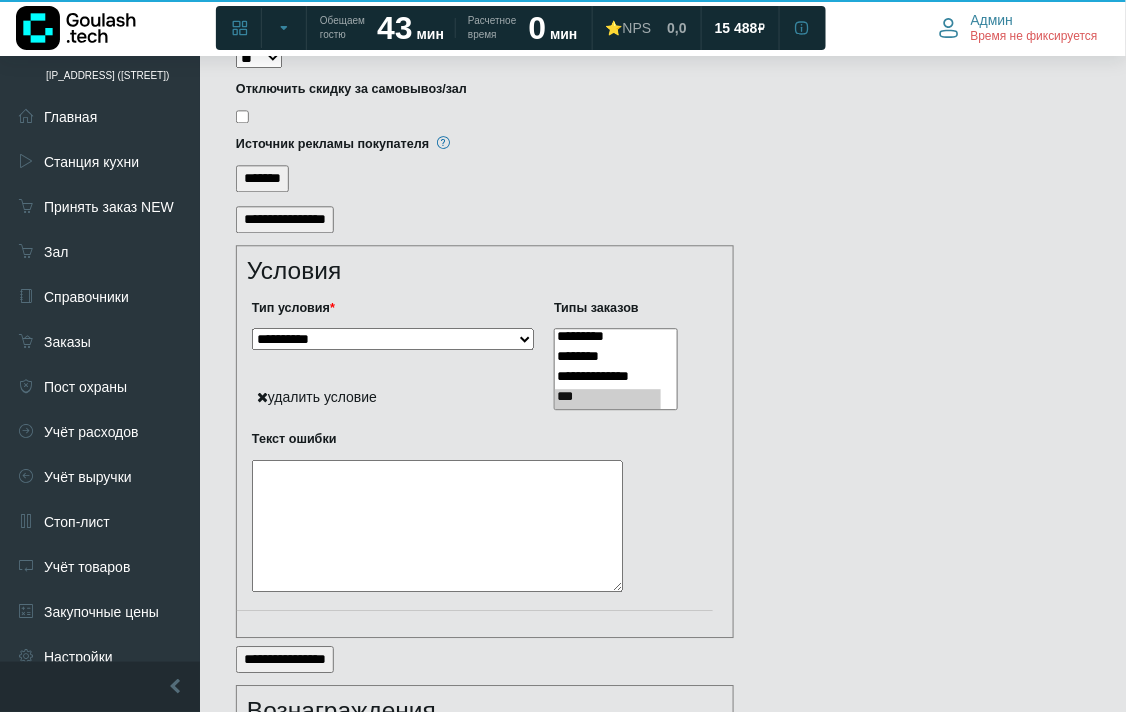 scroll, scrollTop: 3106, scrollLeft: 0, axis: vertical 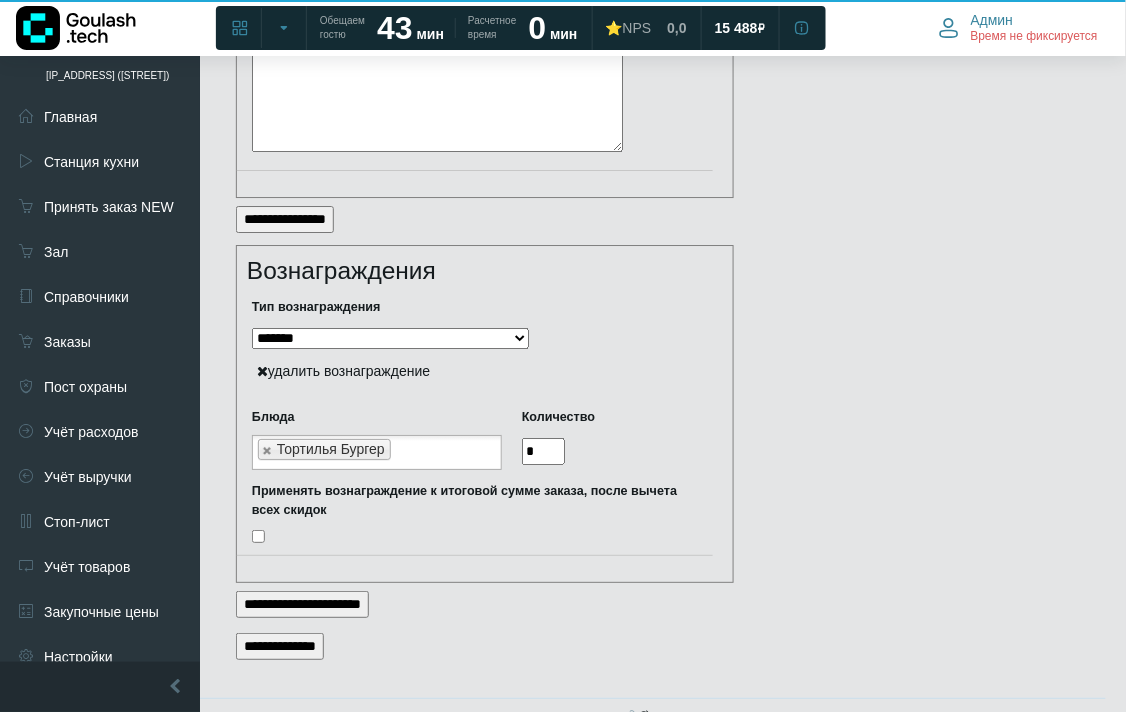 click on "**********" at bounding box center [280, 646] 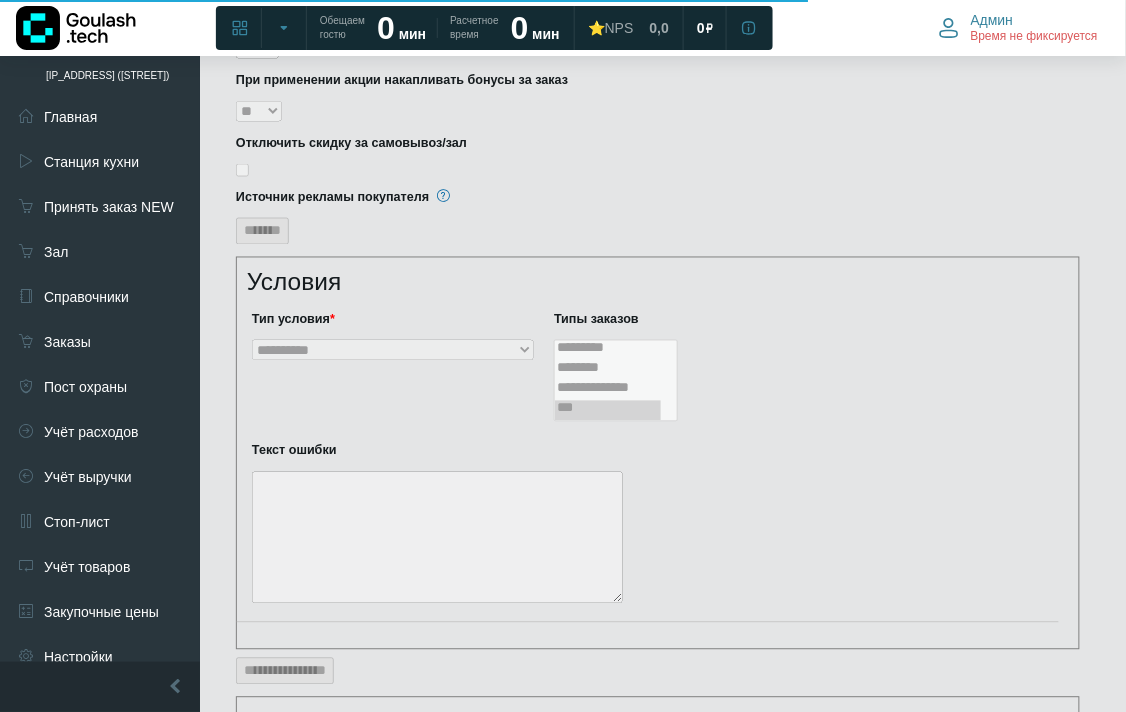 scroll, scrollTop: 2674, scrollLeft: 0, axis: vertical 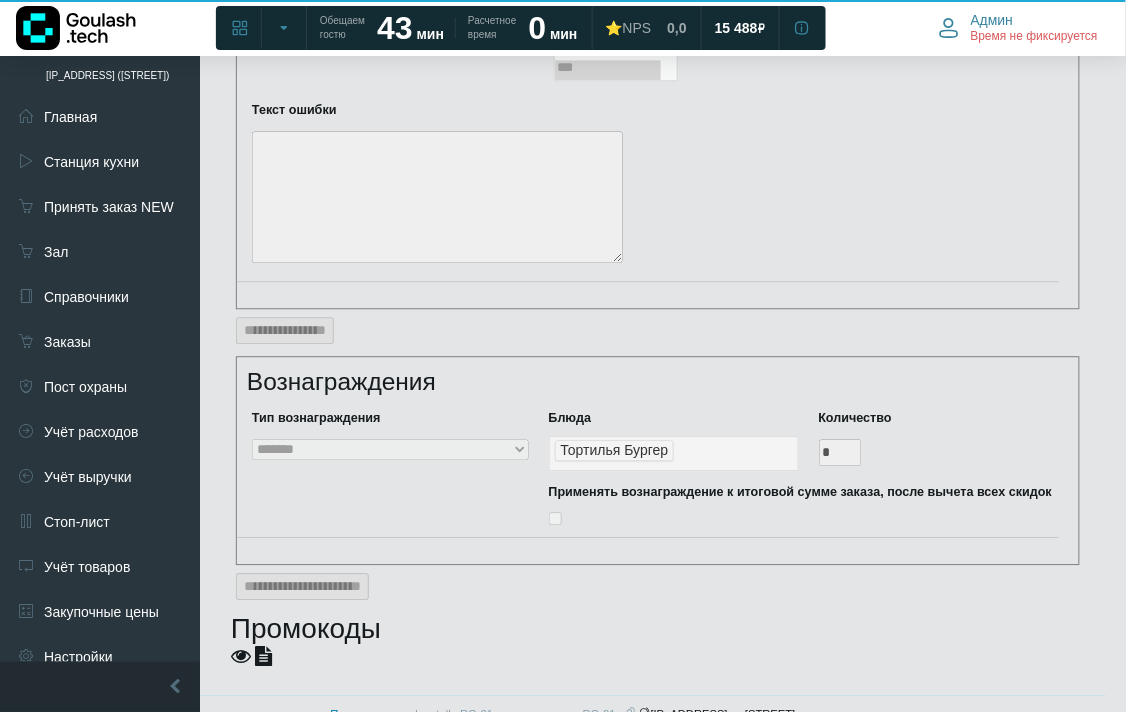click on "[DOCUMENT_ID] [DOCUMENT_ID] [DOCUMENT_ID] [DOCUMENT_ID] [DOCUMENT_ID]" at bounding box center (663, 657) 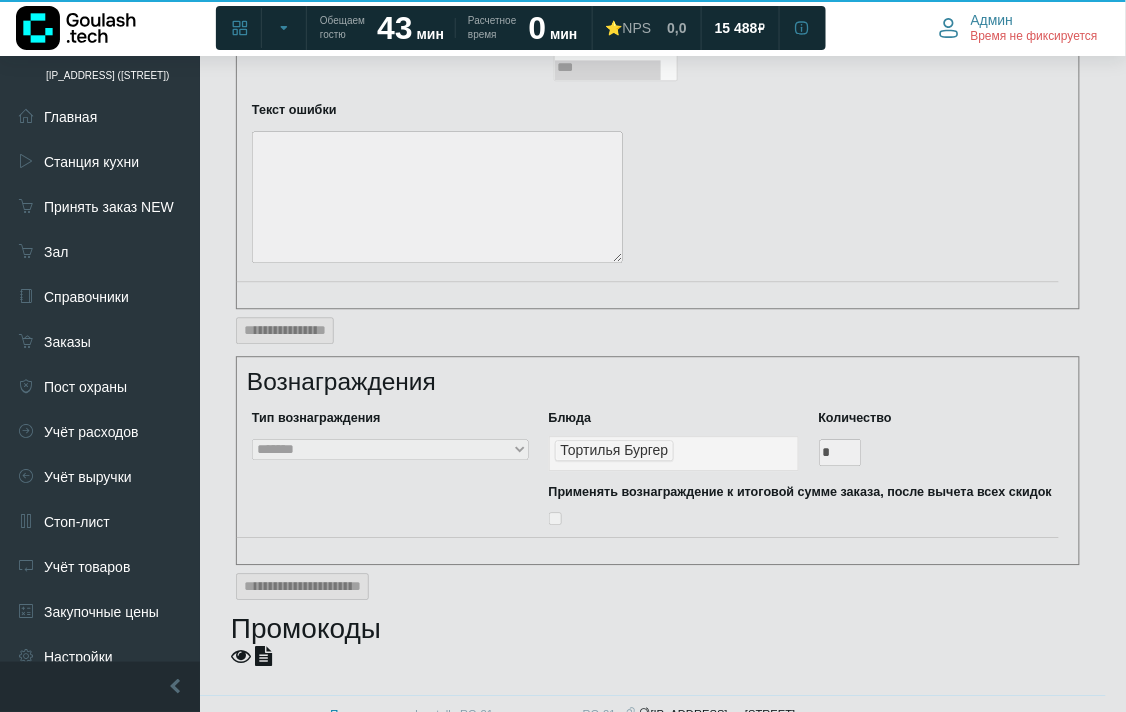 click at bounding box center (263, 656) 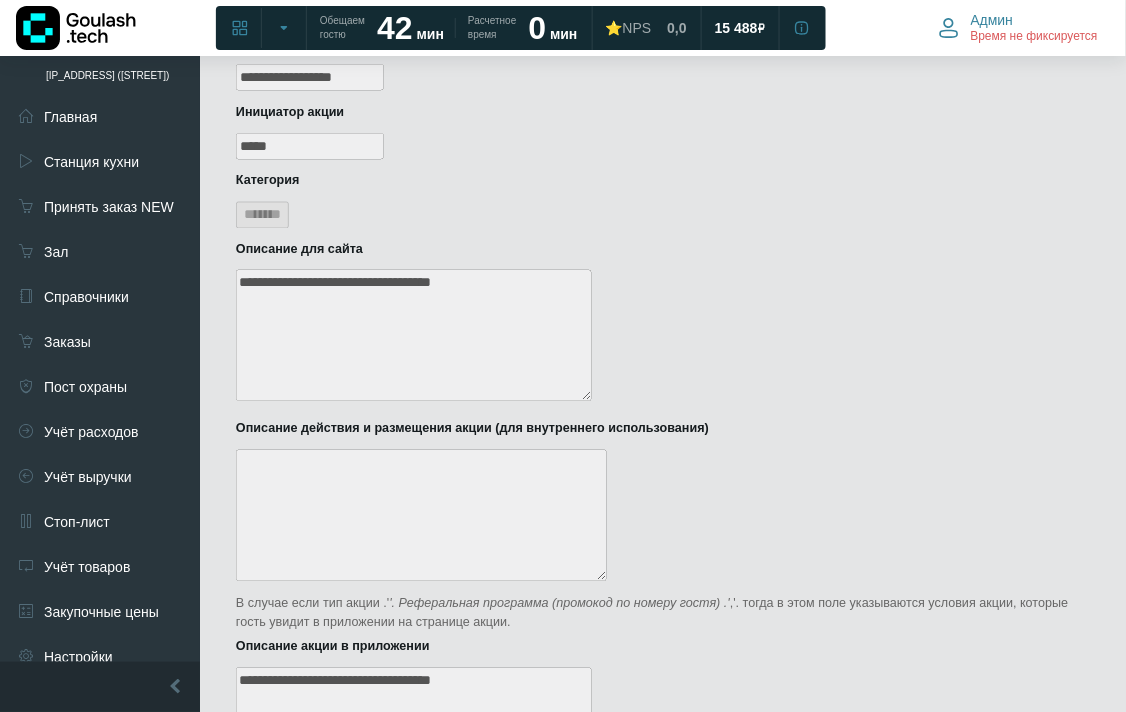 scroll, scrollTop: 0, scrollLeft: 0, axis: both 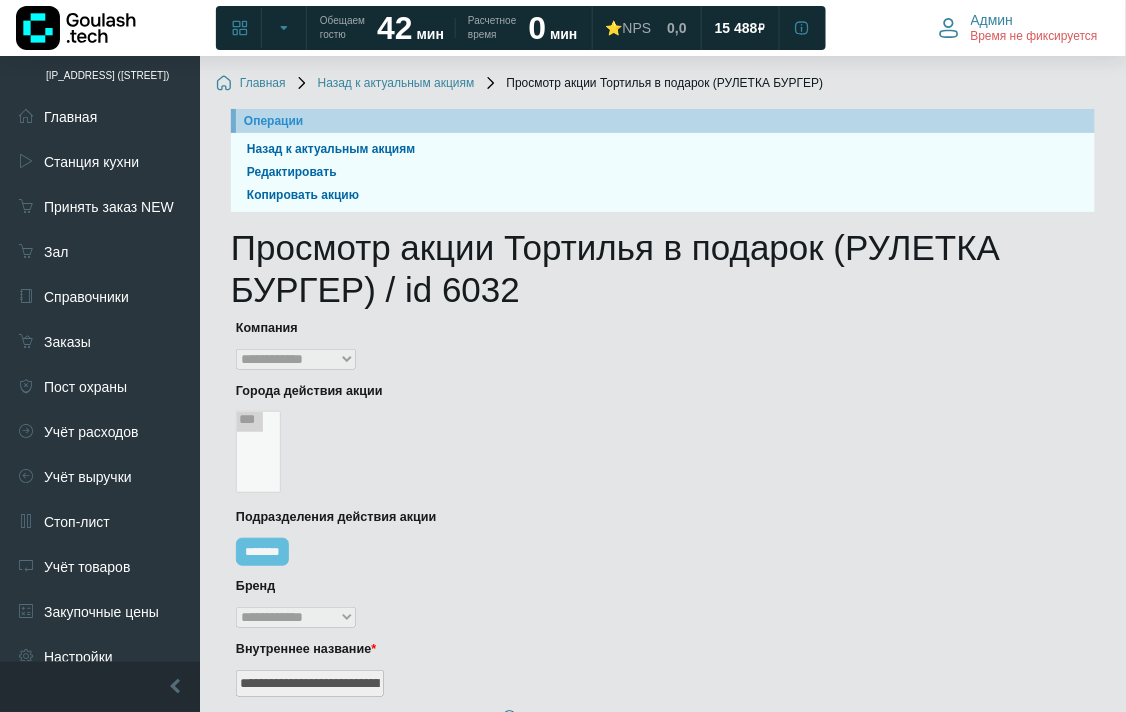 click on "Назад к актуальным акциям" at bounding box center (384, 84) 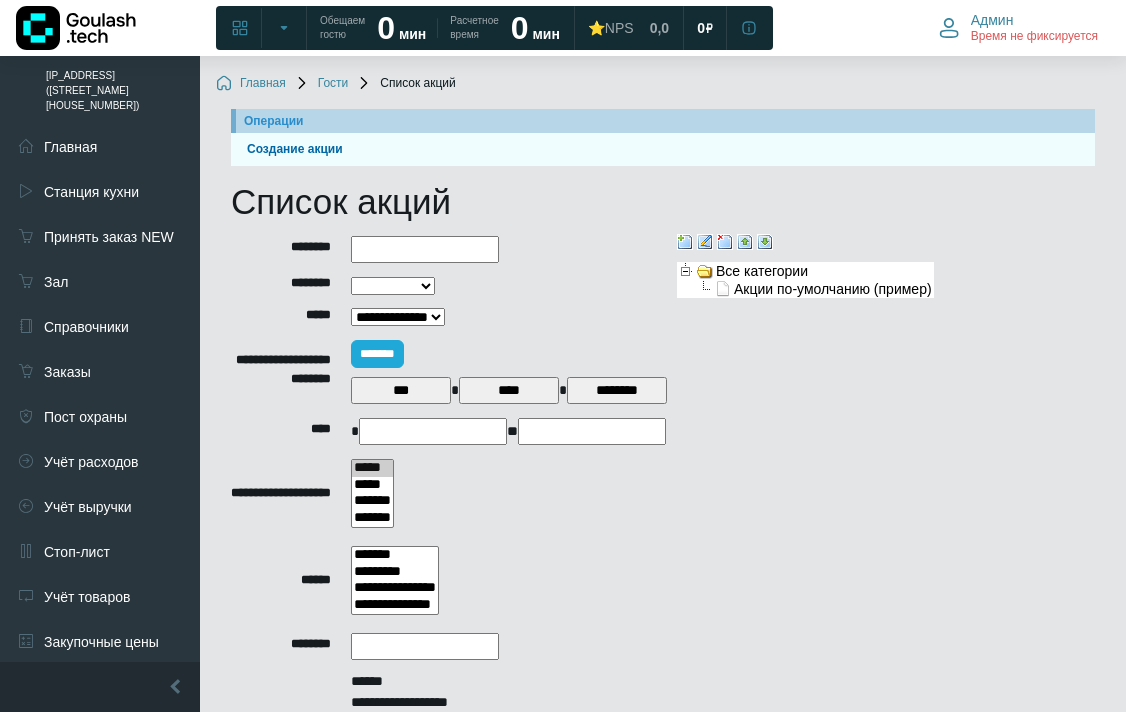 select 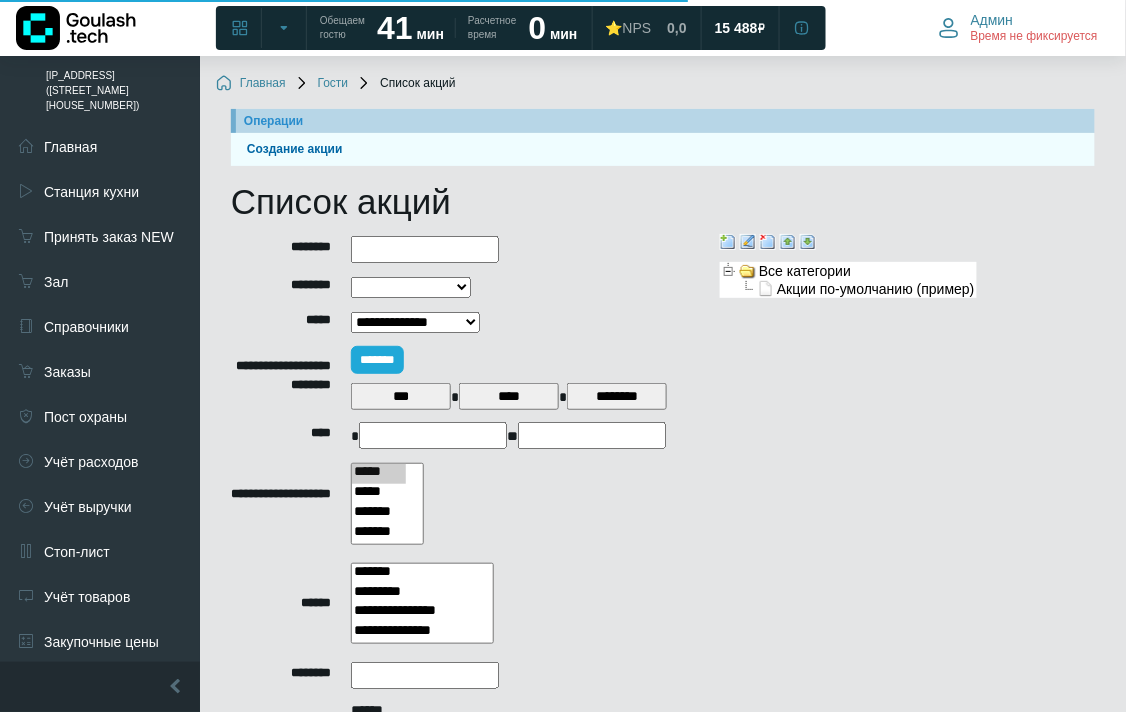 scroll, scrollTop: 277, scrollLeft: 0, axis: vertical 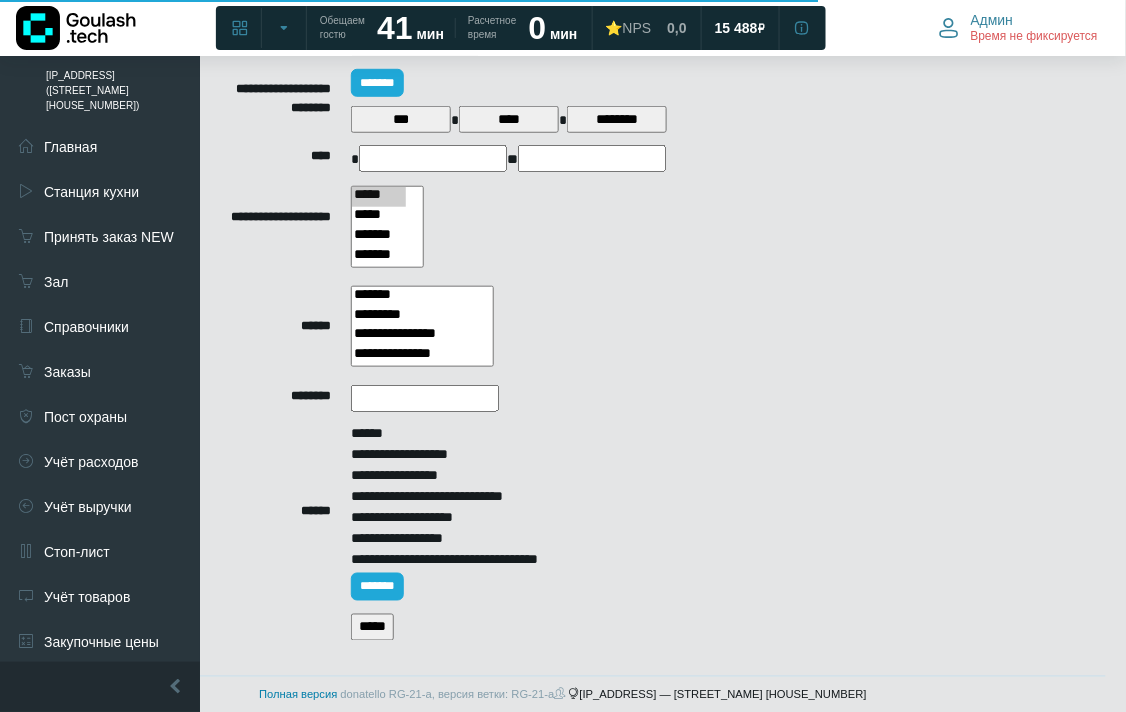 click on "*****" at bounding box center (372, 627) 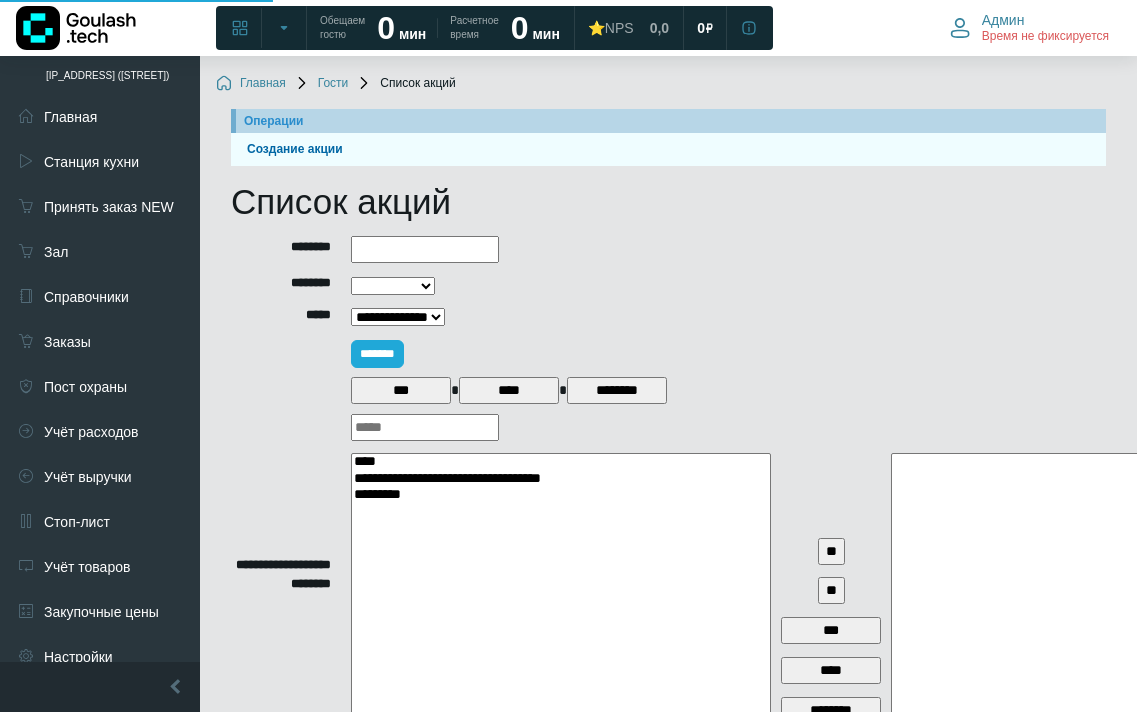 select 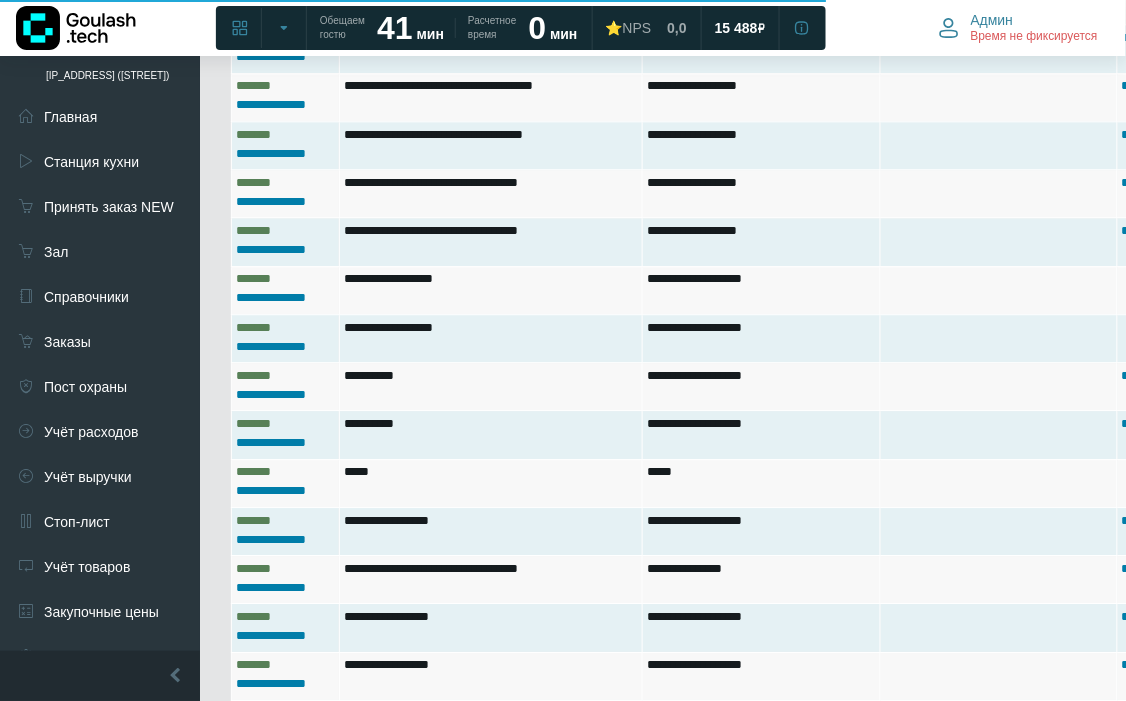 scroll, scrollTop: 2666, scrollLeft: 0, axis: vertical 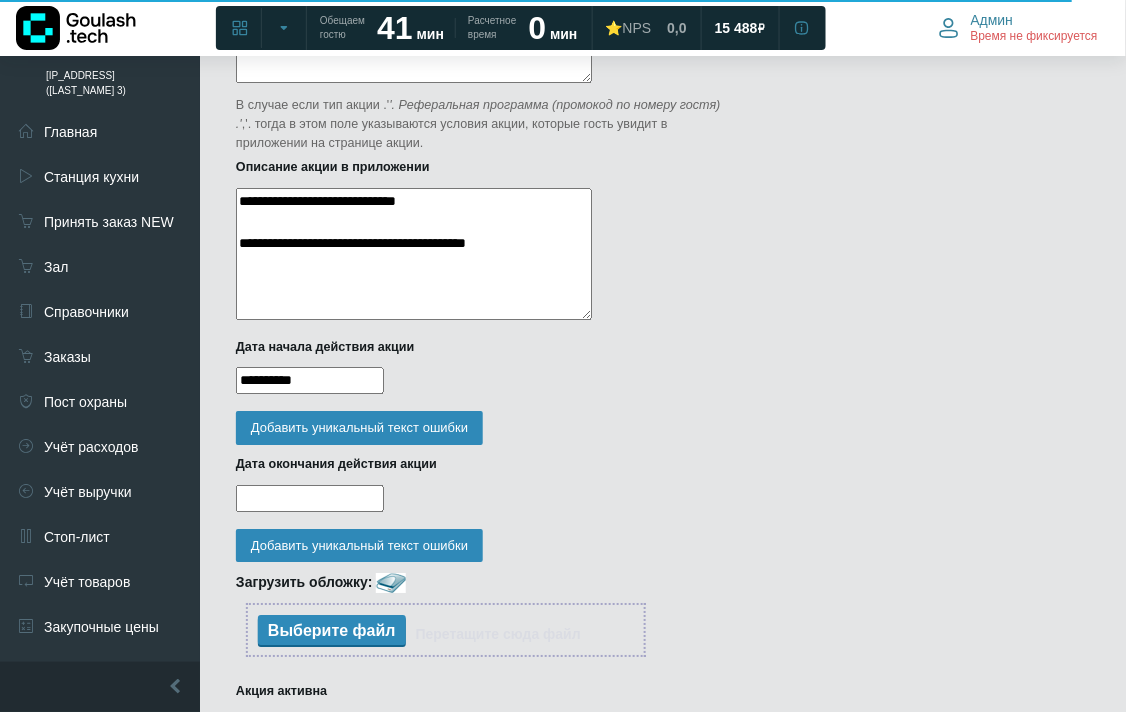 click on "**********" at bounding box center (310, 380) 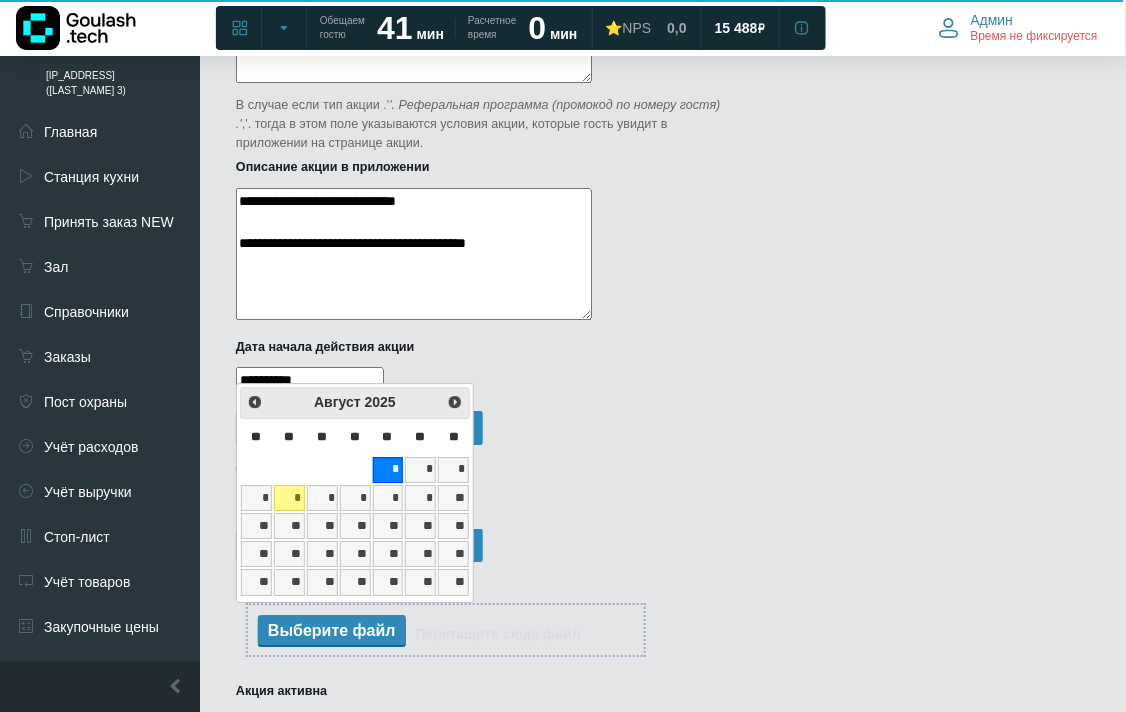 type on "**********" 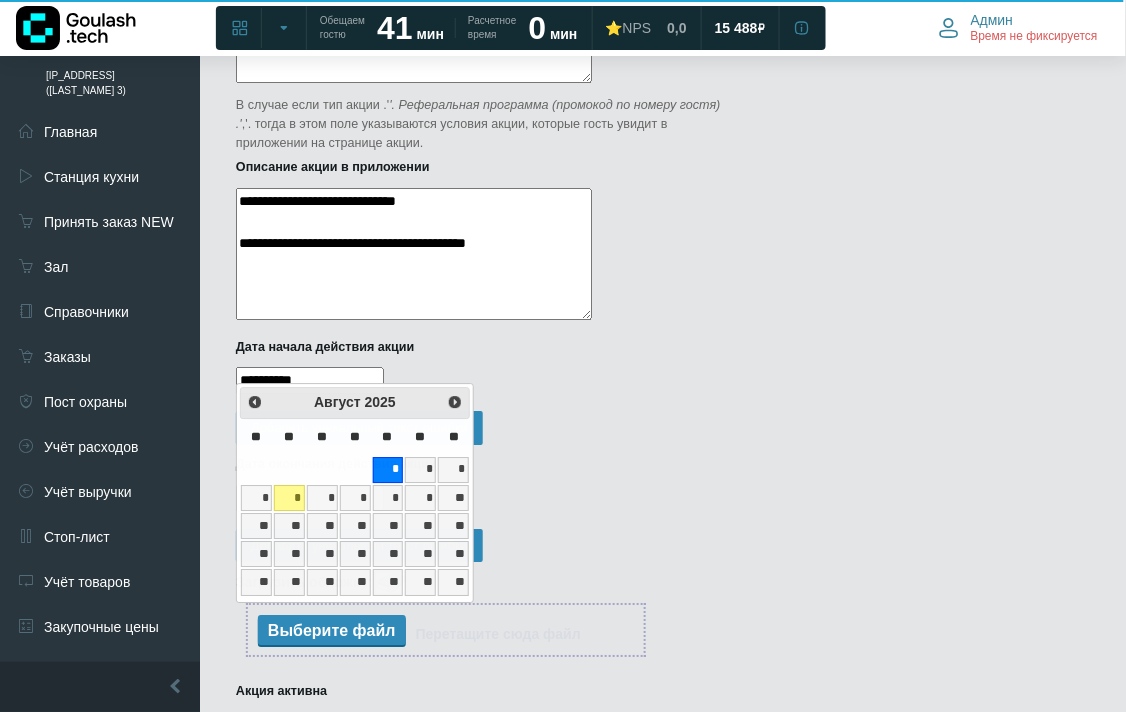 click on "**********" at bounding box center (490, 719) 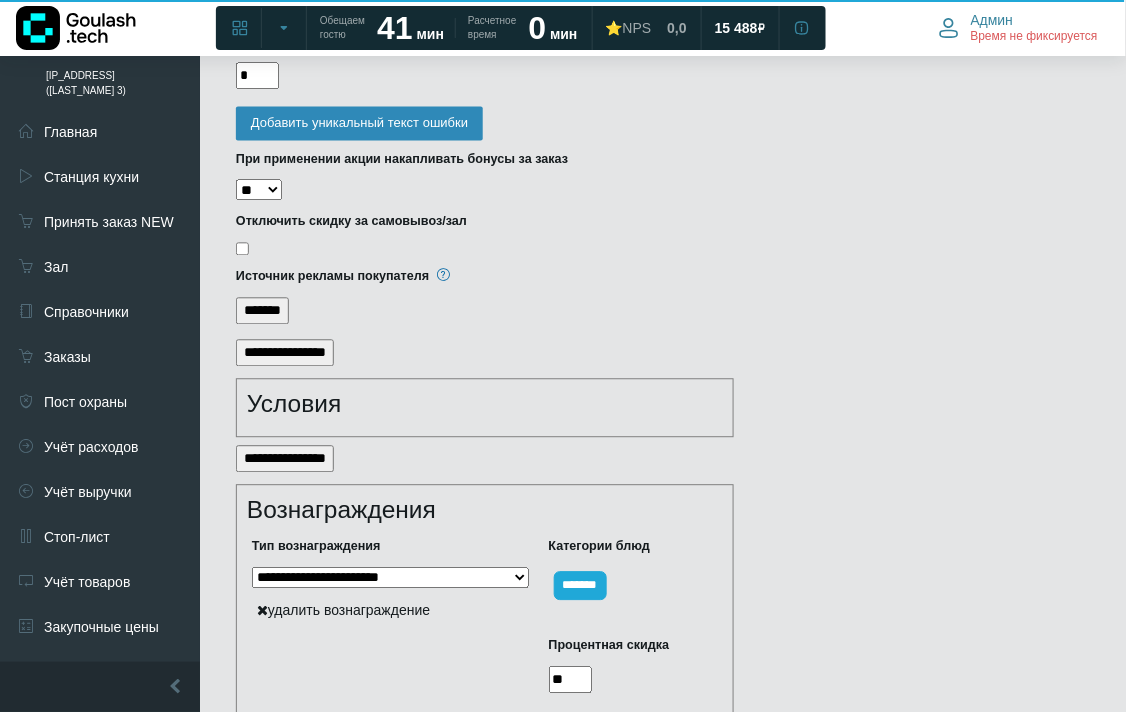 scroll, scrollTop: 2798, scrollLeft: 0, axis: vertical 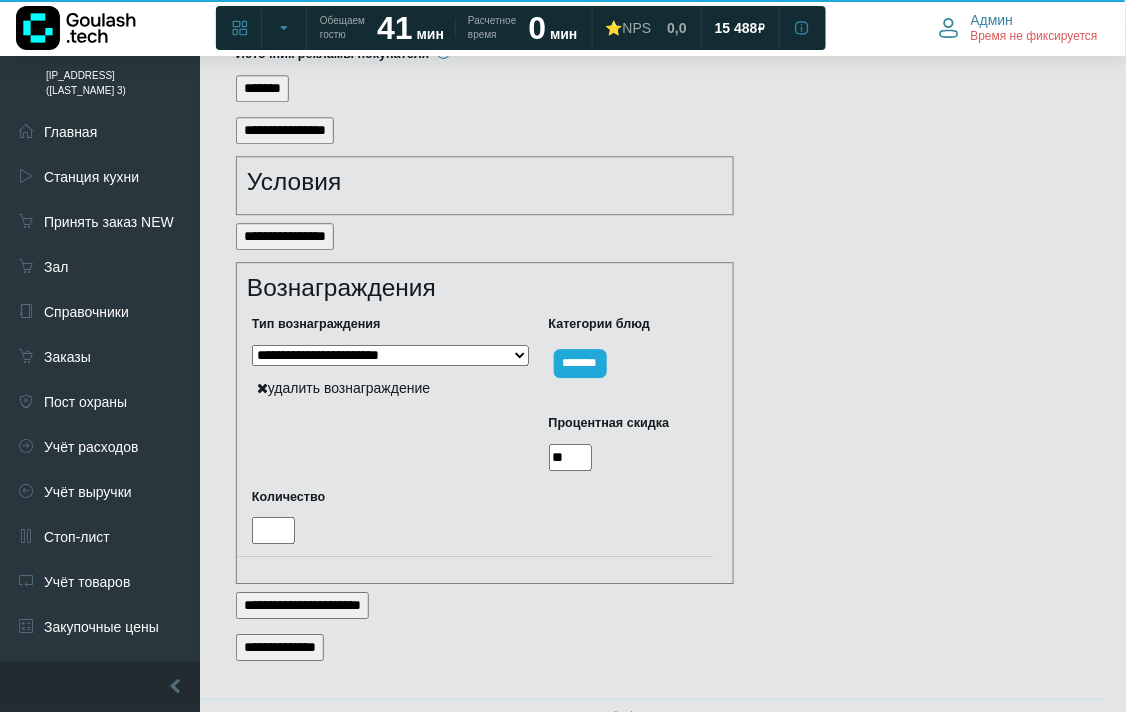 click on "**********" at bounding box center (280, 647) 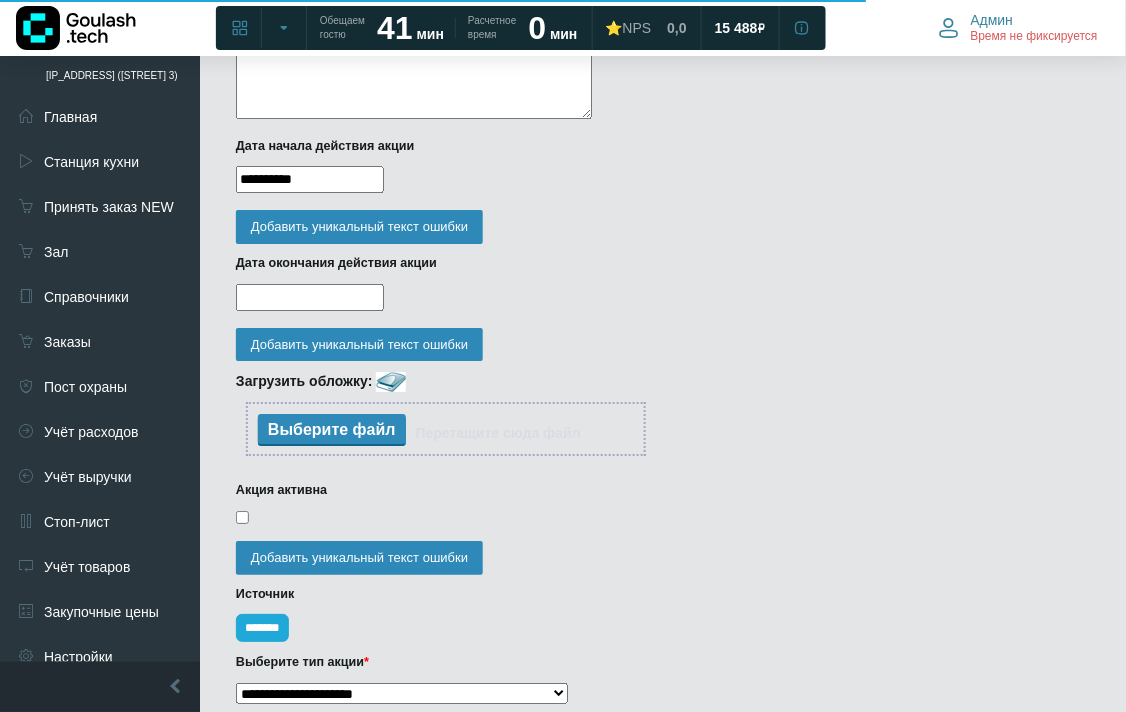 scroll, scrollTop: 1111, scrollLeft: 0, axis: vertical 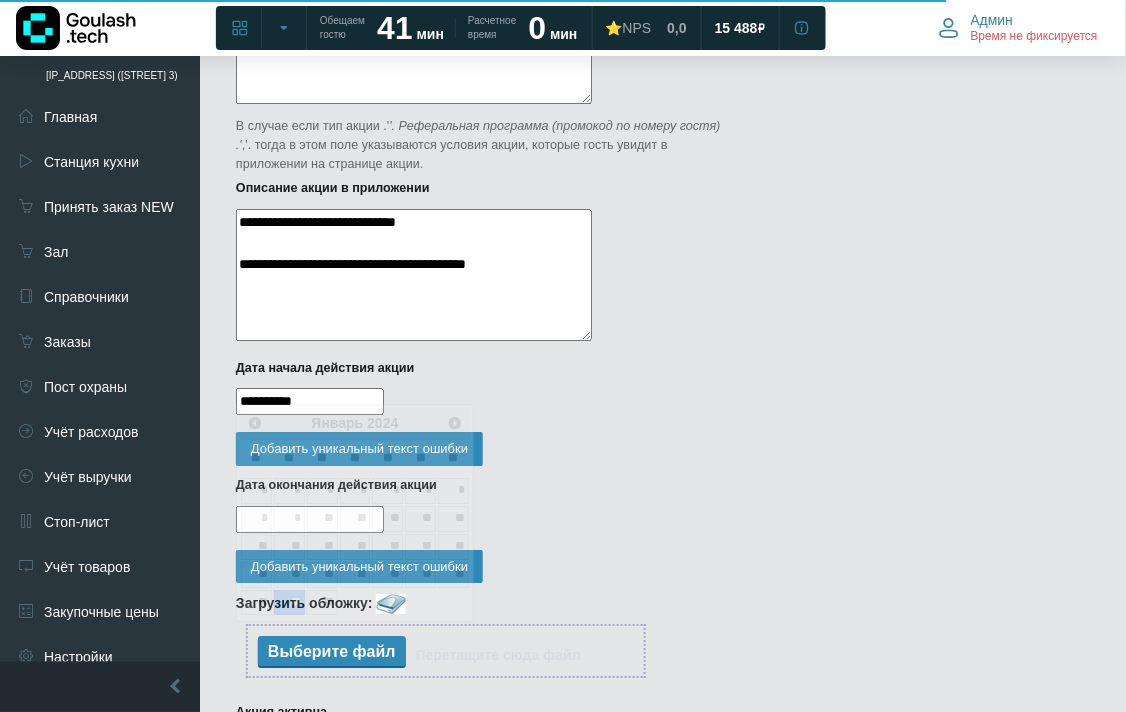 click on "**********" at bounding box center [310, 401] 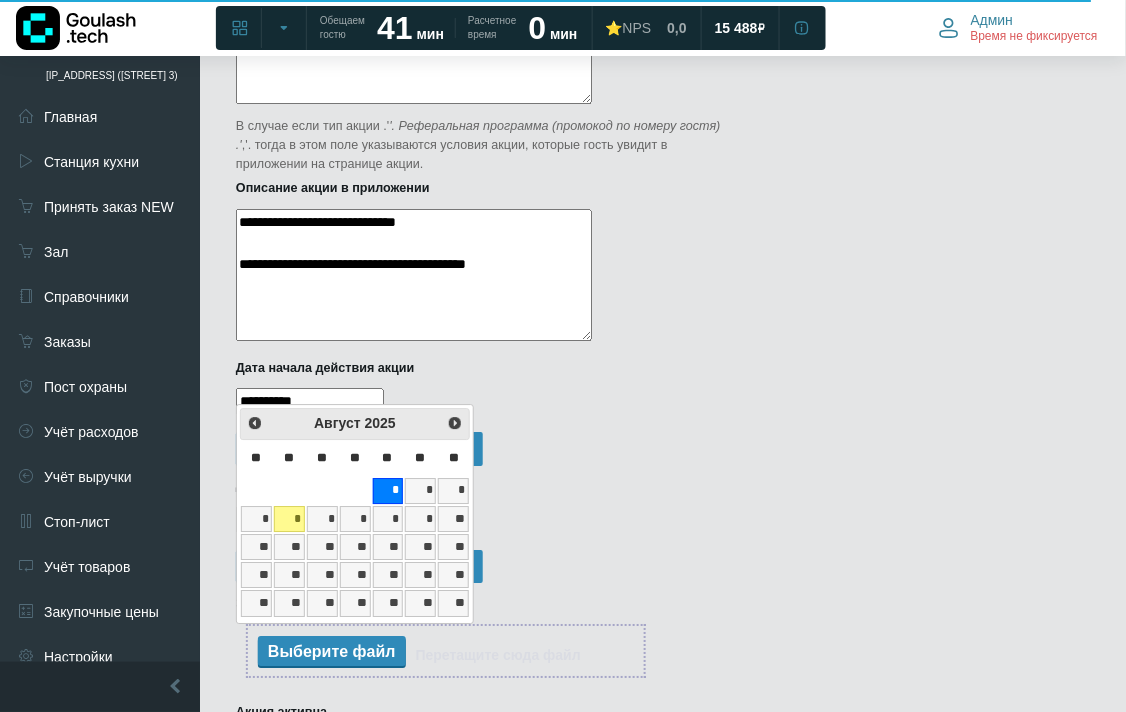 type on "**********" 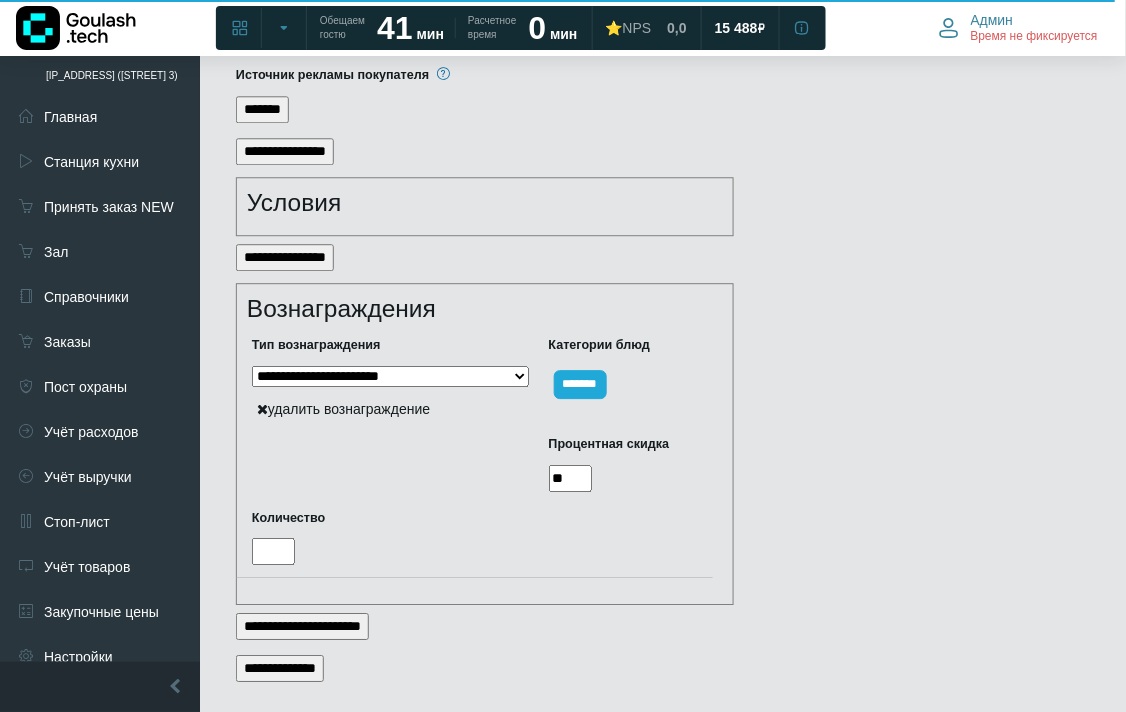 scroll, scrollTop: 2798, scrollLeft: 0, axis: vertical 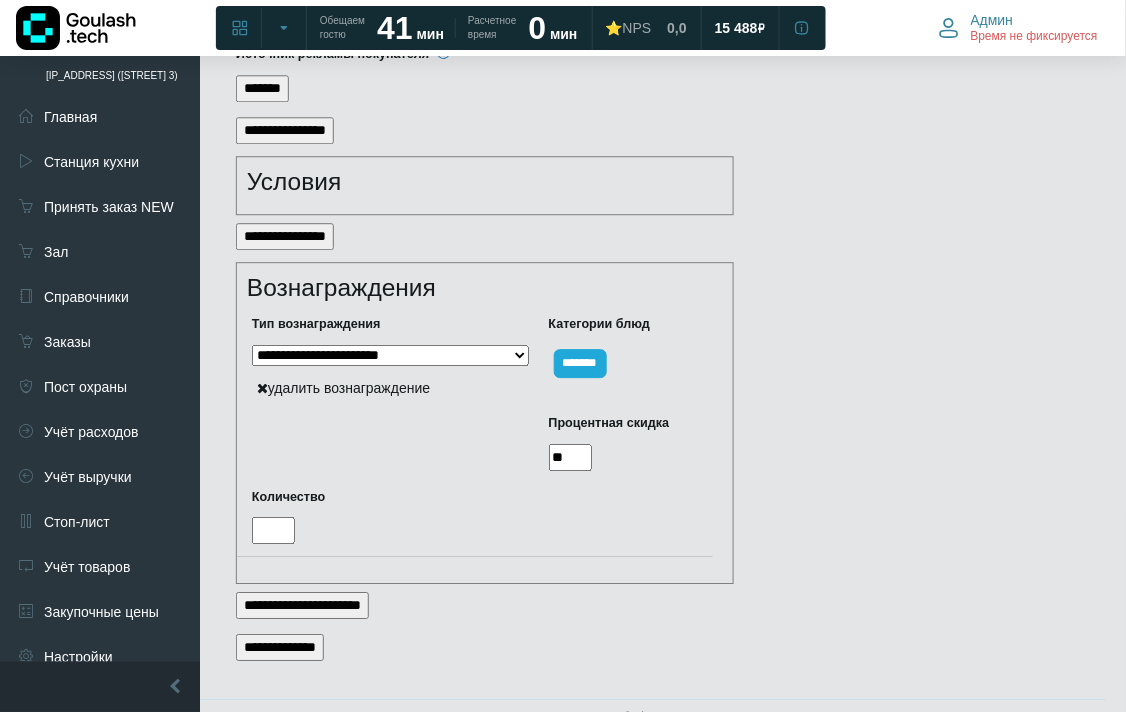 click on "**********" at bounding box center [280, 647] 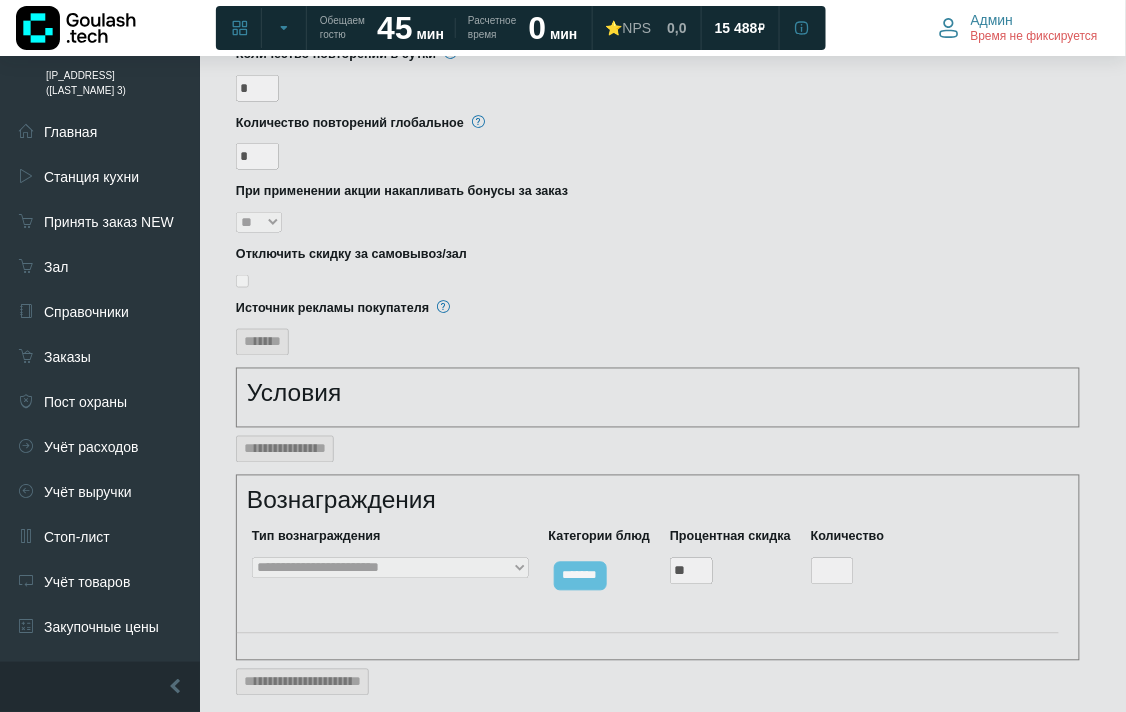 scroll, scrollTop: 2321, scrollLeft: 0, axis: vertical 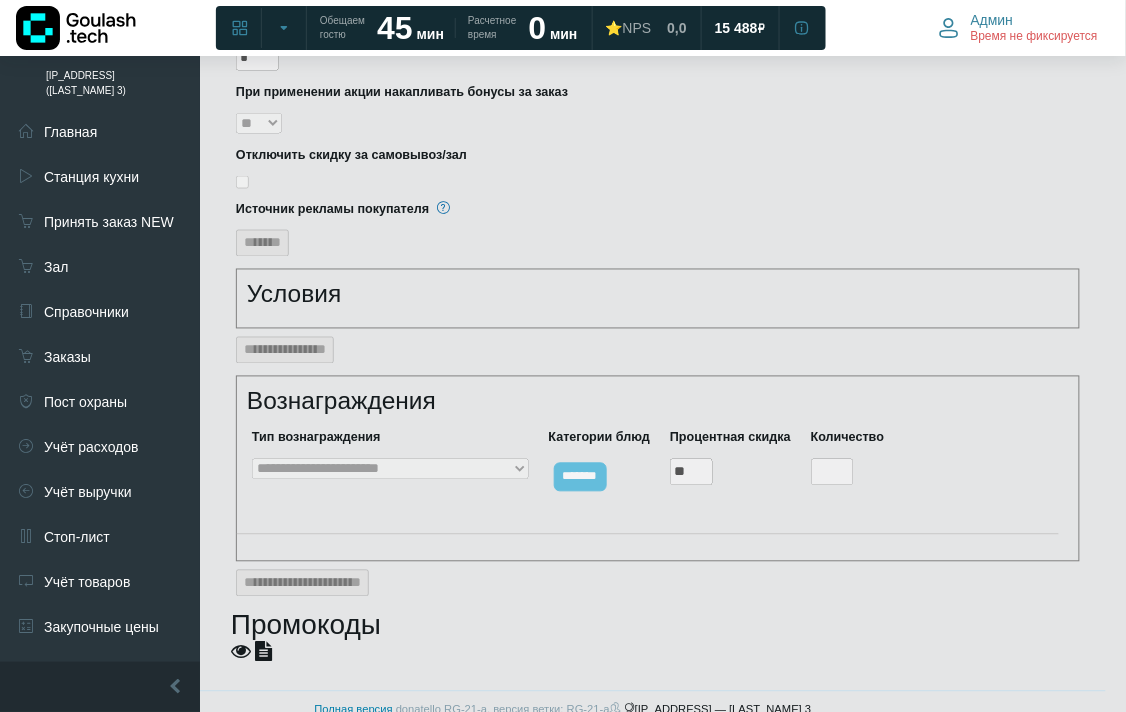 click at bounding box center [263, 652] 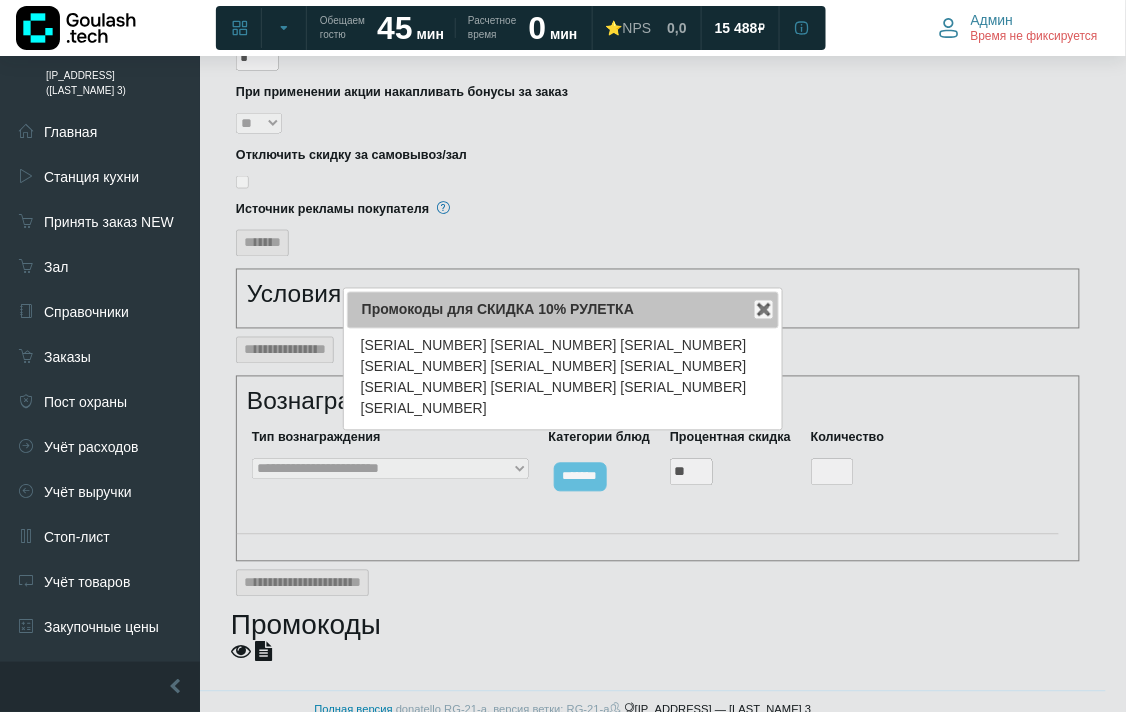 click on "SL002633 IF422236 VO481163 NF225094 FQ186959 NP113005 JS375969 FW940049 IS638484 RO932739" at bounding box center [563, 378] 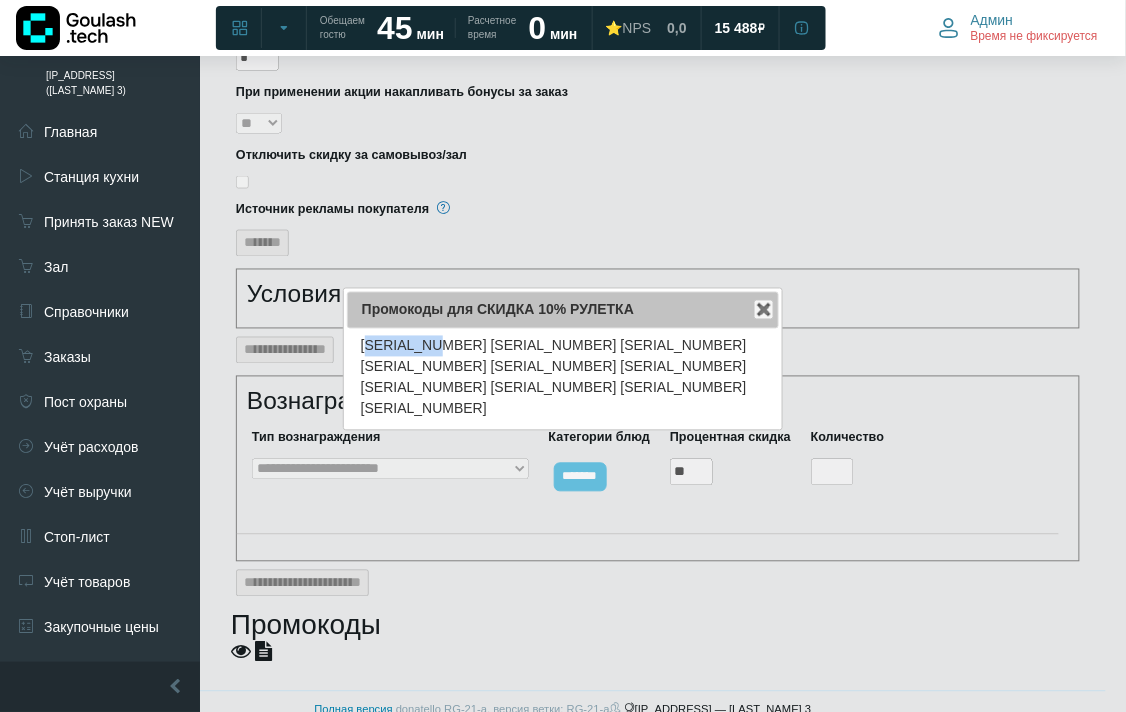 click on "SL002633 IF422236 VO481163 NF225094 FQ186959 NP113005 JS375969 FW940049 IS638484 RO932739" at bounding box center (563, 378) 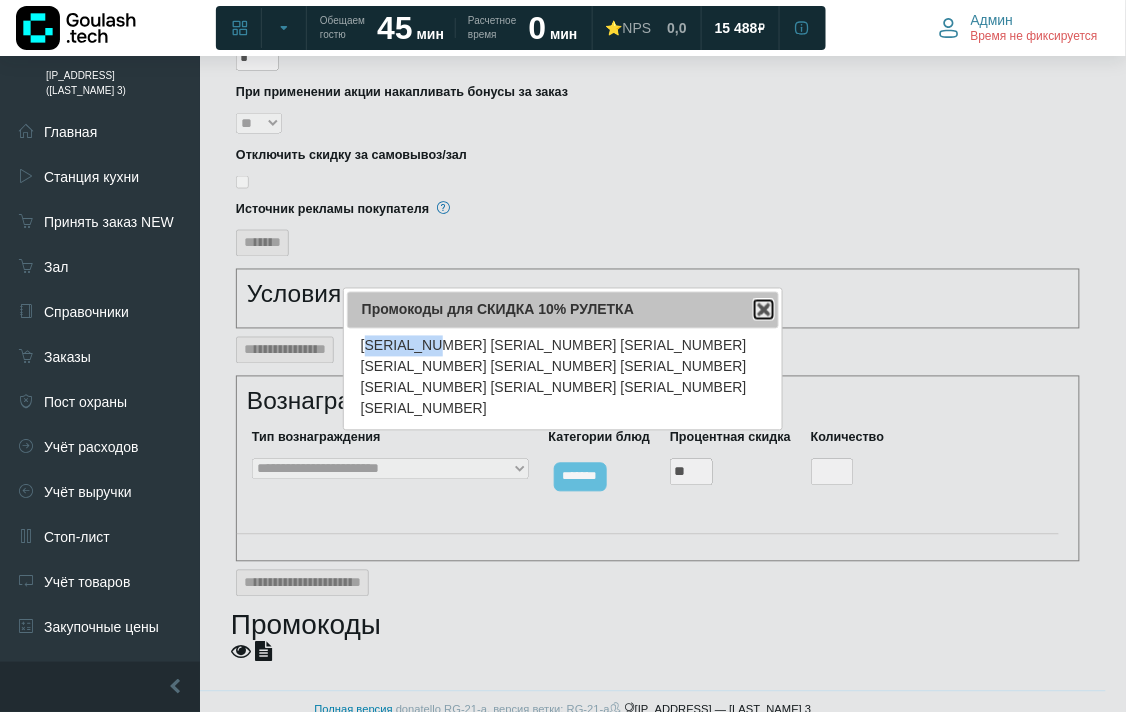 click at bounding box center [764, 310] 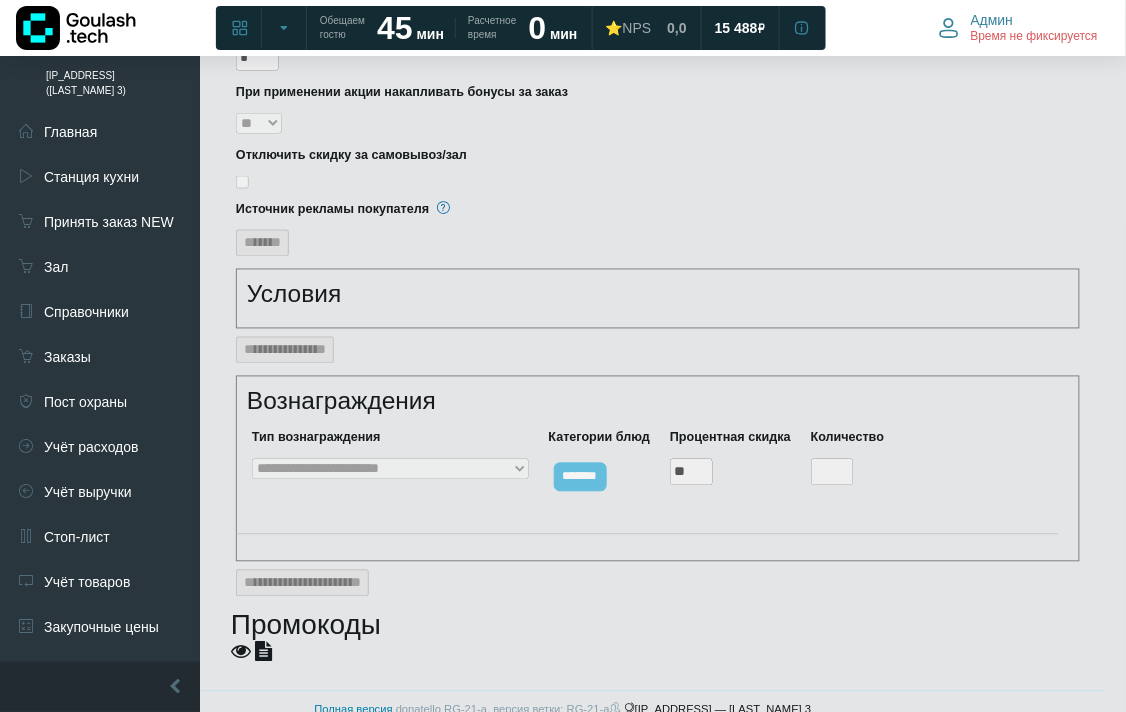 click at bounding box center (263, 652) 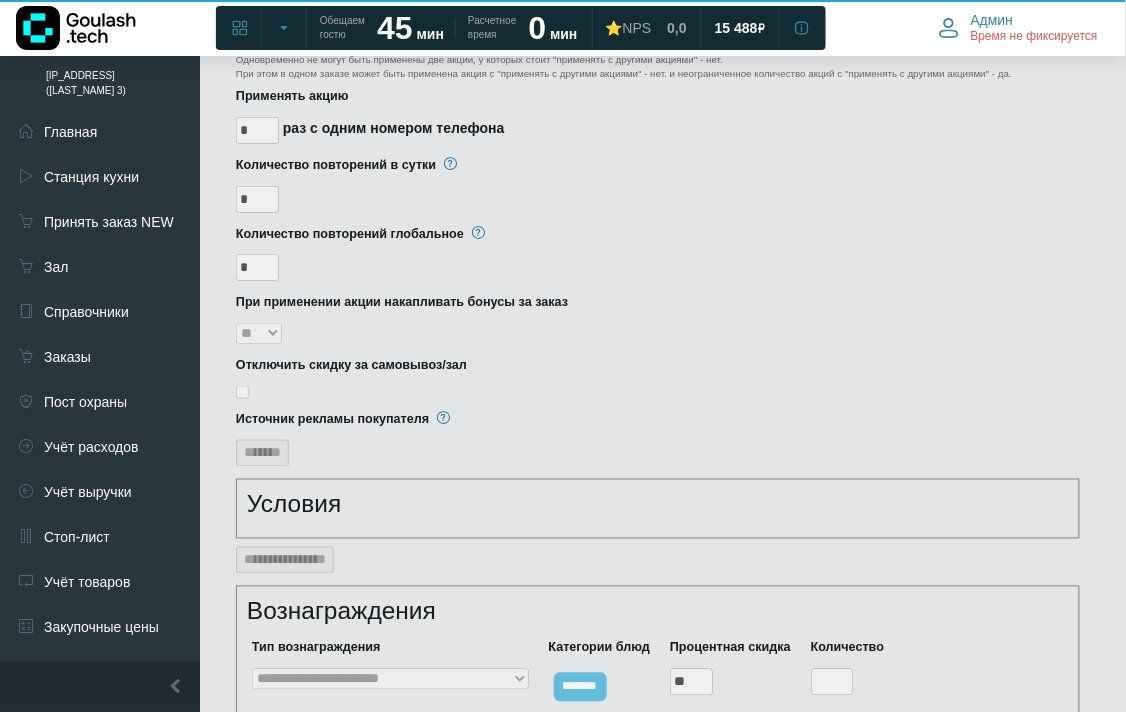 scroll, scrollTop: 2321, scrollLeft: 0, axis: vertical 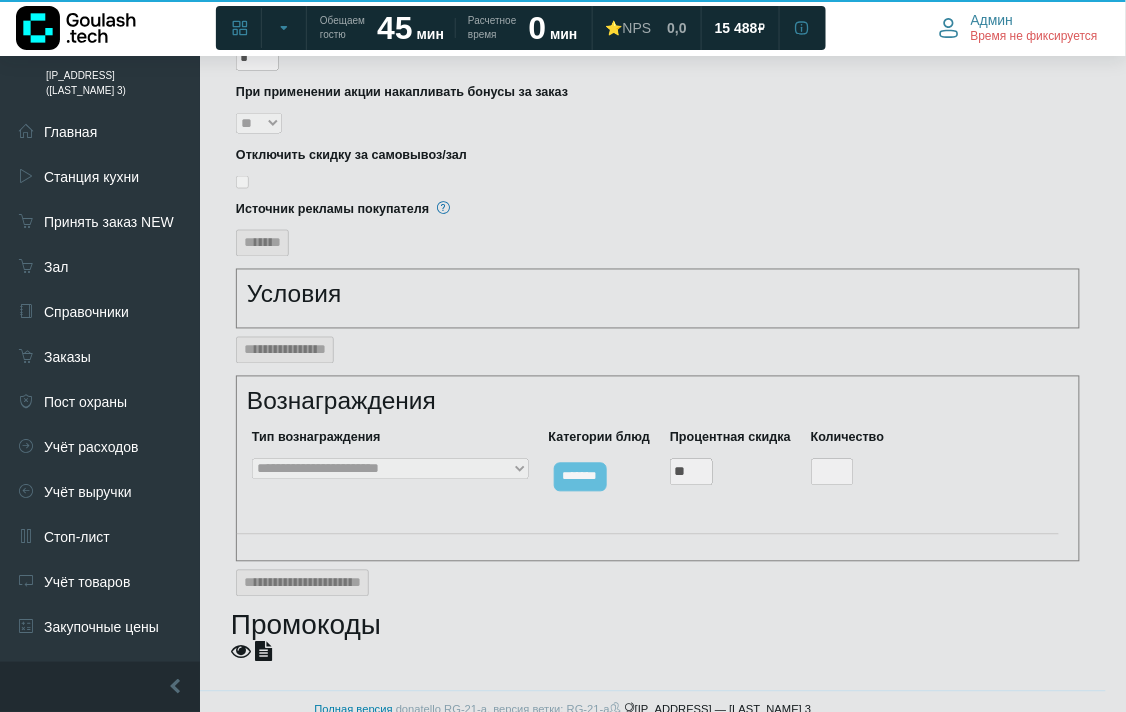 click at bounding box center [263, 652] 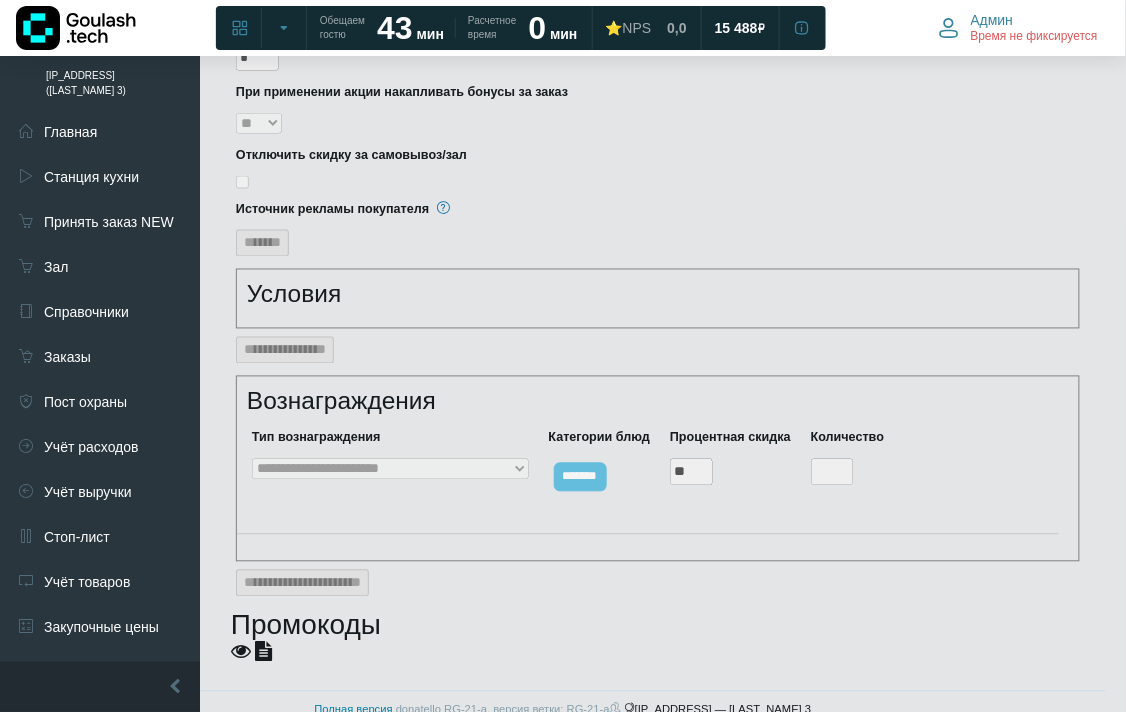 click at bounding box center (263, 652) 